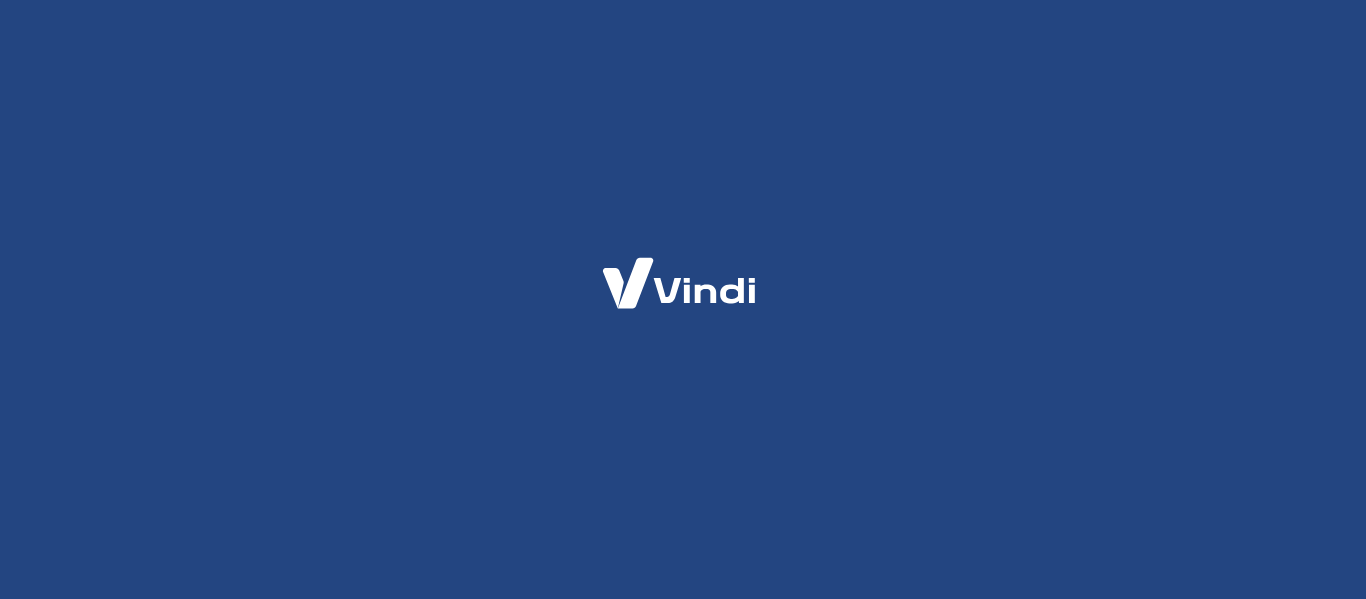 scroll, scrollTop: 0, scrollLeft: 0, axis: both 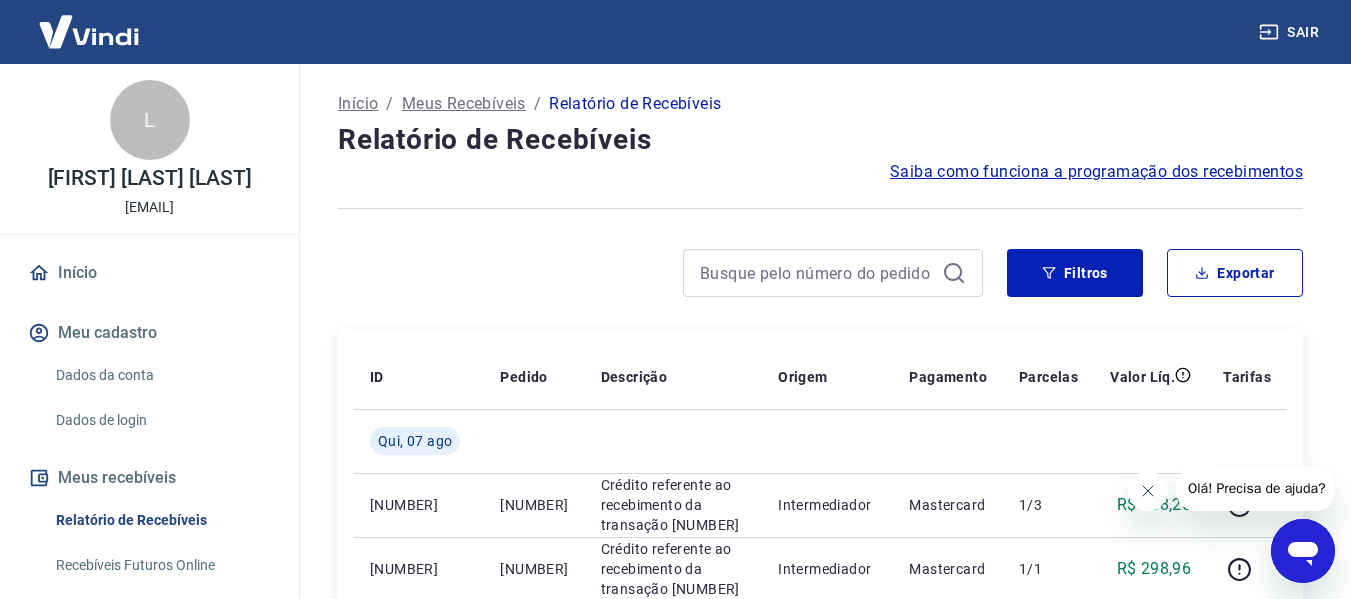 click 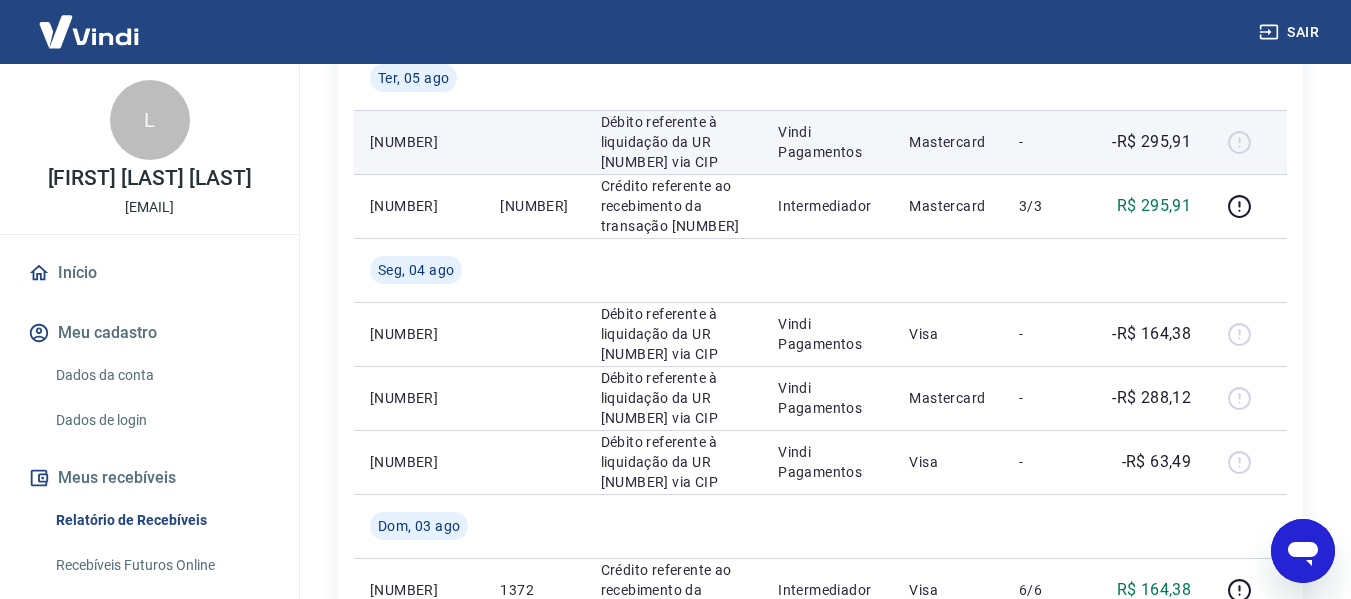scroll, scrollTop: 700, scrollLeft: 0, axis: vertical 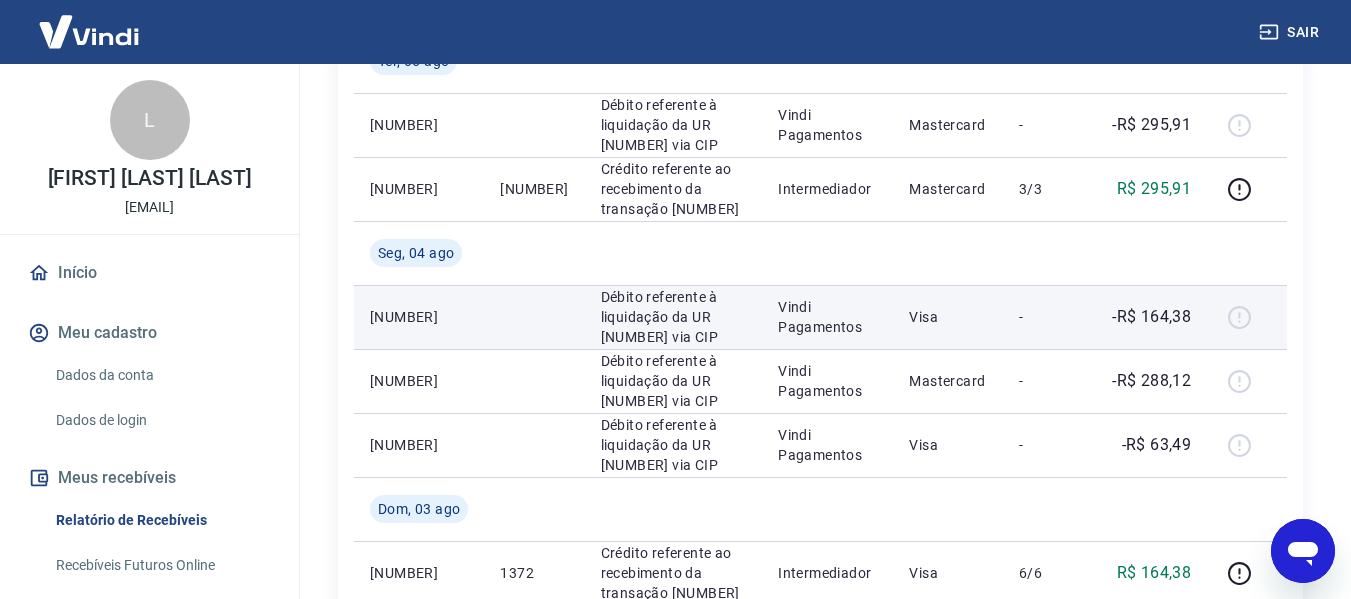 click at bounding box center (1247, 317) 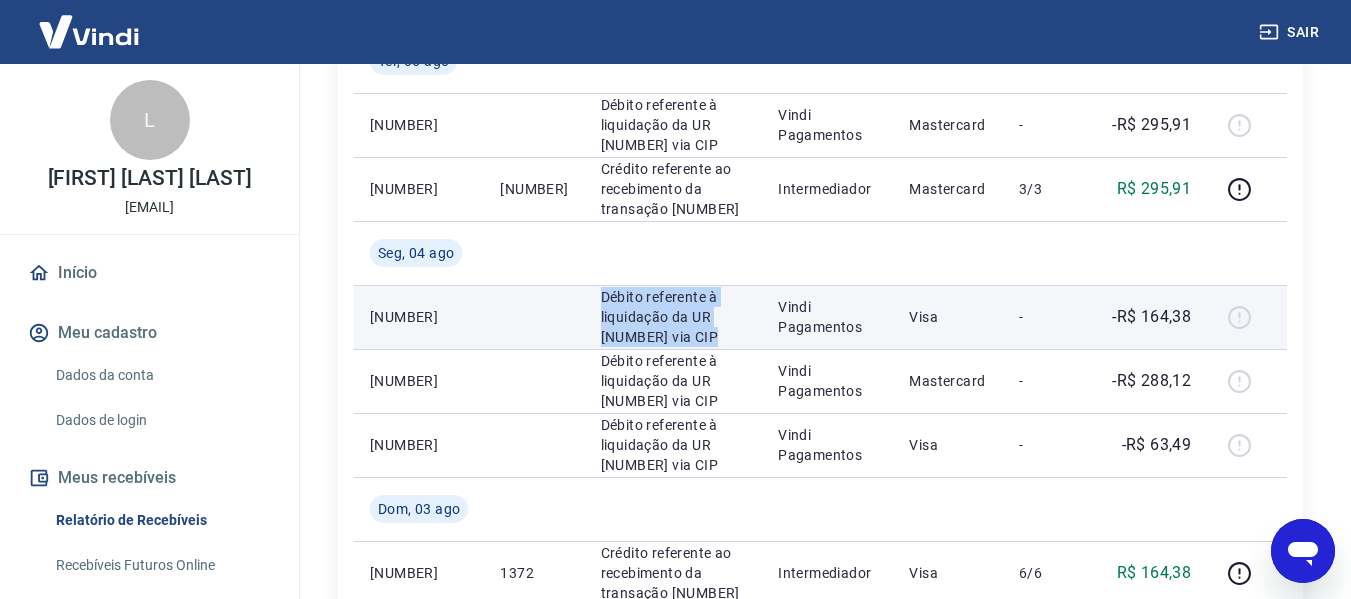 drag, startPoint x: 579, startPoint y: 291, endPoint x: 740, endPoint y: 337, distance: 167.44252 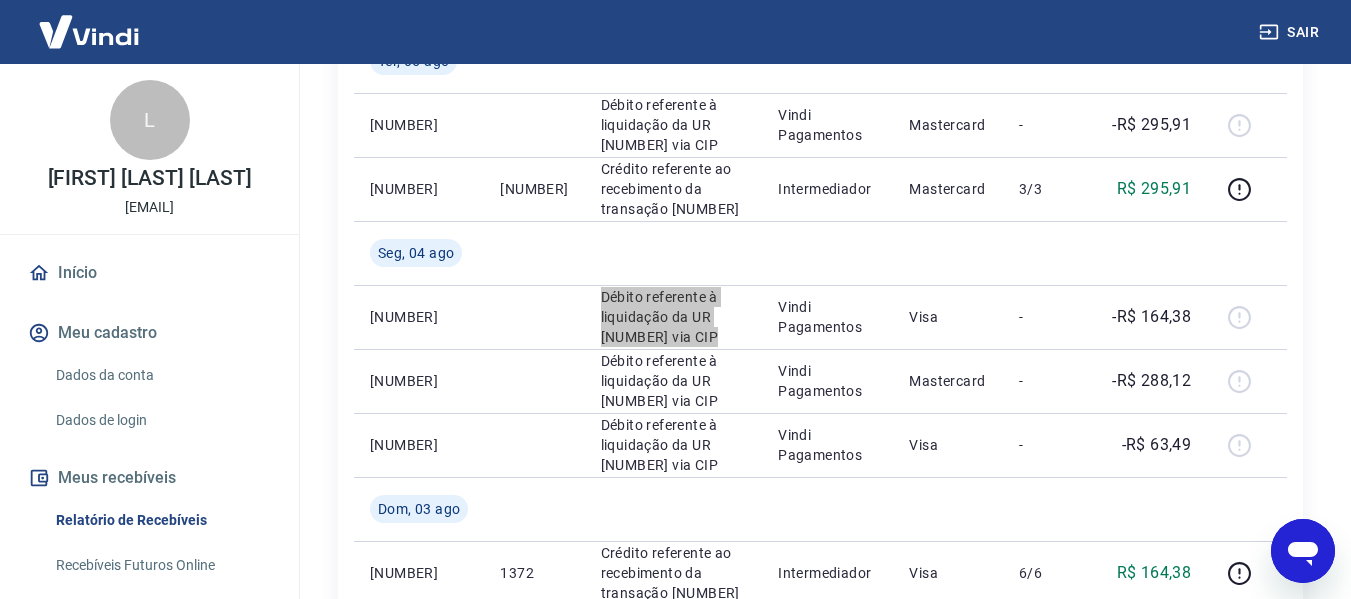 click 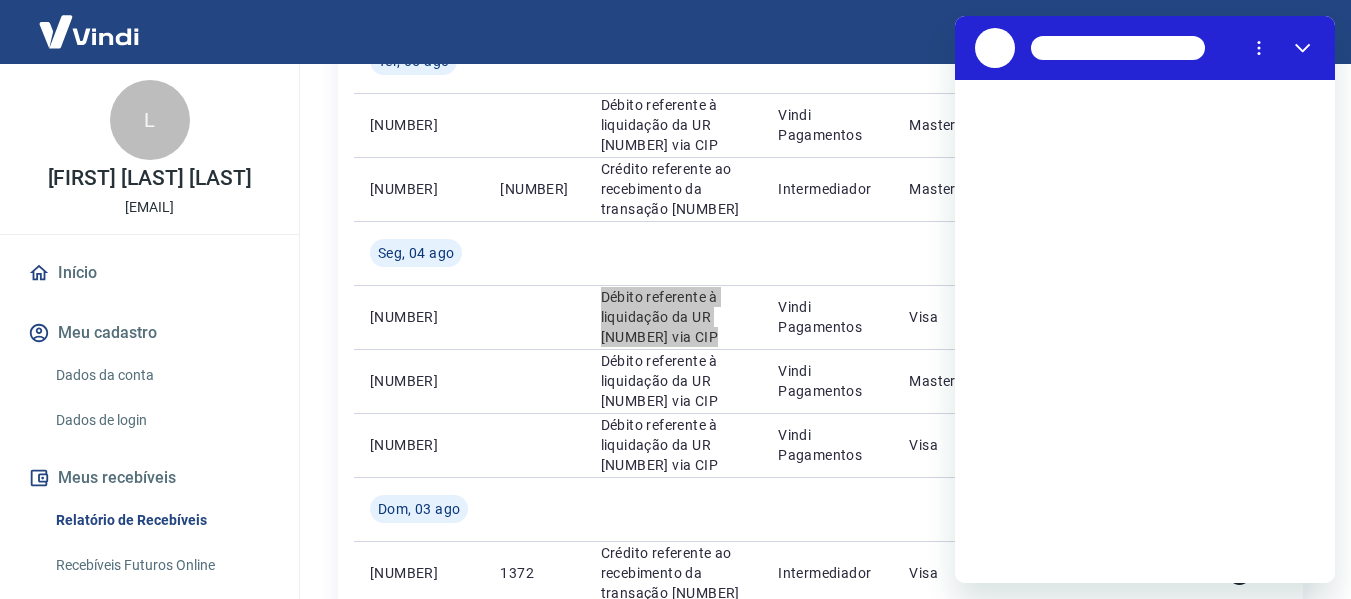 scroll, scrollTop: 0, scrollLeft: 0, axis: both 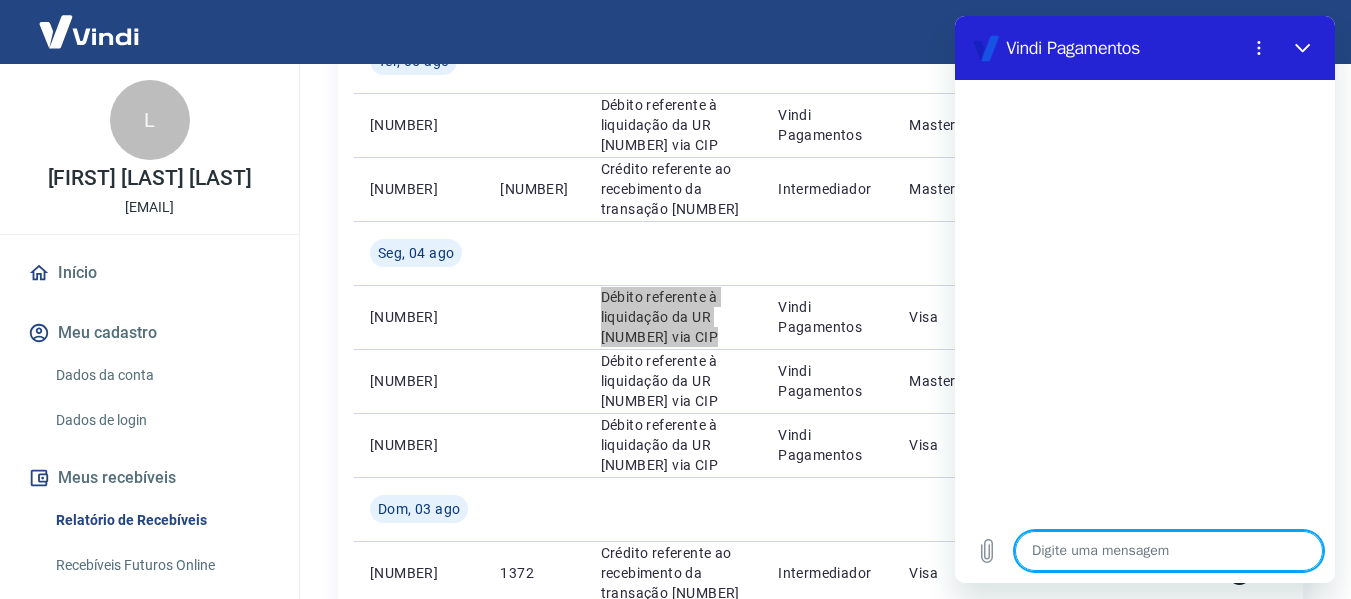 type on "O" 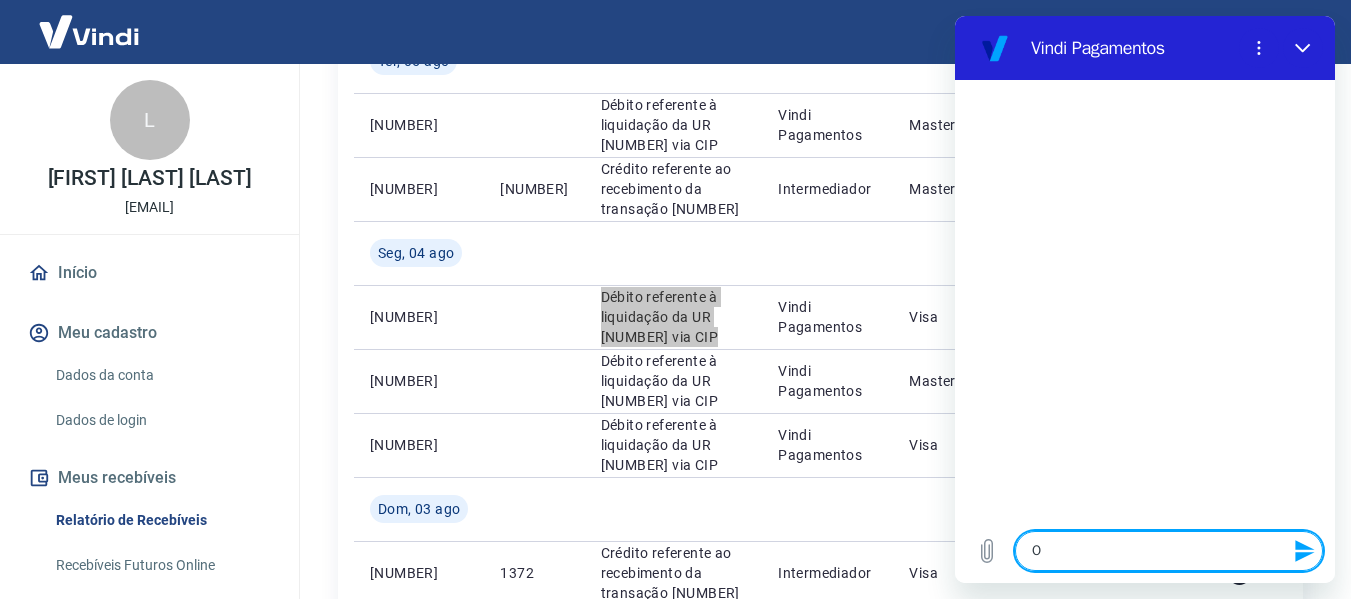 type on "Ol" 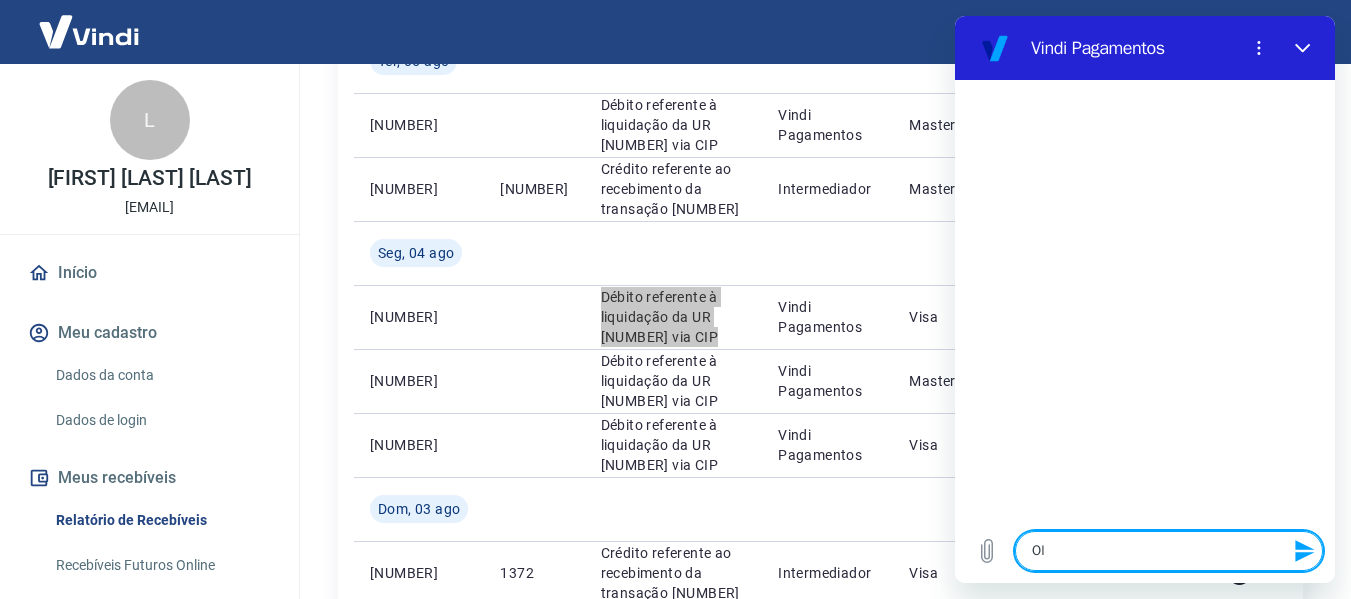 type on "Olá" 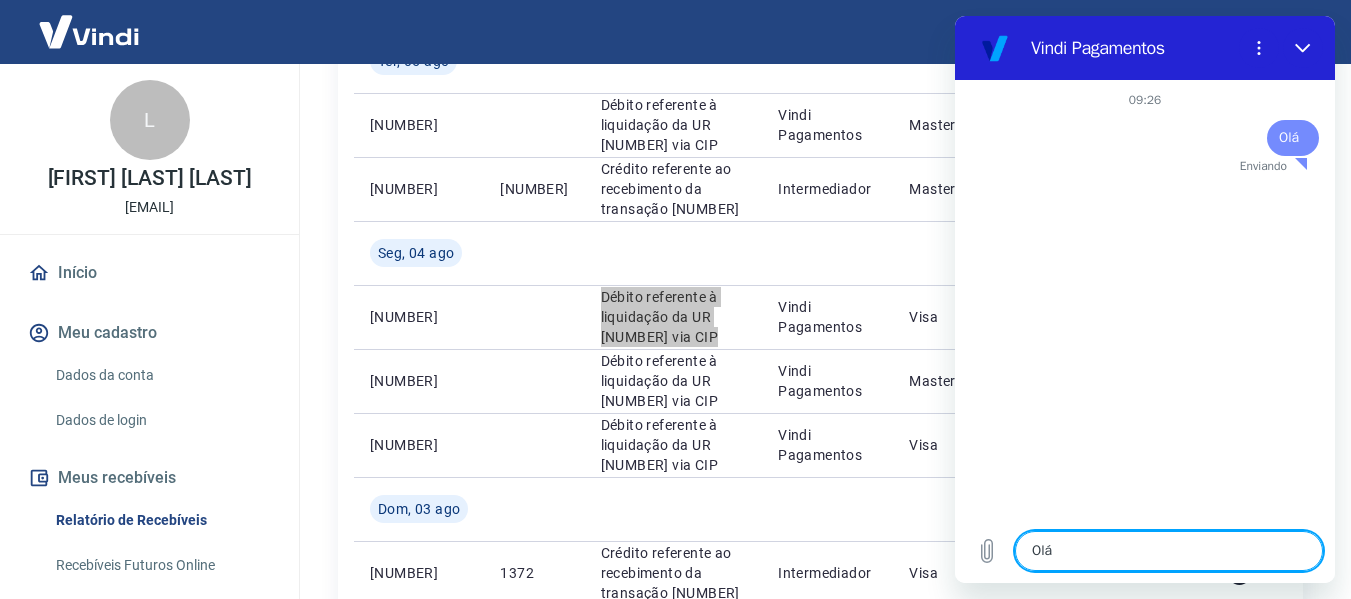 type 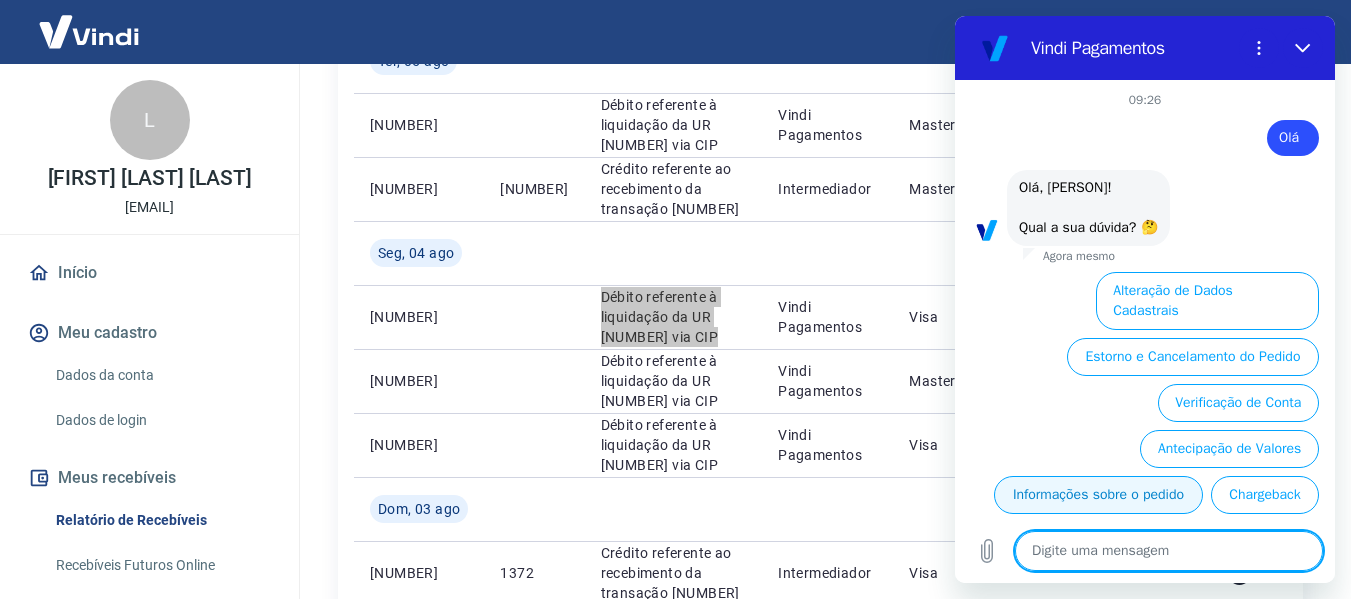 scroll, scrollTop: 100, scrollLeft: 0, axis: vertical 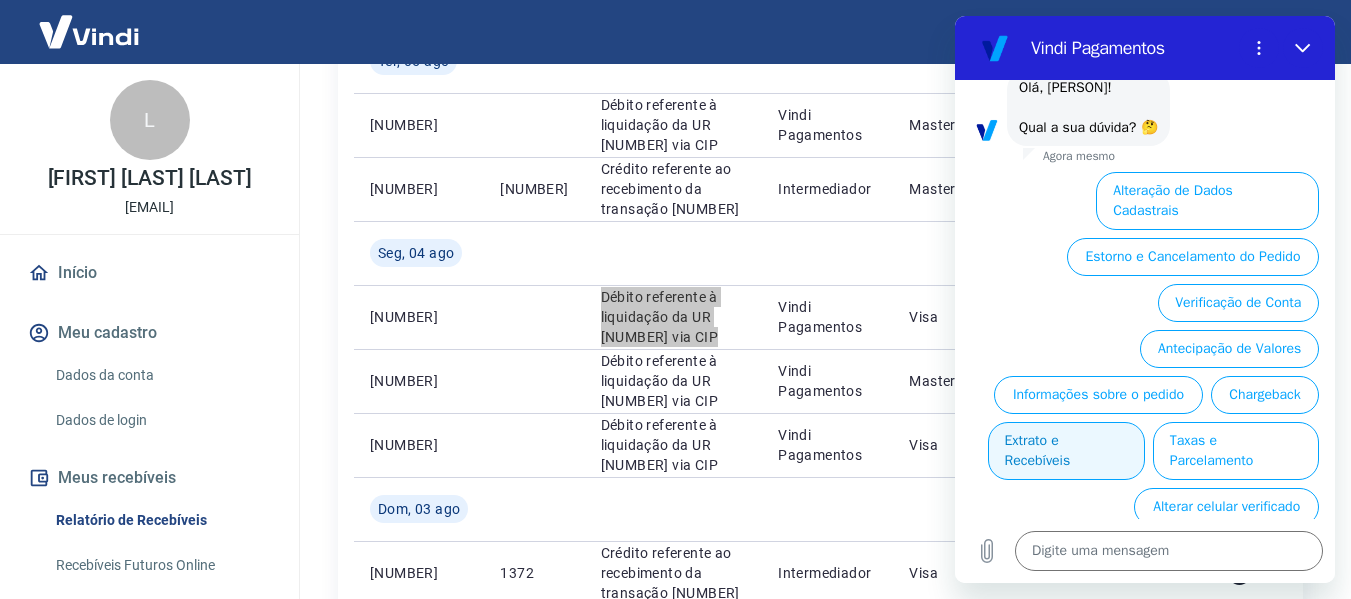 click on "Extrato e Recebíveis" at bounding box center [1066, 451] 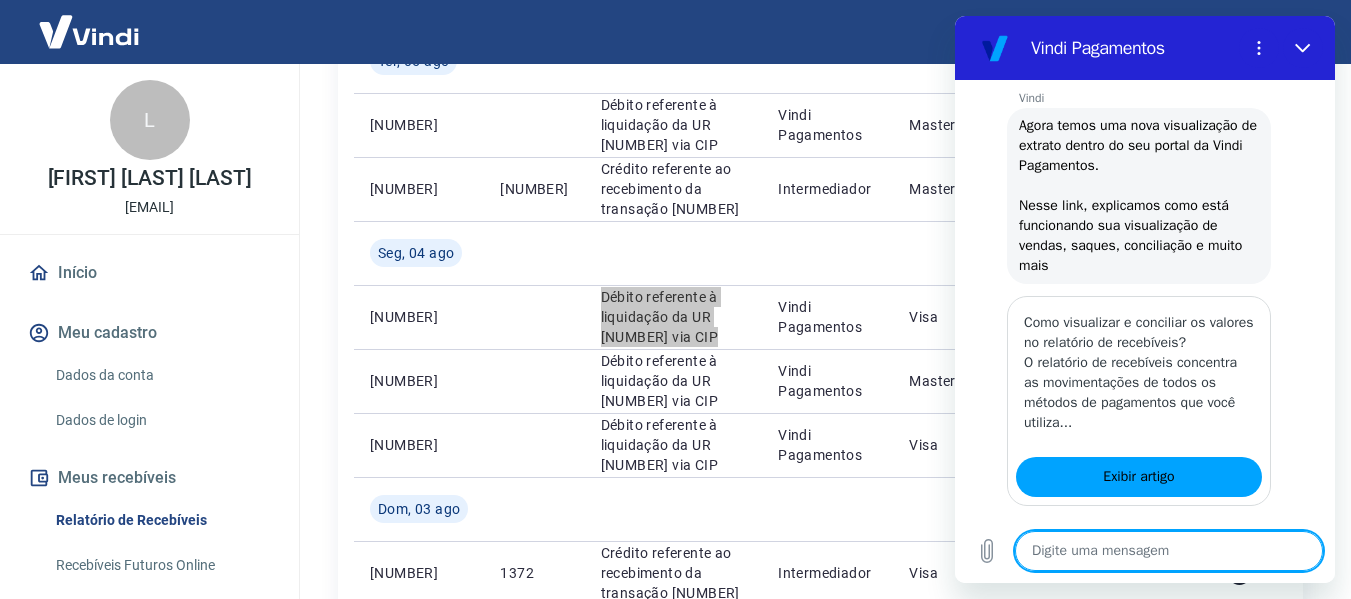 scroll, scrollTop: 342, scrollLeft: 0, axis: vertical 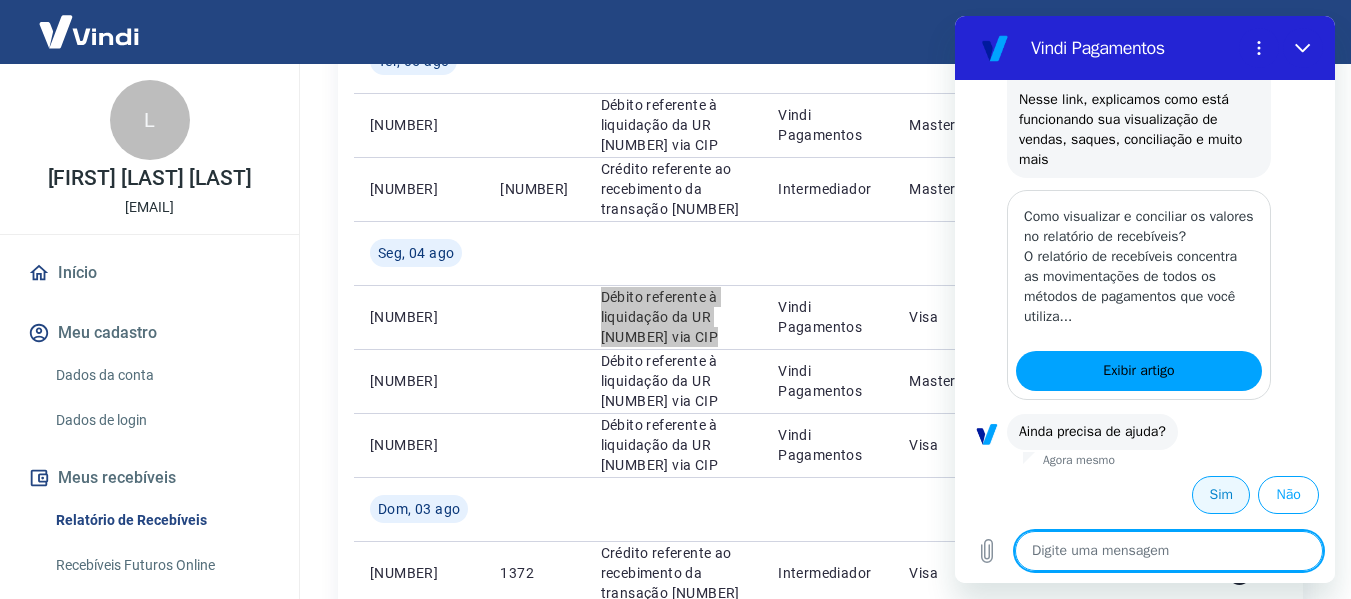 click on "Sim" at bounding box center [1221, 495] 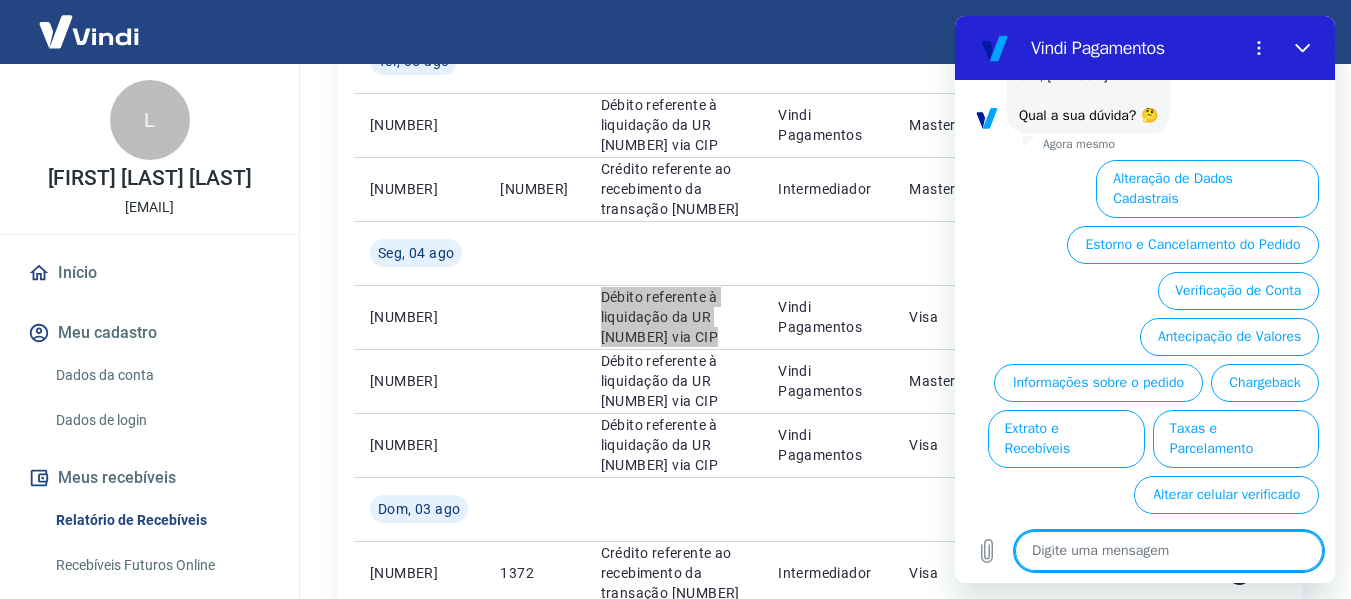 scroll, scrollTop: 818, scrollLeft: 0, axis: vertical 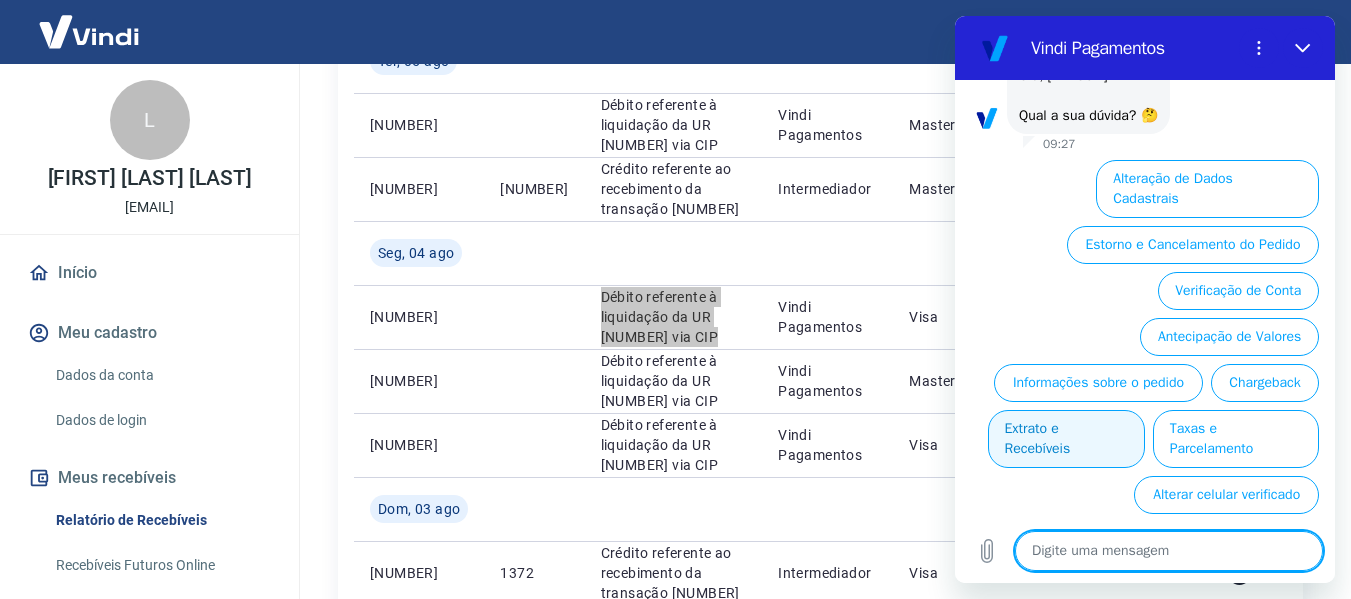 click on "Extrato e Recebíveis" at bounding box center [1066, 439] 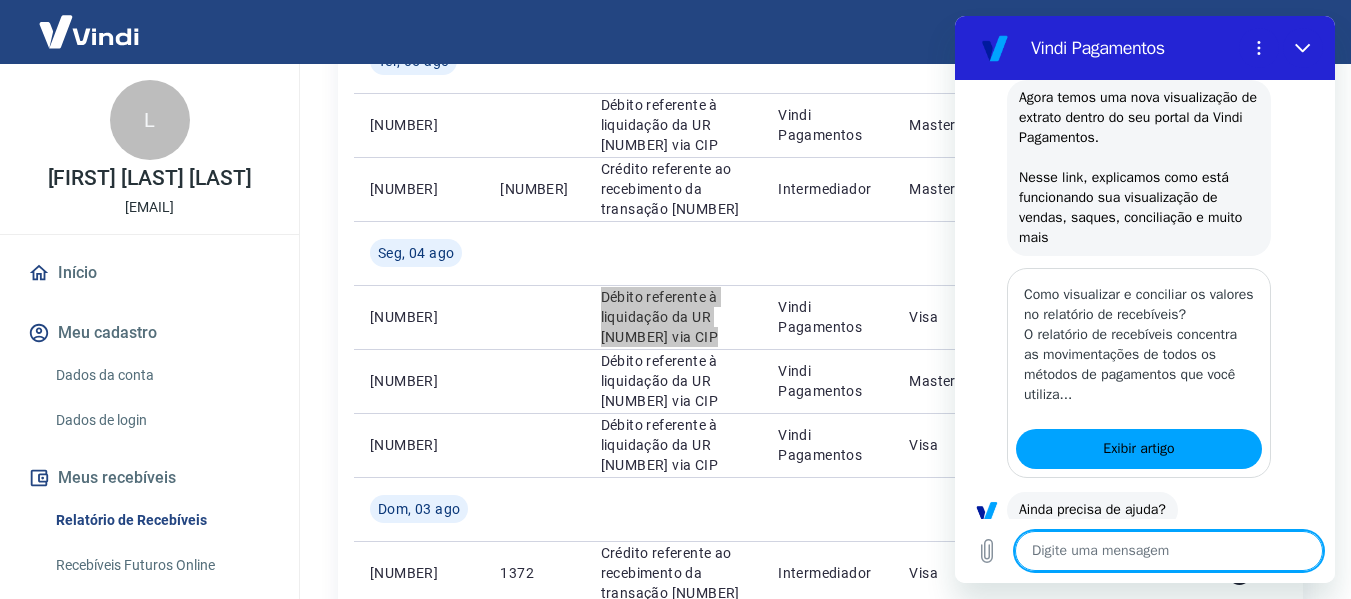 type on "x" 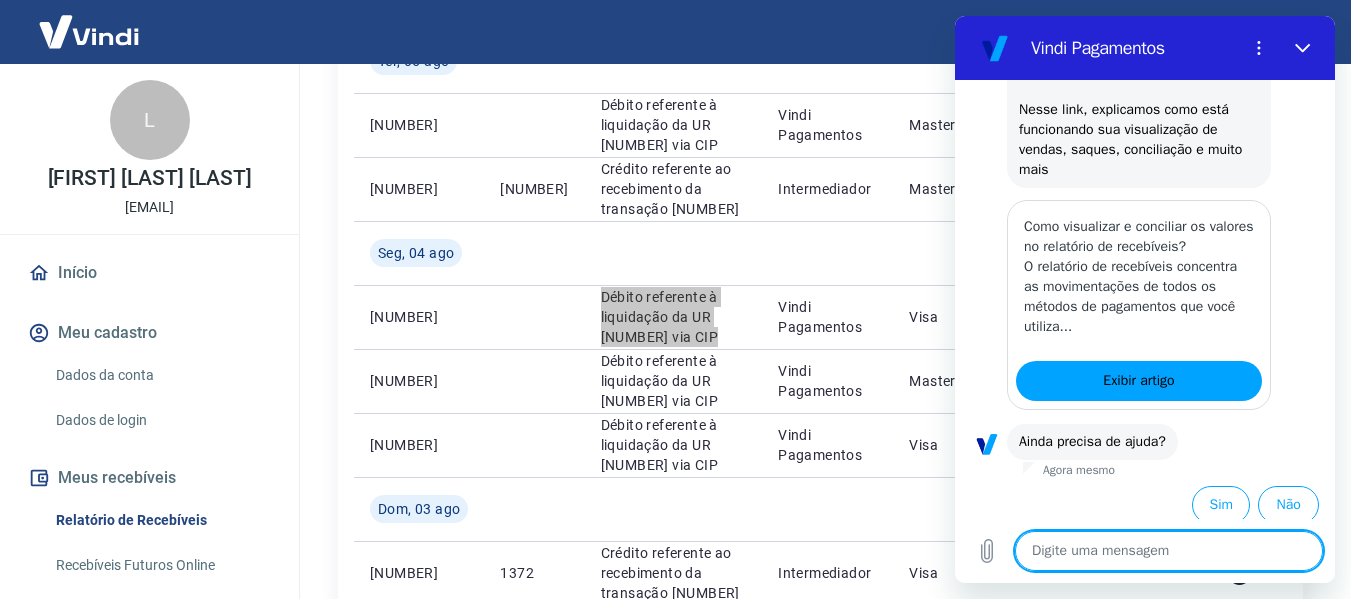 scroll, scrollTop: 1042, scrollLeft: 0, axis: vertical 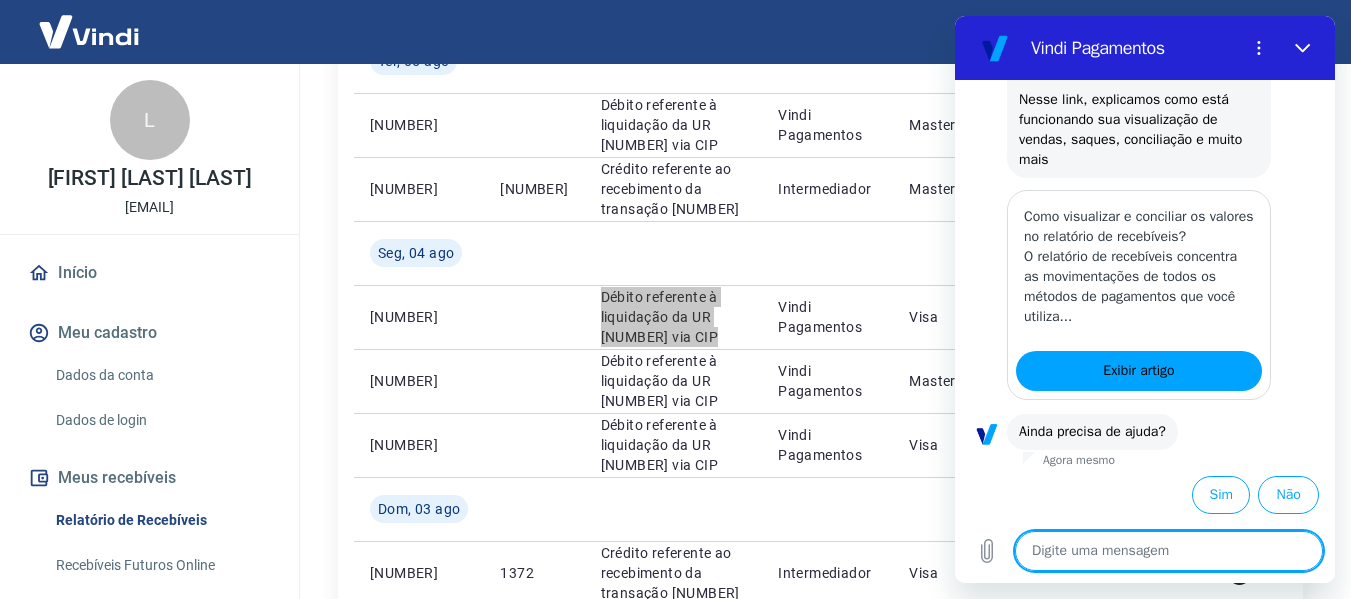 type on "F" 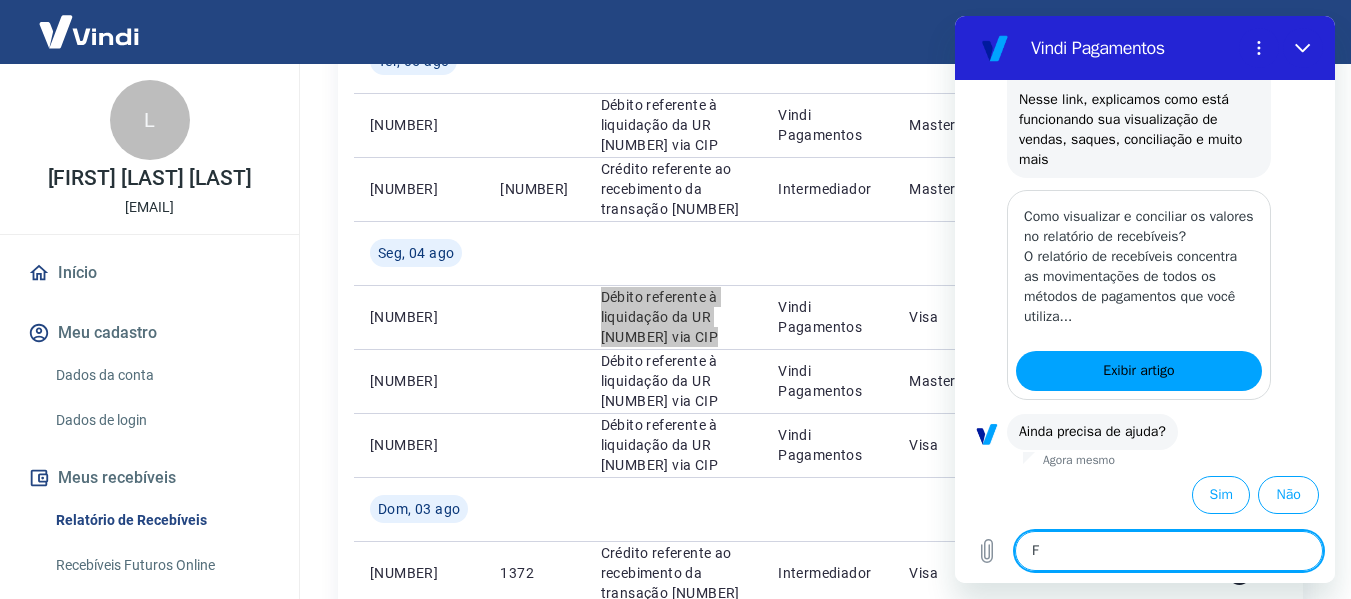 type on "x" 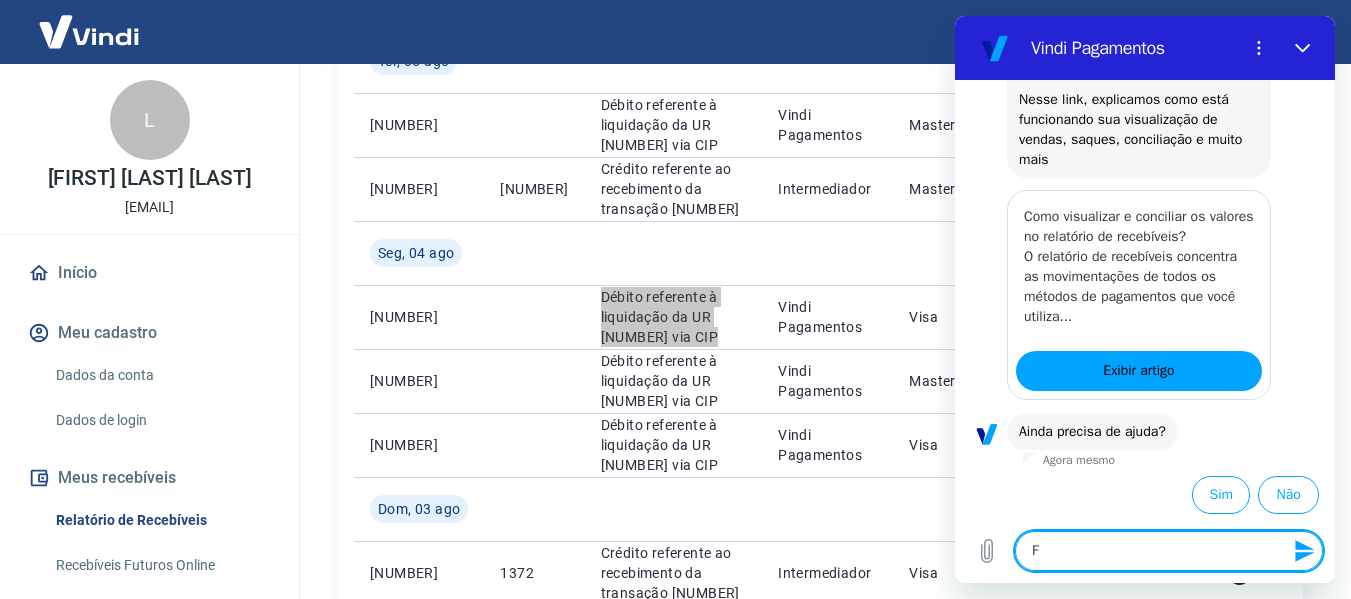 type on "Fa" 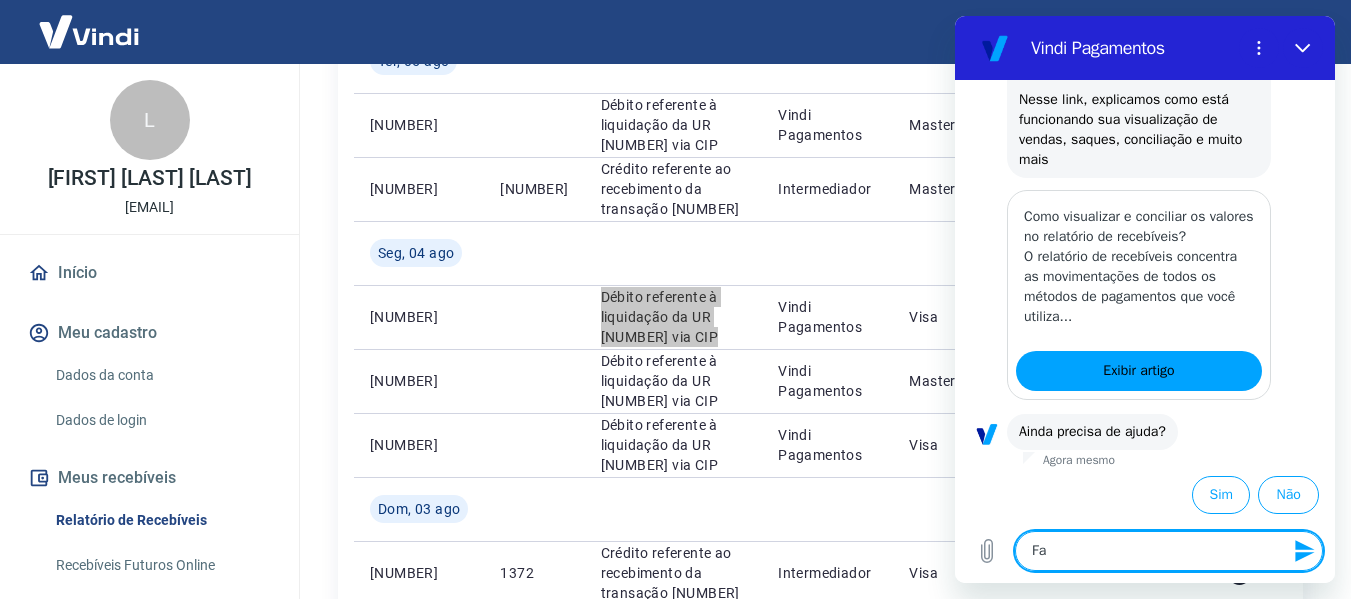type on "Fal" 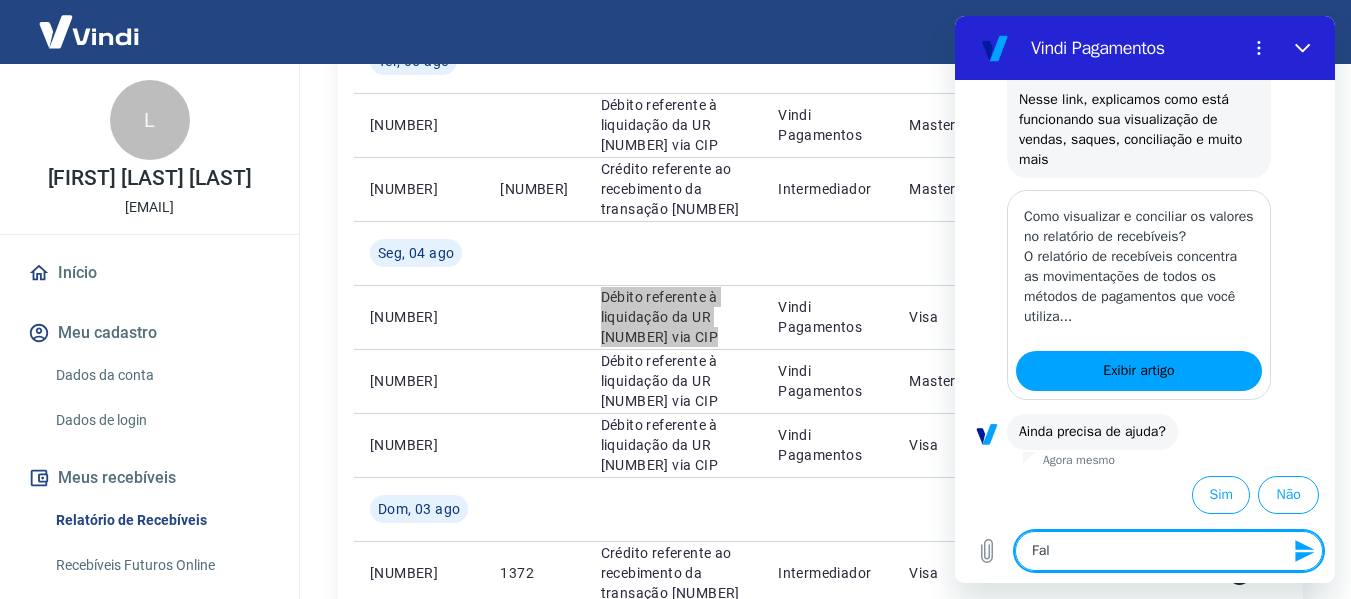 type on "Fala" 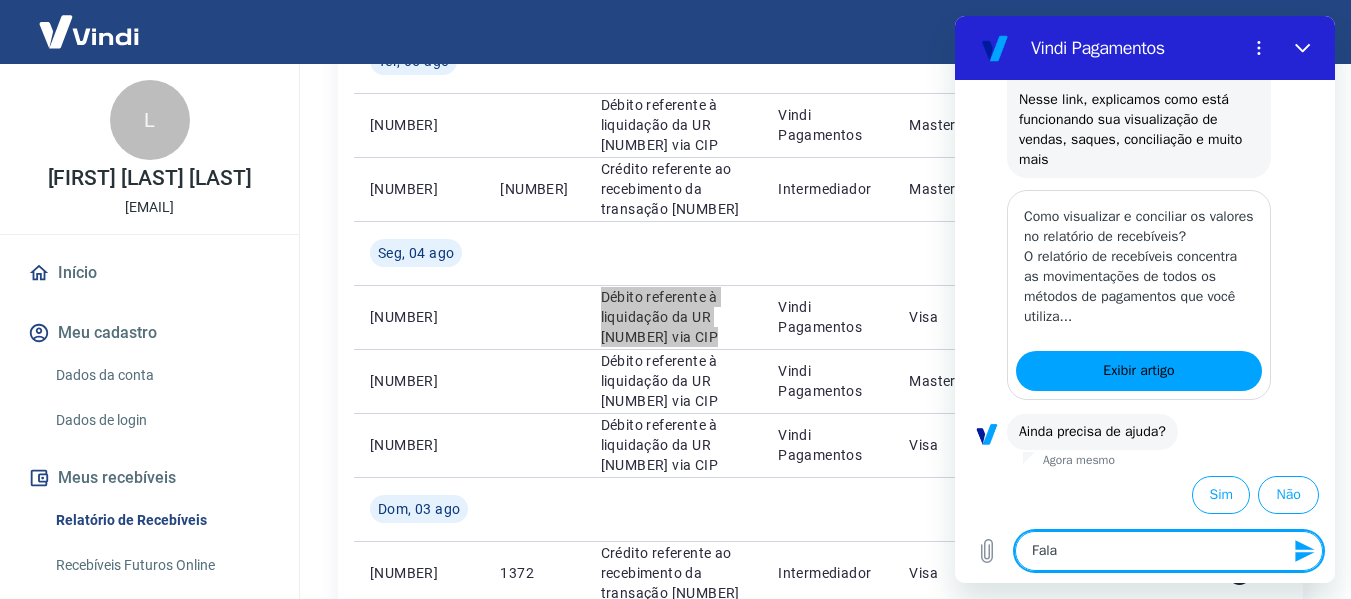 type on "Falar" 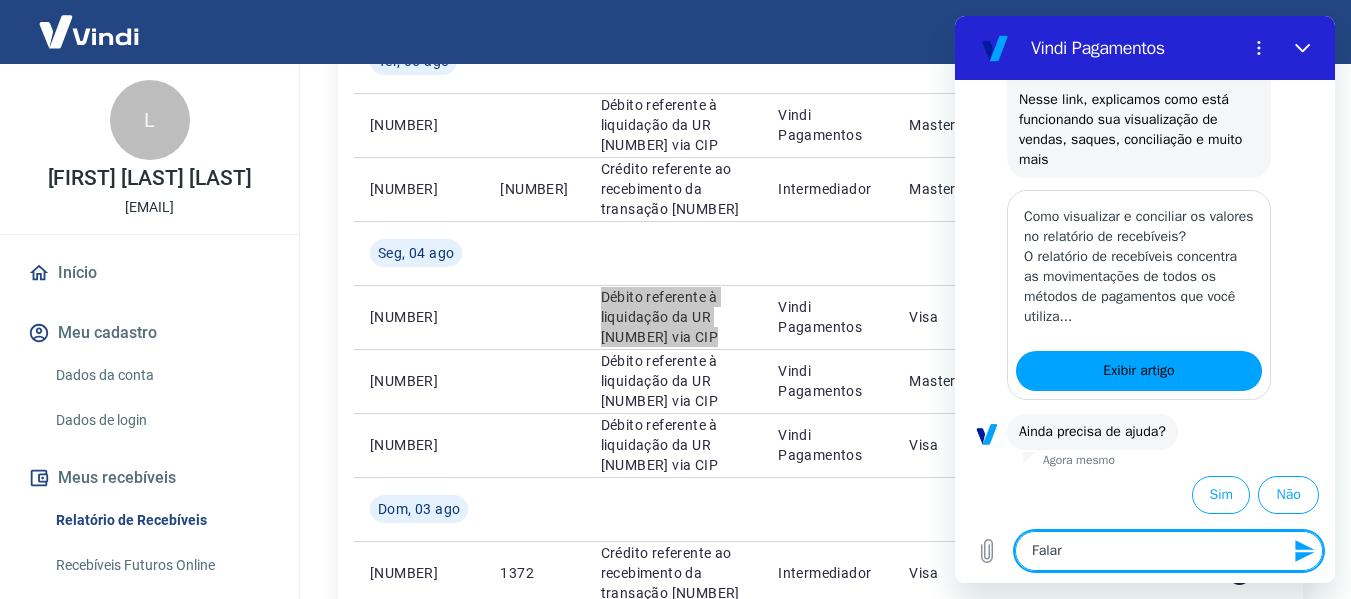 type on "Falar" 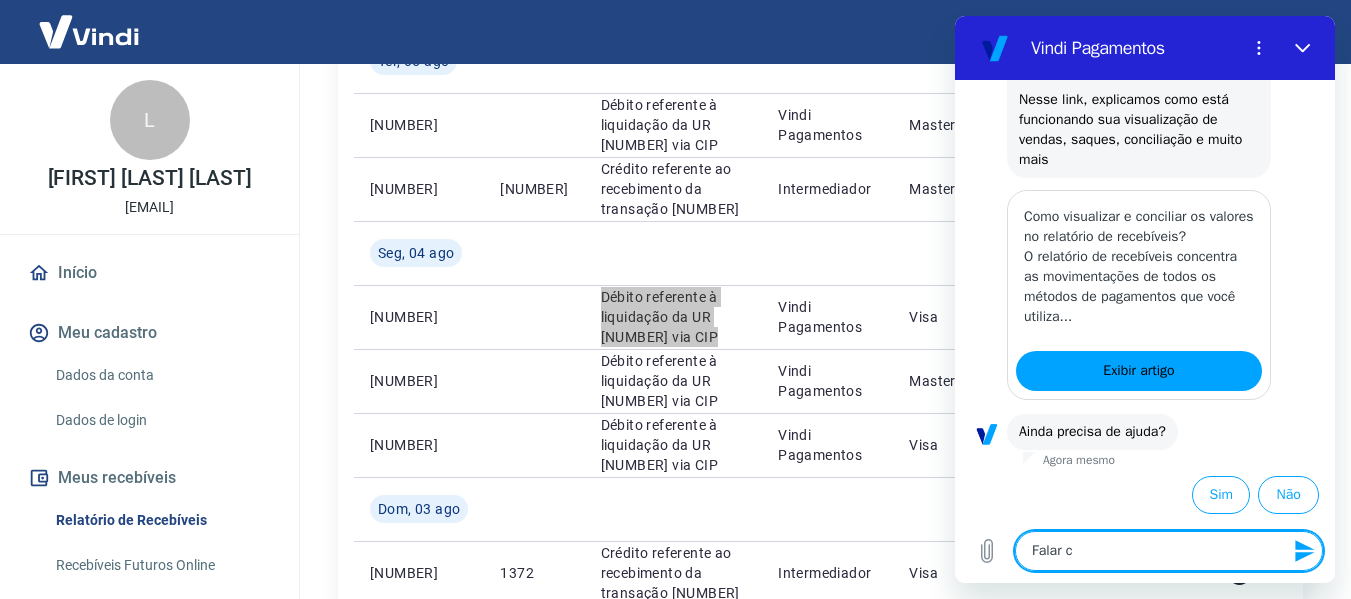 type on "Falar co" 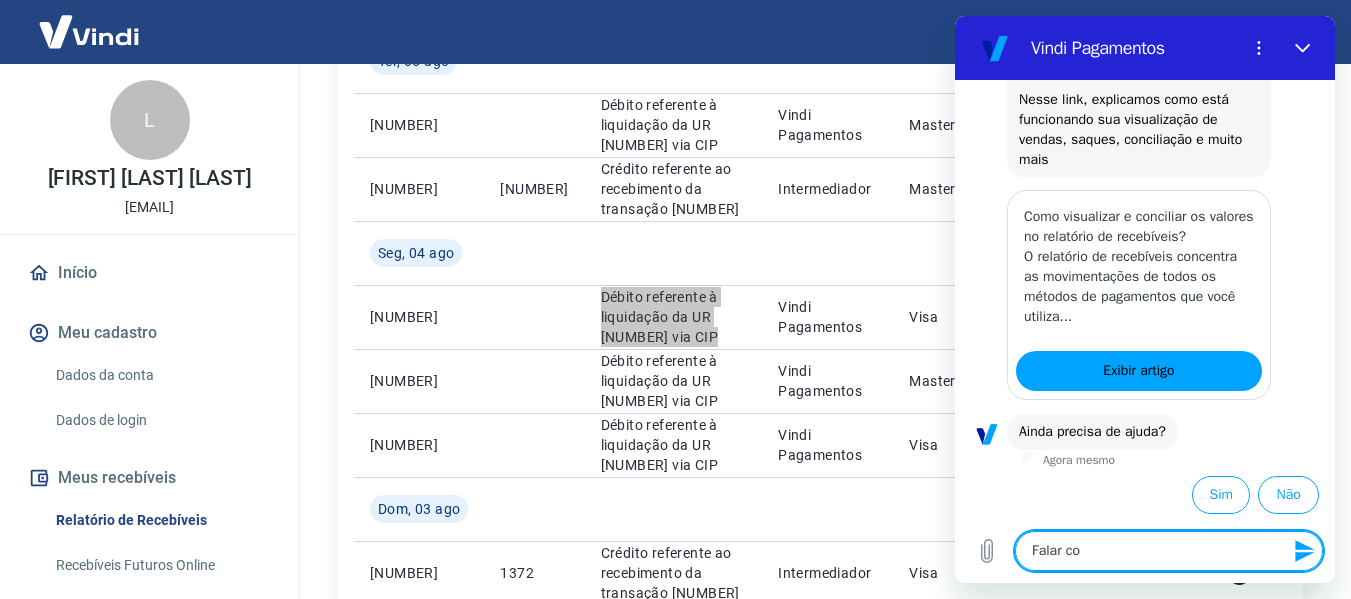 type on "Falar com" 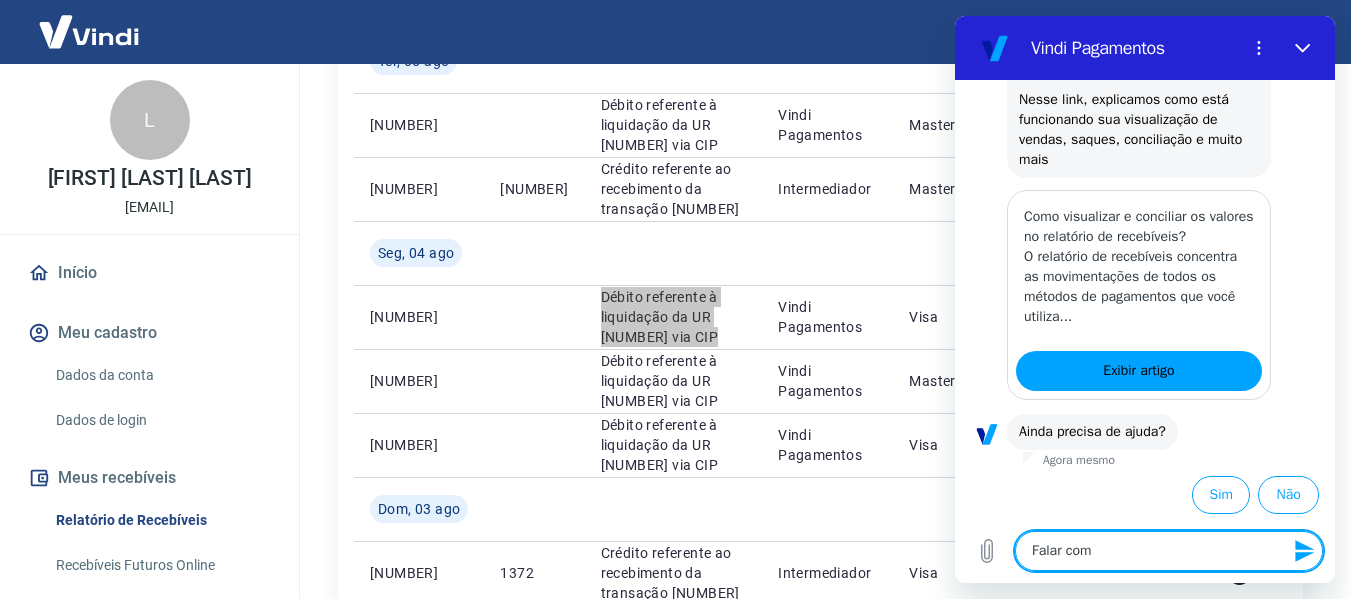 type on "Falar com" 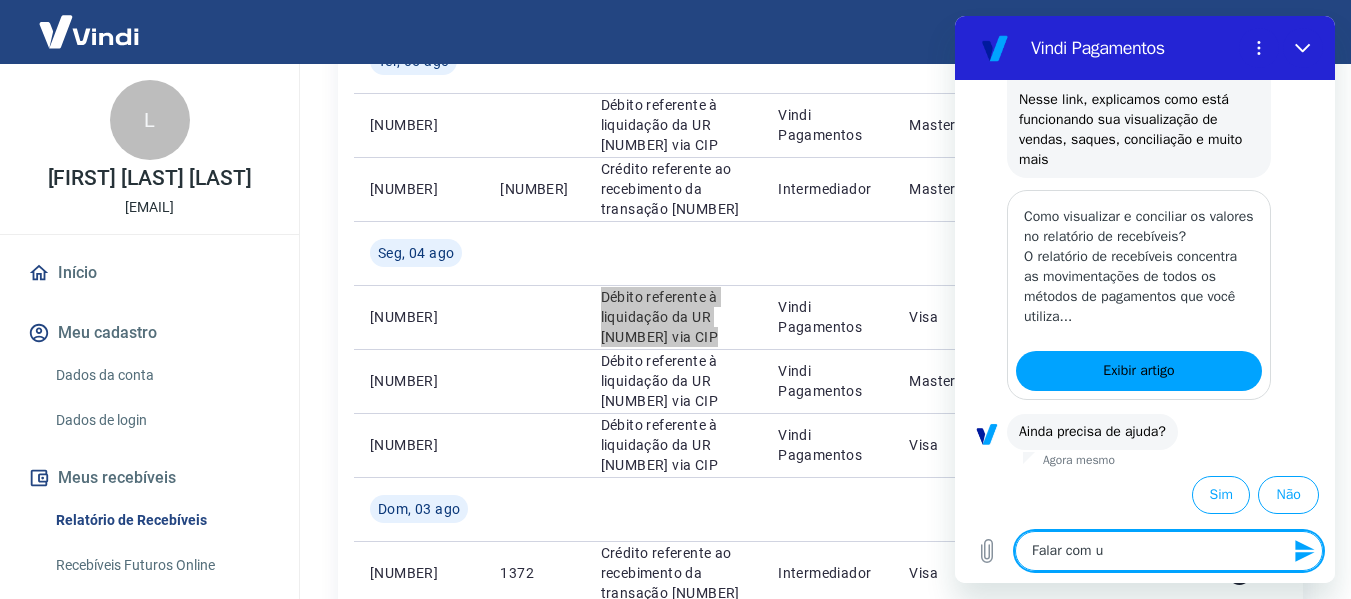 type on "Falar com um" 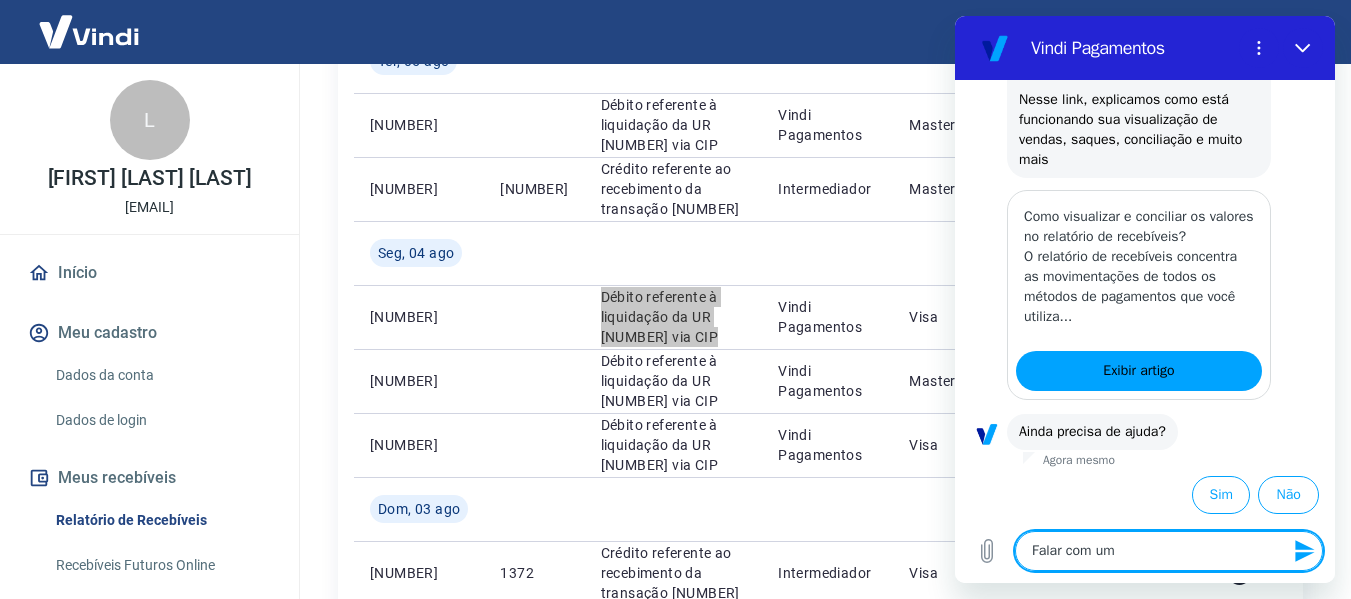 type on "Falar com um" 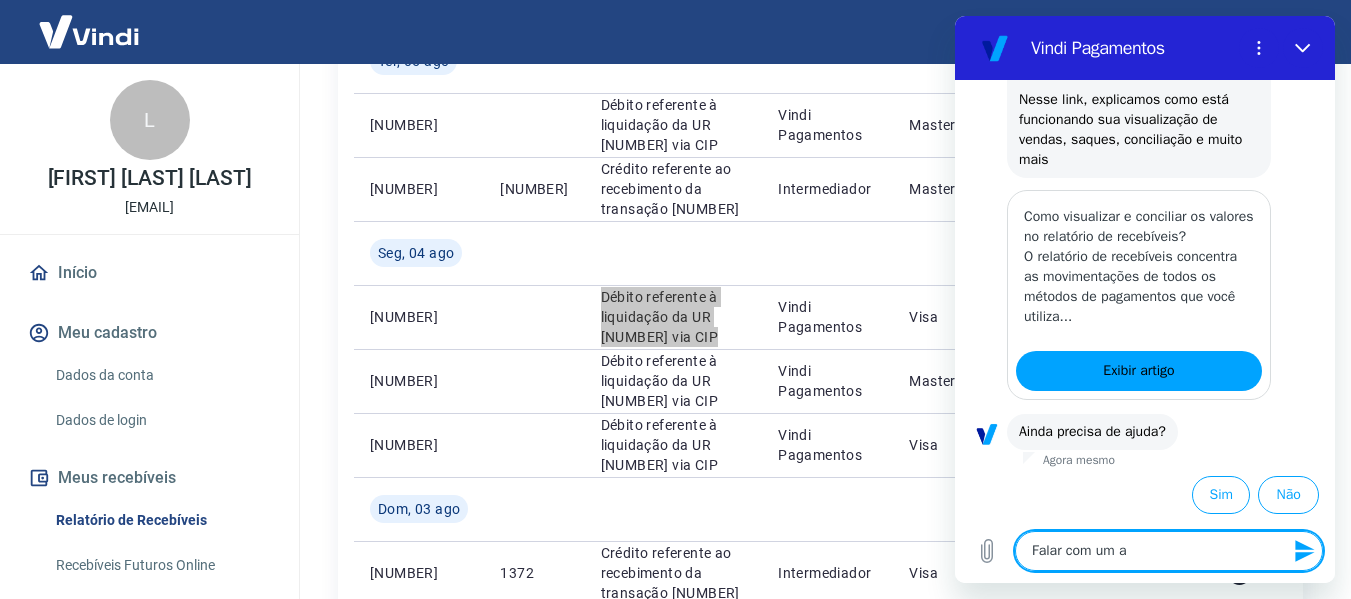 type on "Falar com um at" 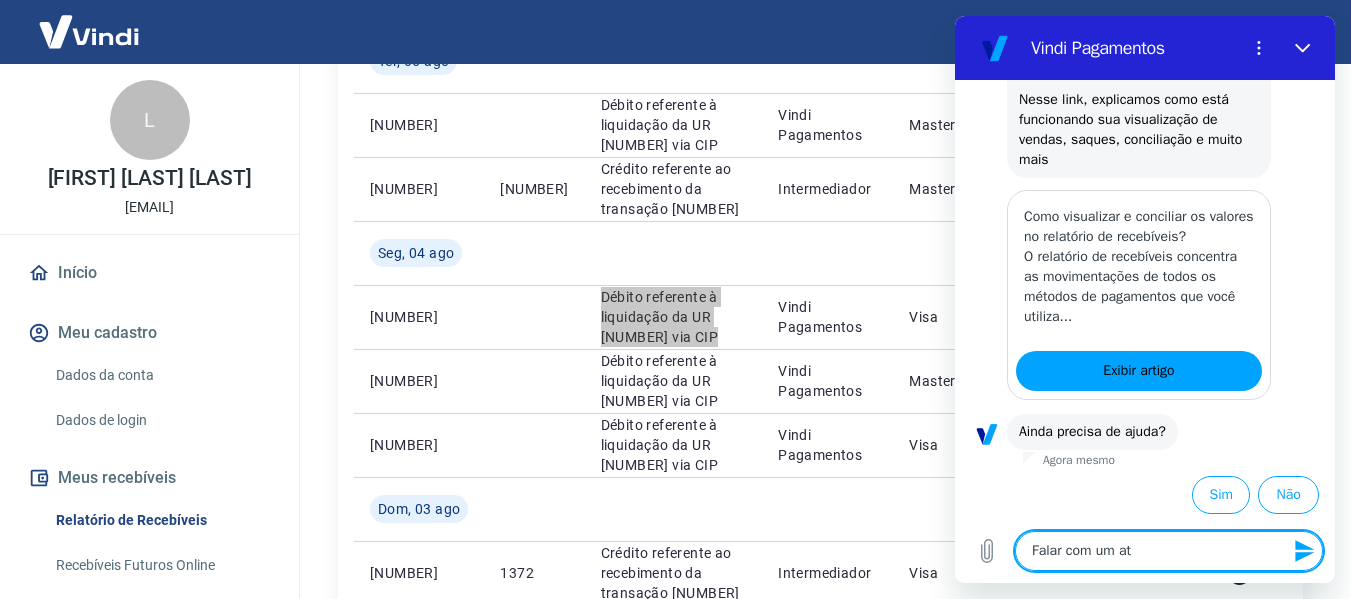 type on "Falar com um ate" 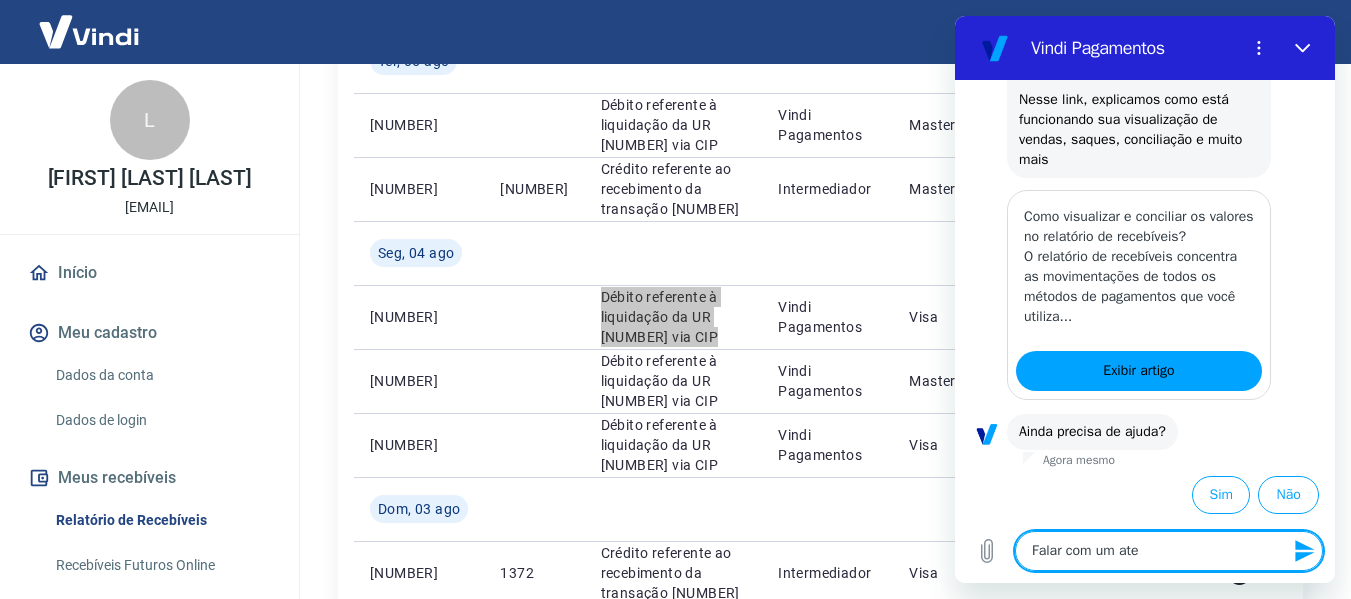 type on "Falar com um aten" 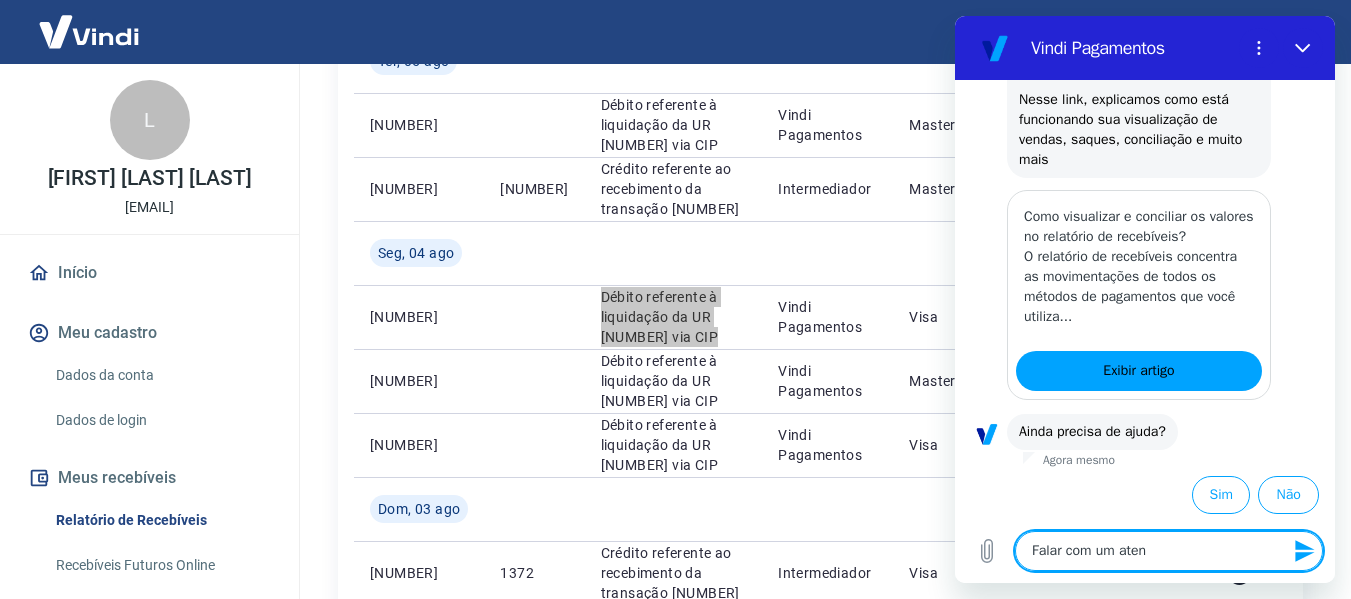 type on "Falar com um atend" 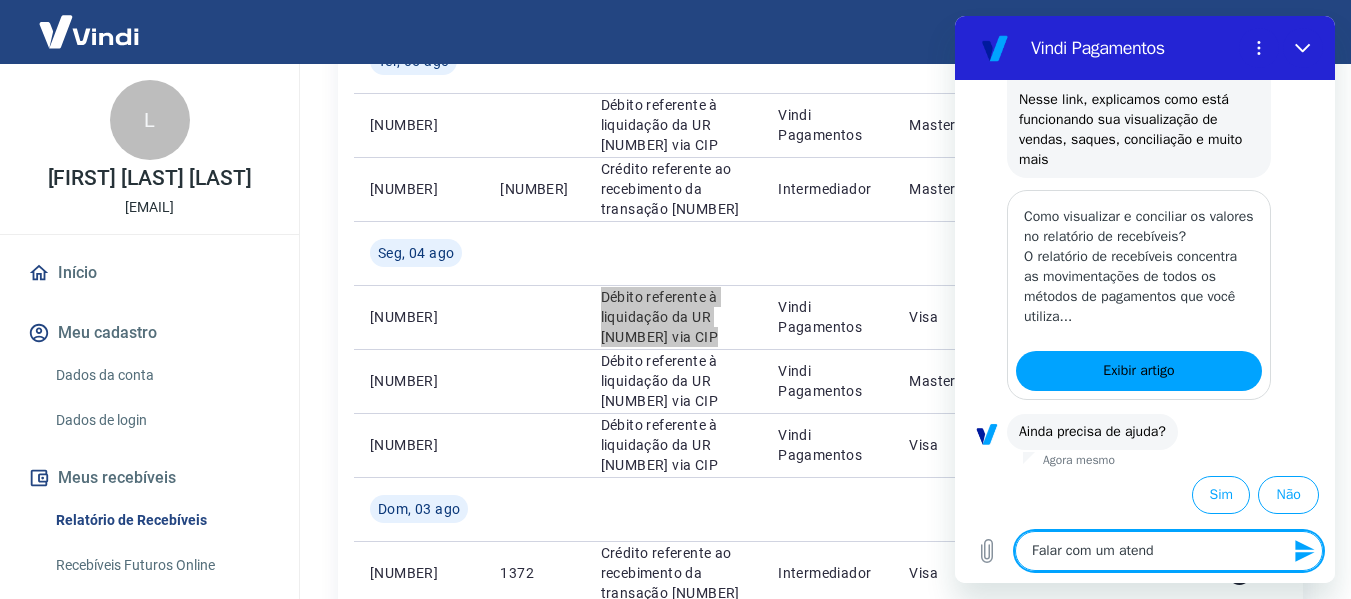 type on "Falar com um atende" 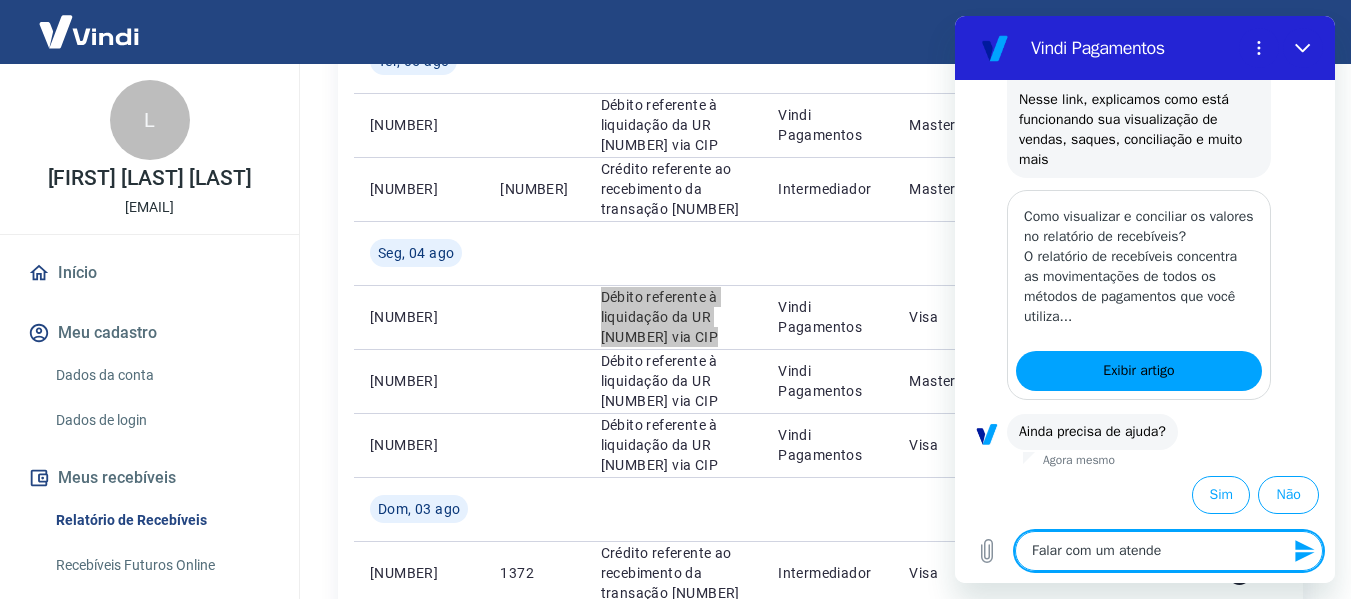 type on "Falar com um atenden" 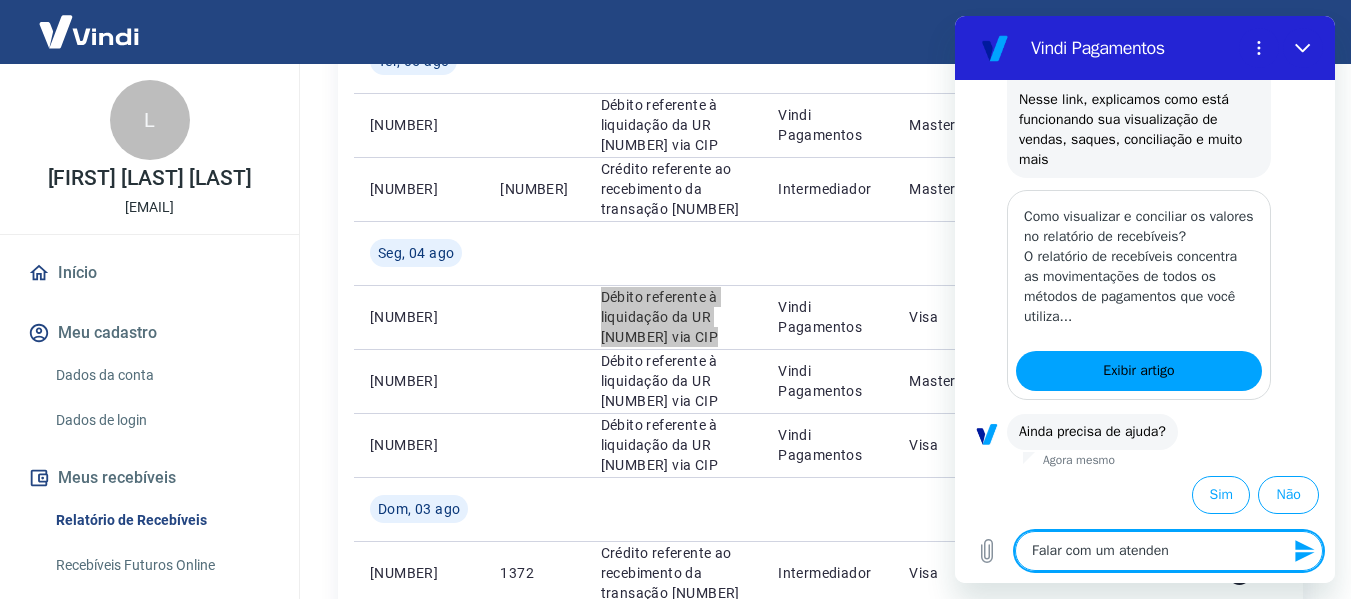 type on "Falar com um atendent" 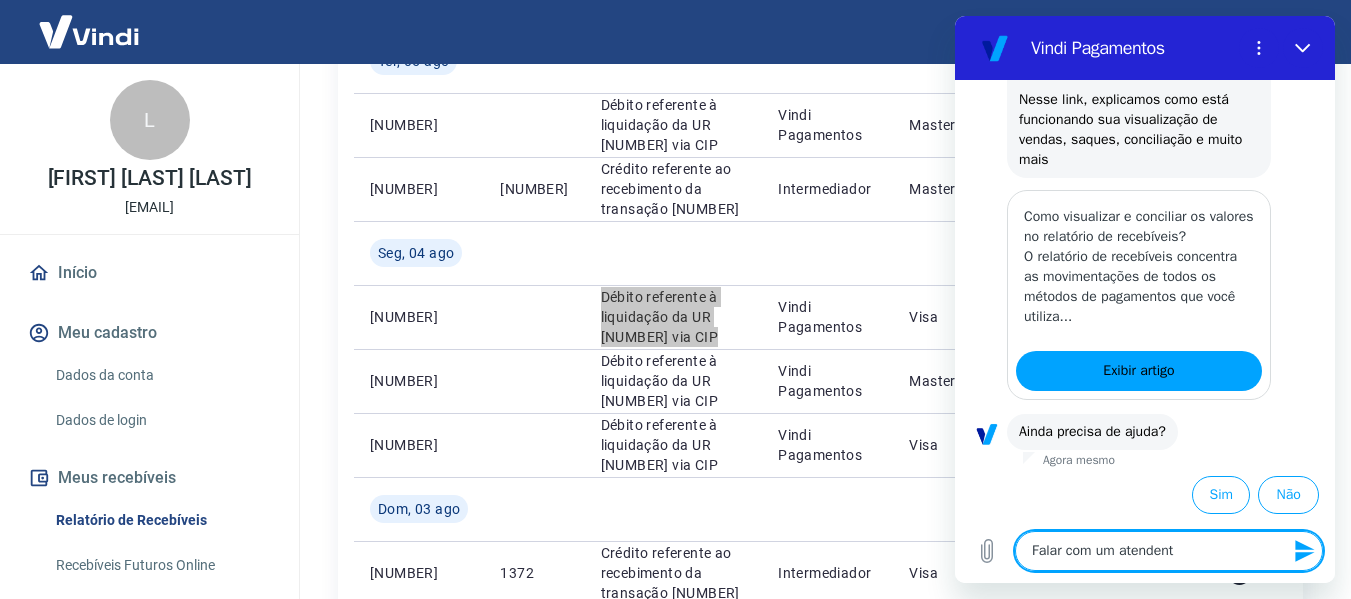 type on "Falar com um atendente" 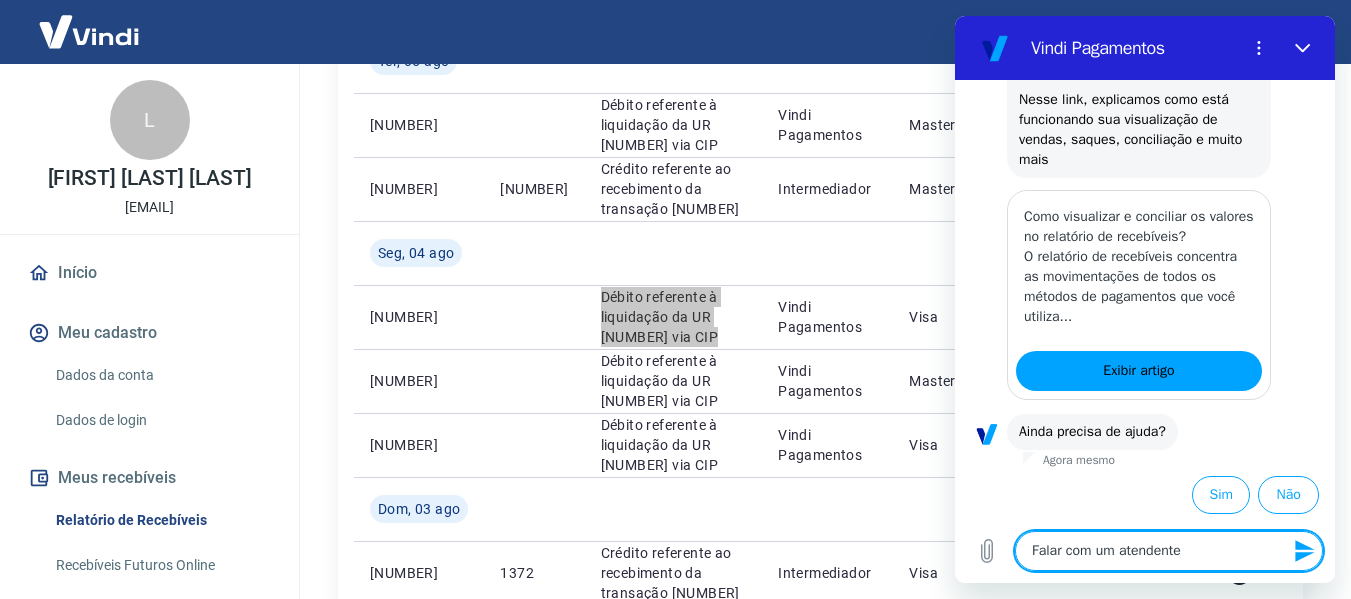 type 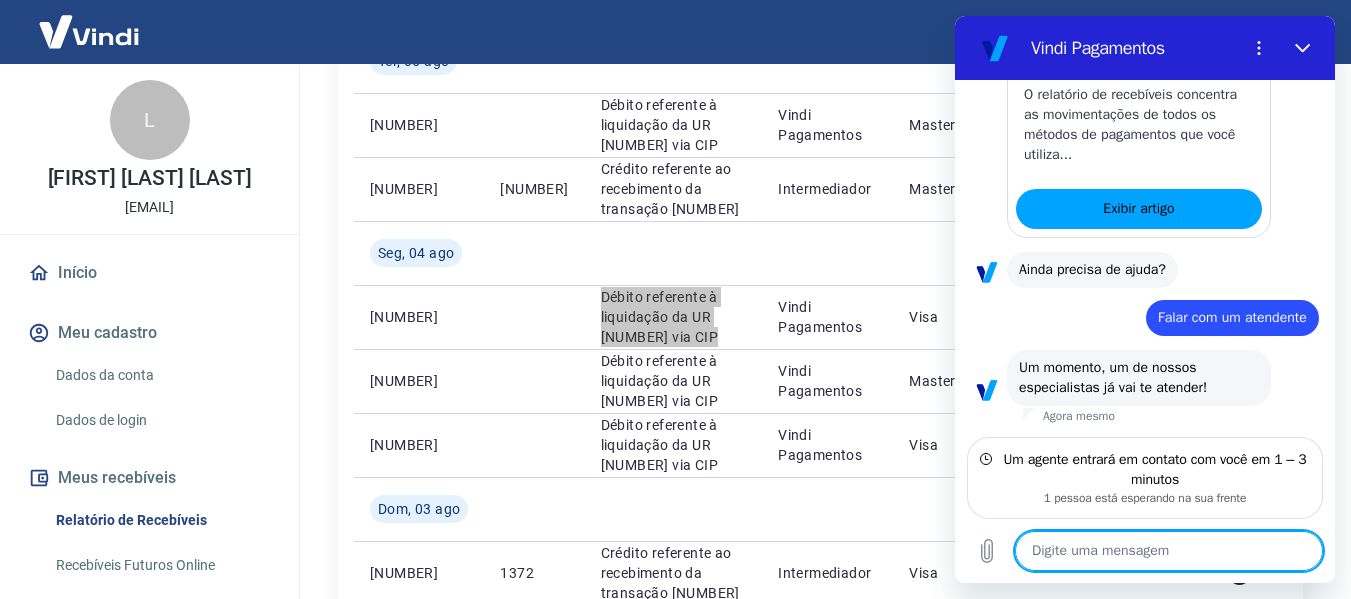 scroll, scrollTop: 1204, scrollLeft: 0, axis: vertical 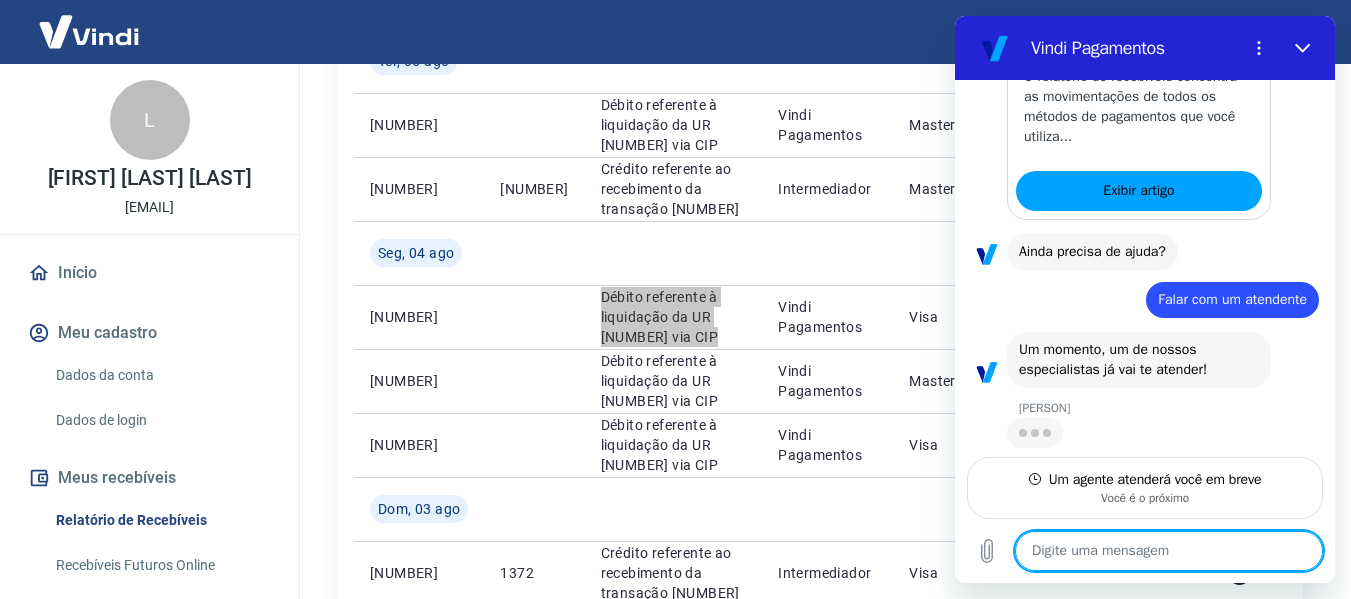 type on "x" 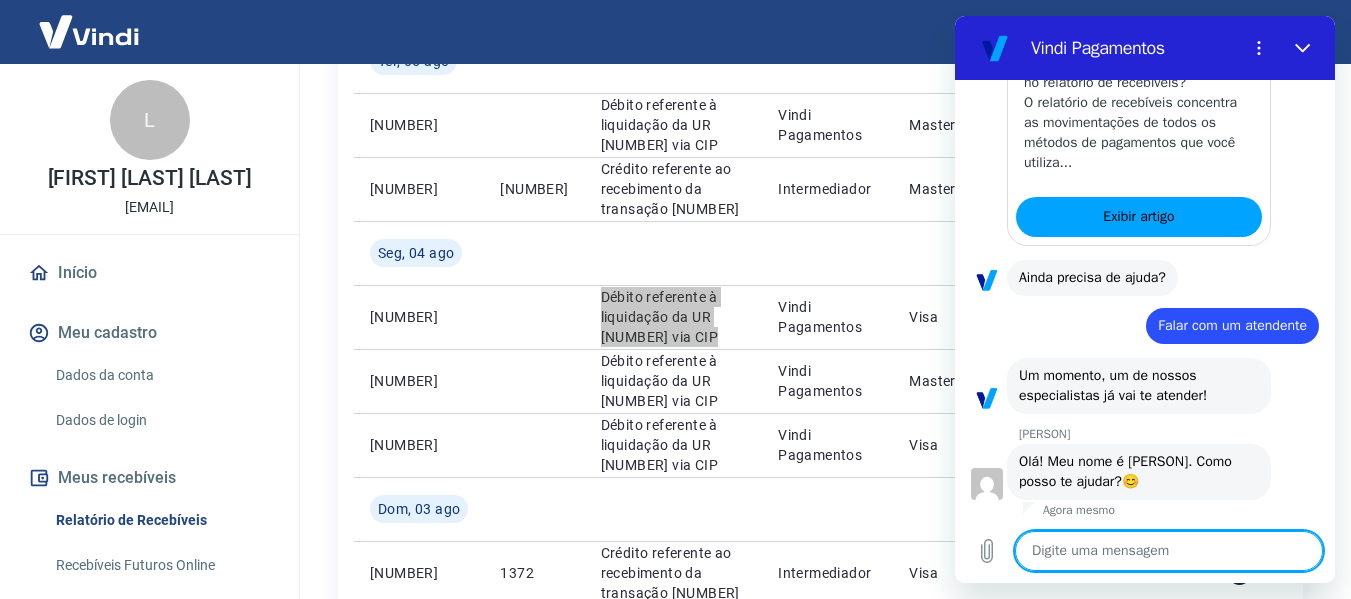 scroll, scrollTop: 1200, scrollLeft: 0, axis: vertical 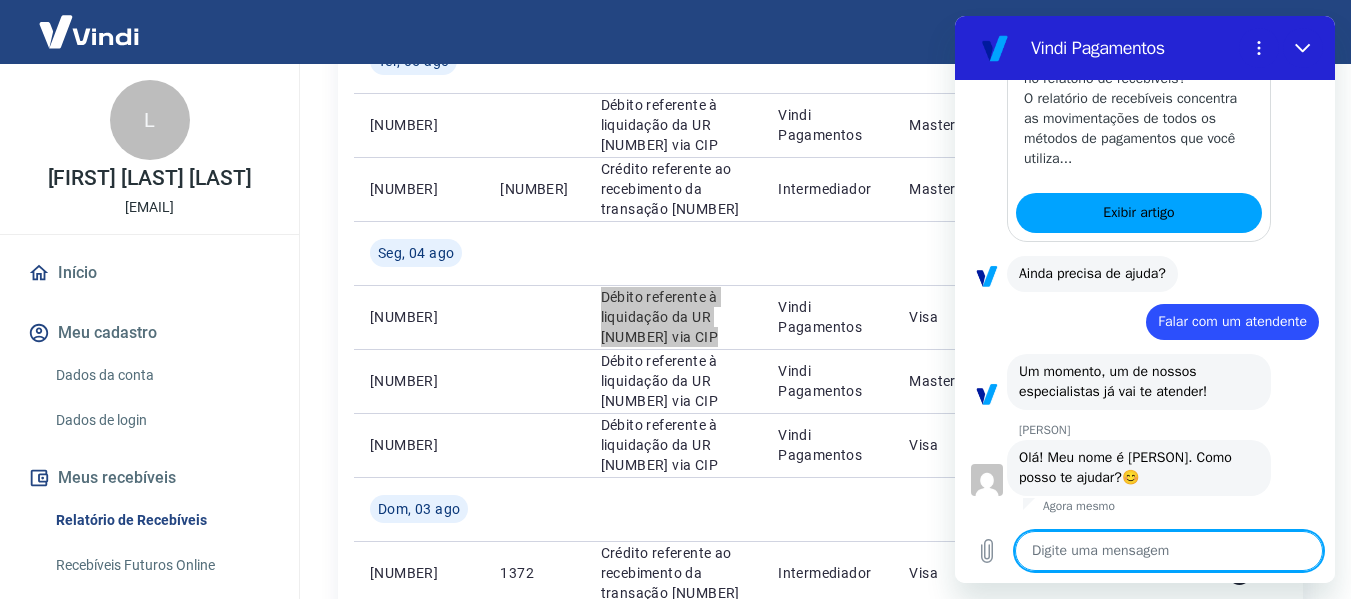type on "O" 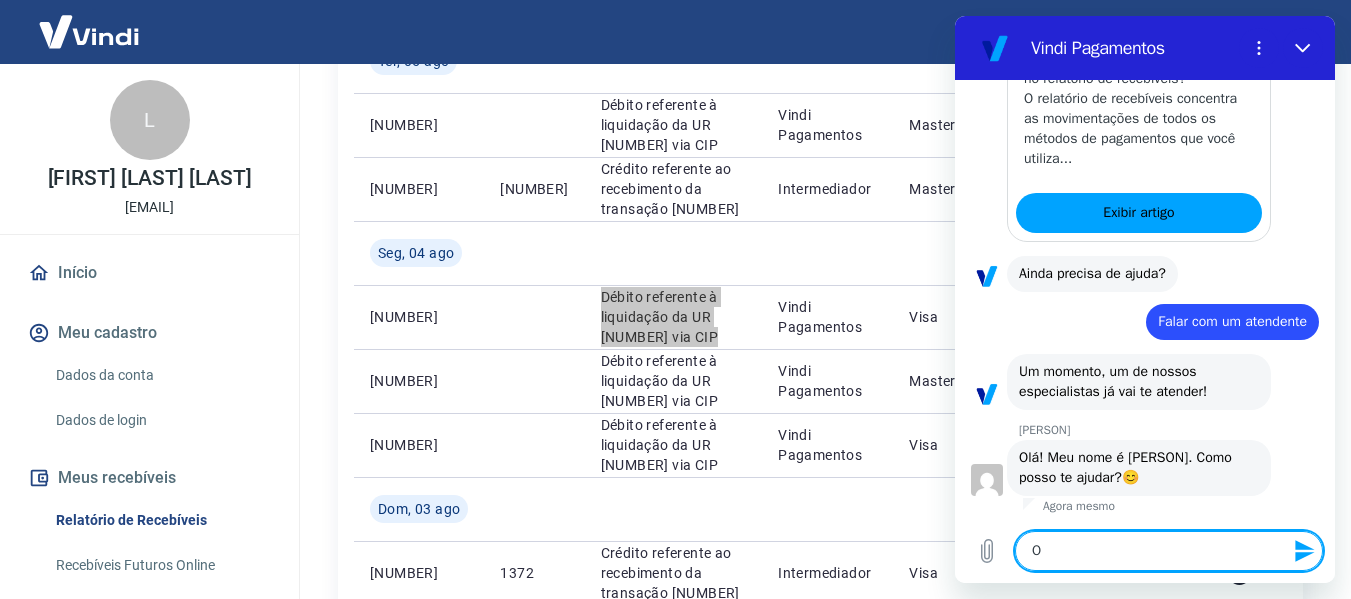 type on "Ol" 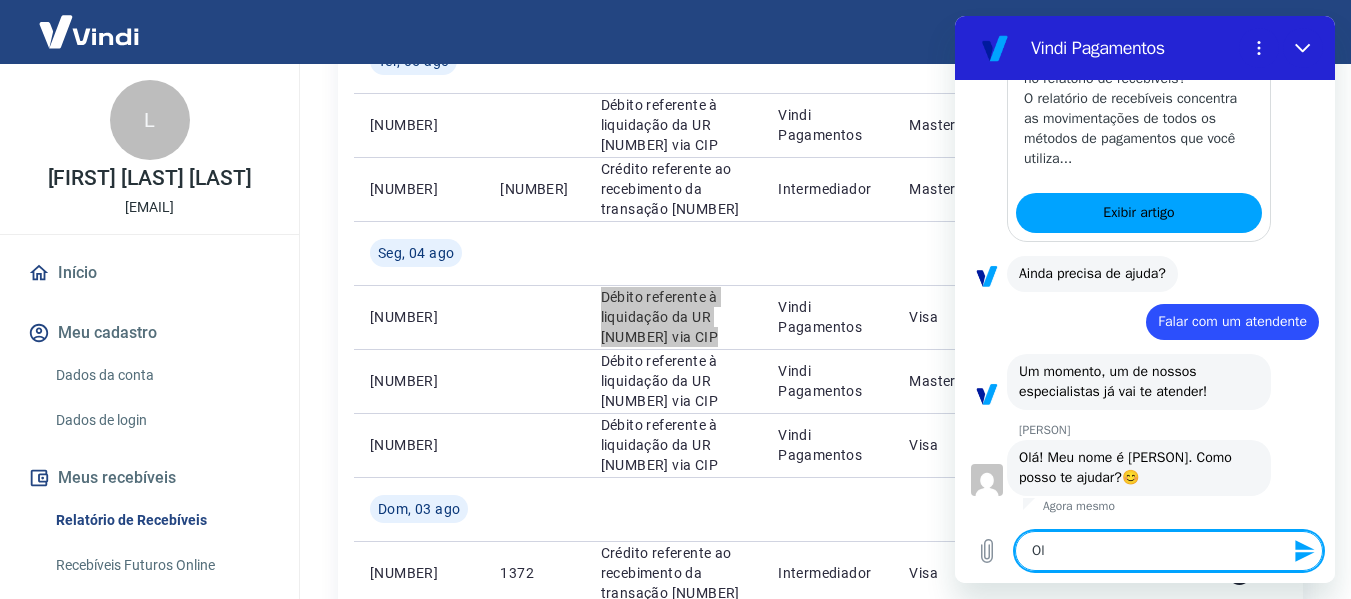 type on "Olá" 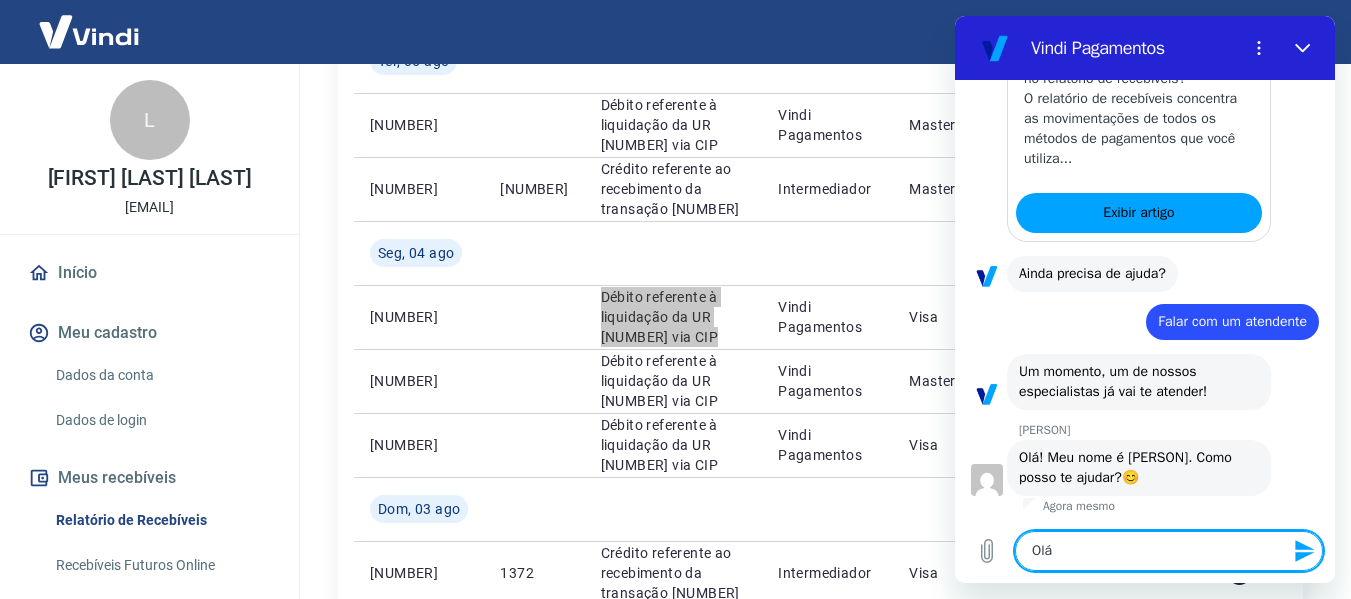 type on "Olá" 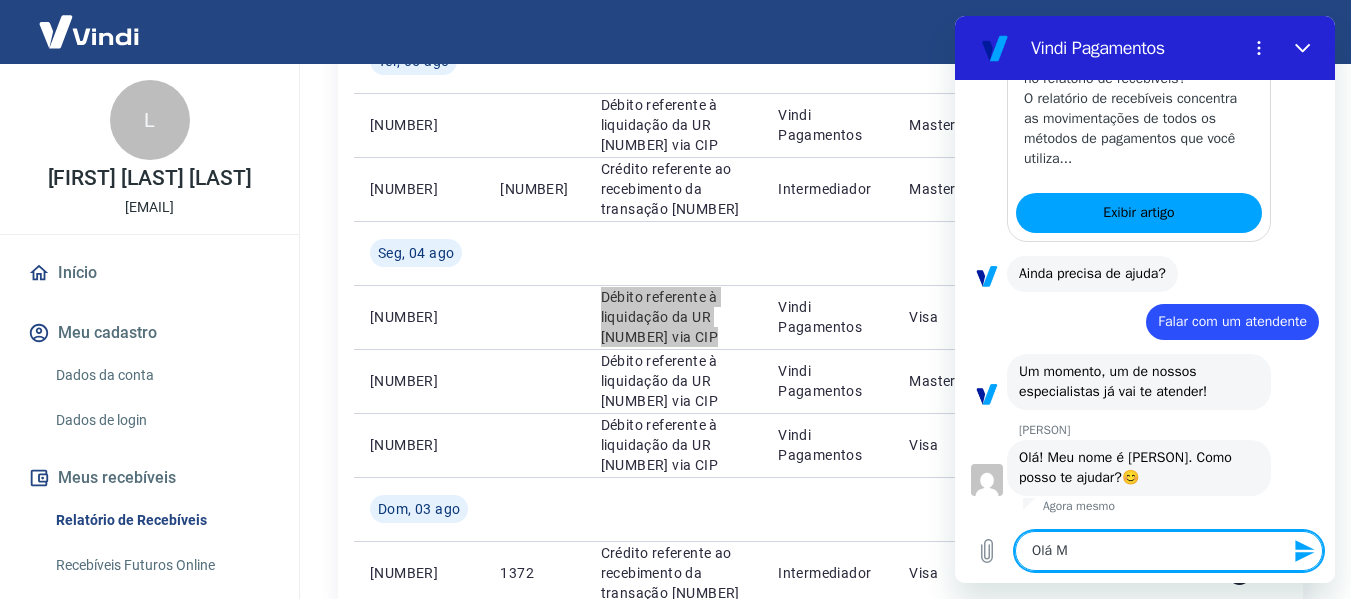 type on "Olá Ma" 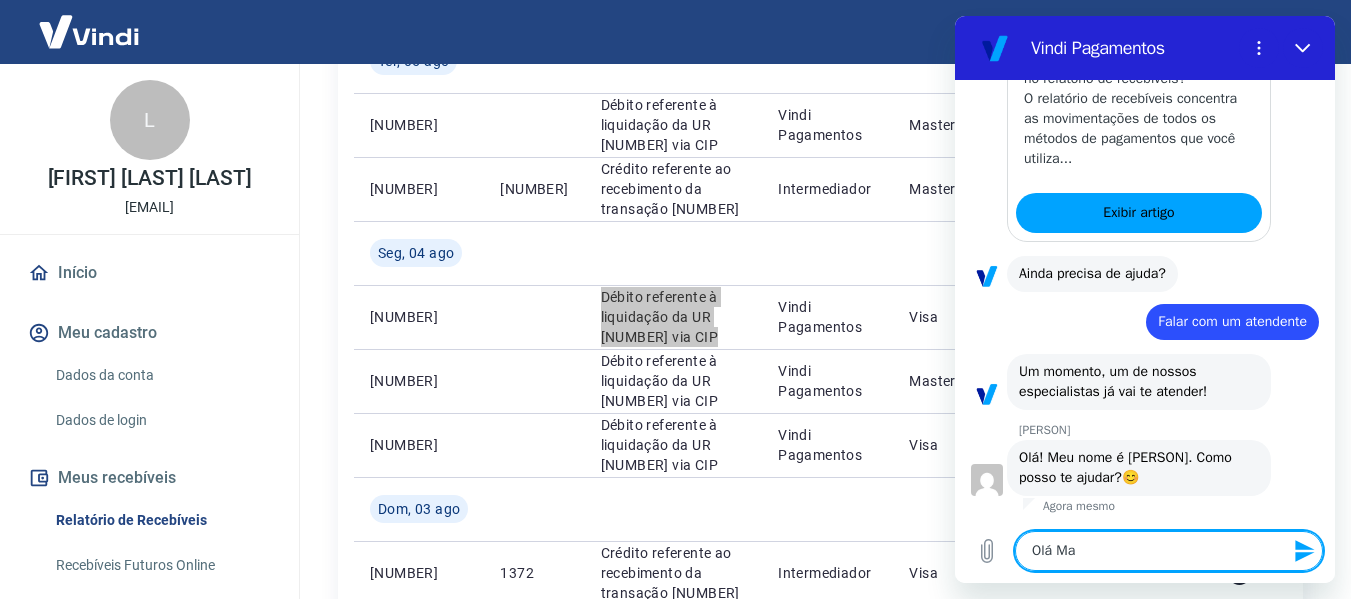 type on "Olá [PERSON]" 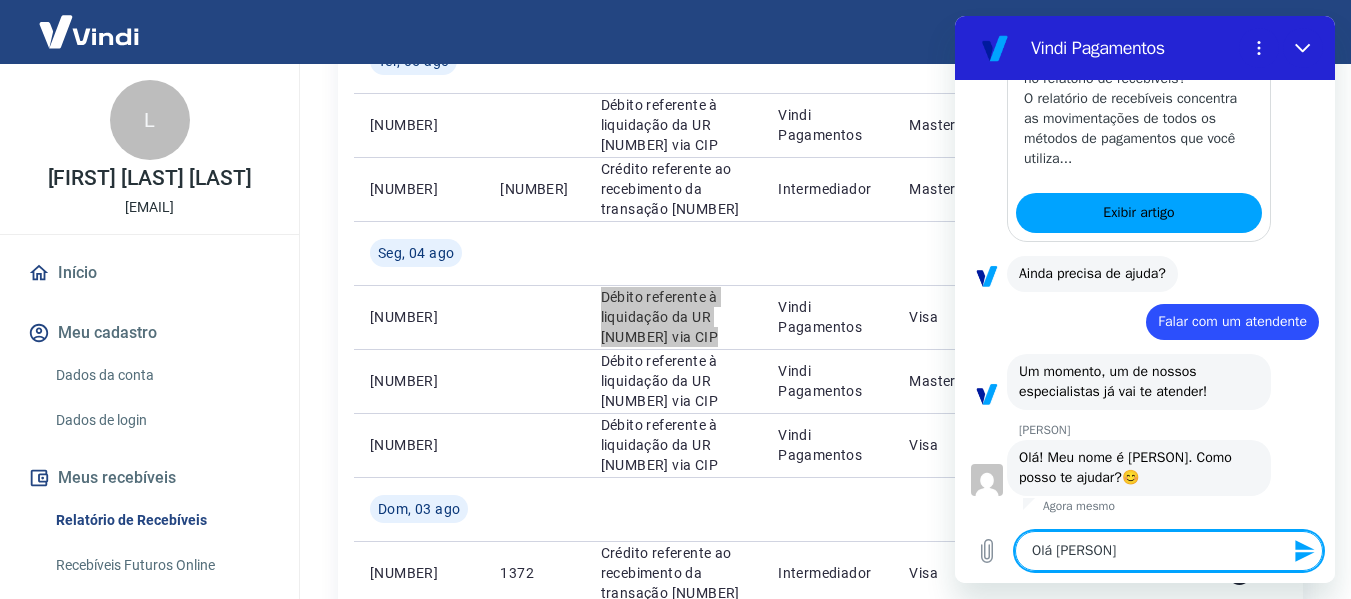 type on "Olá [PERSON]" 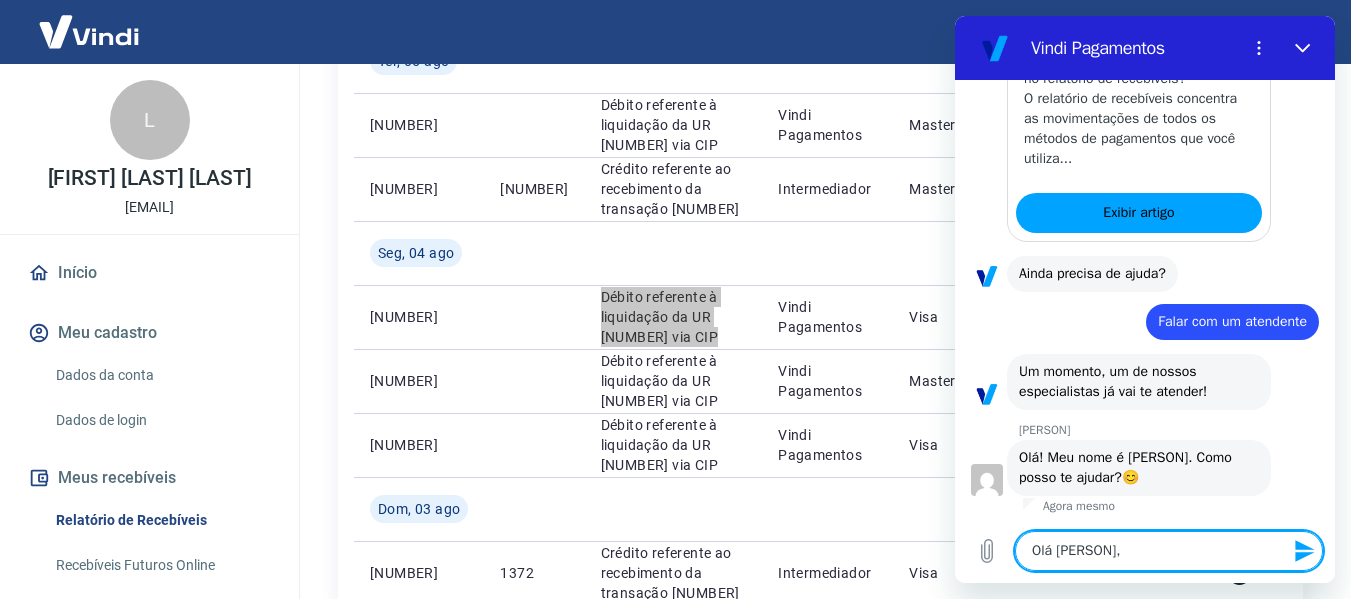 type on "Olá [PERSON]," 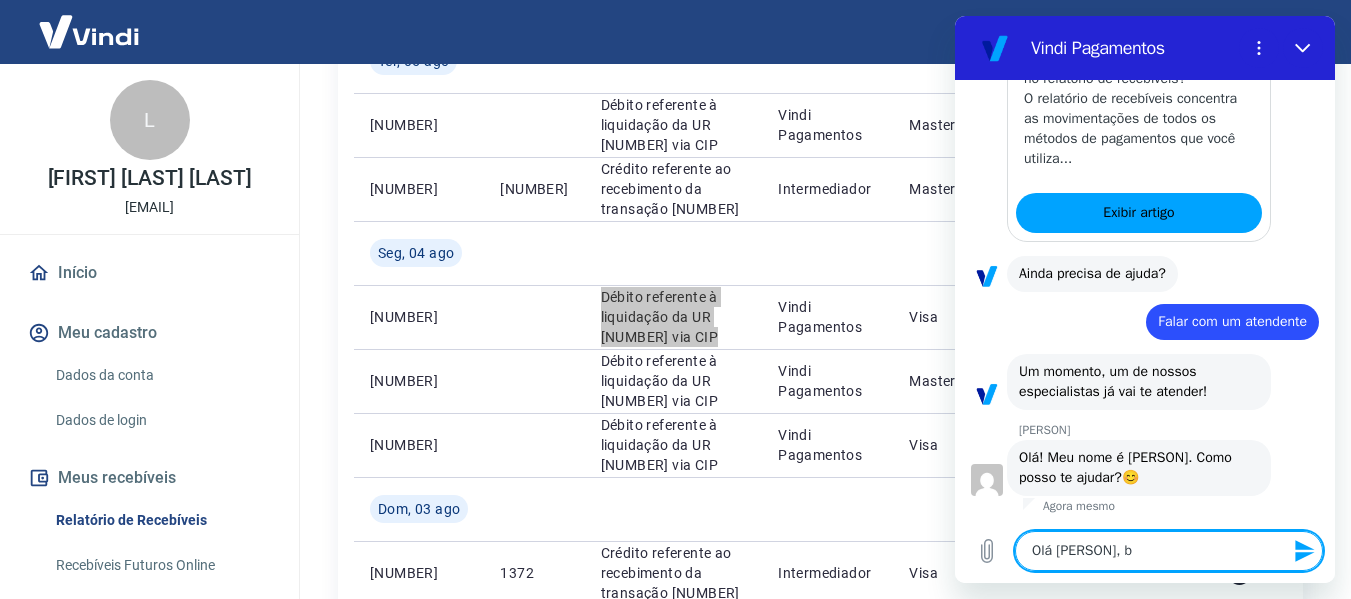 type on "x" 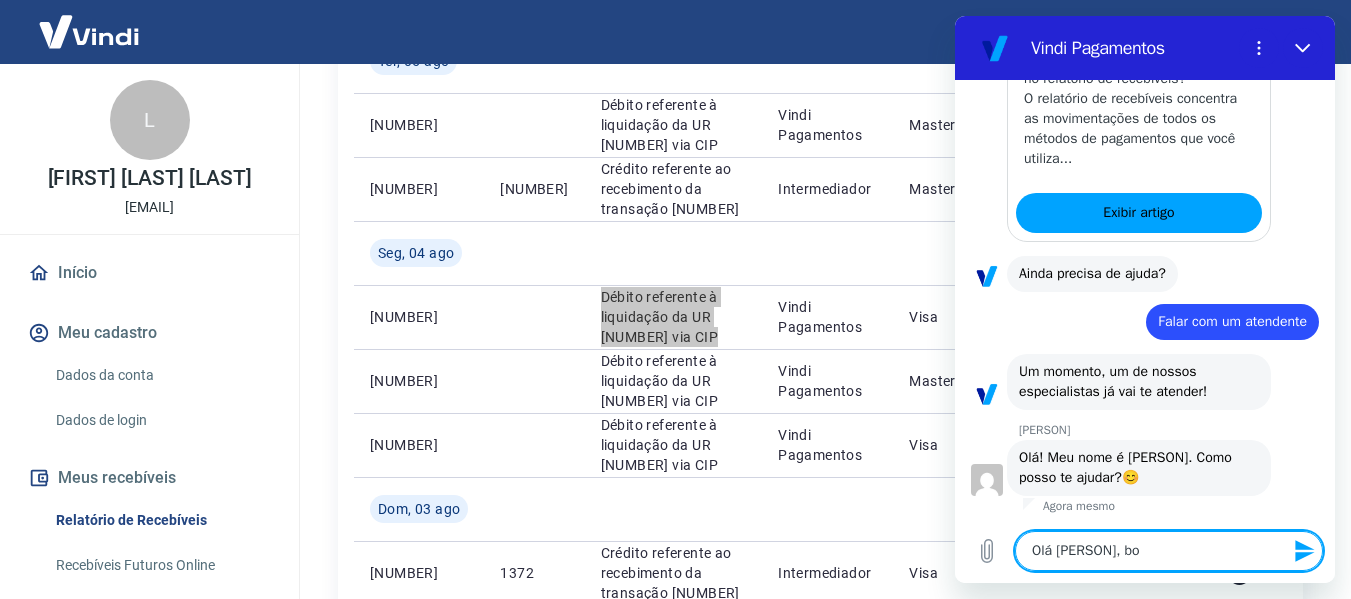 type on "Olá [PERSON], bom" 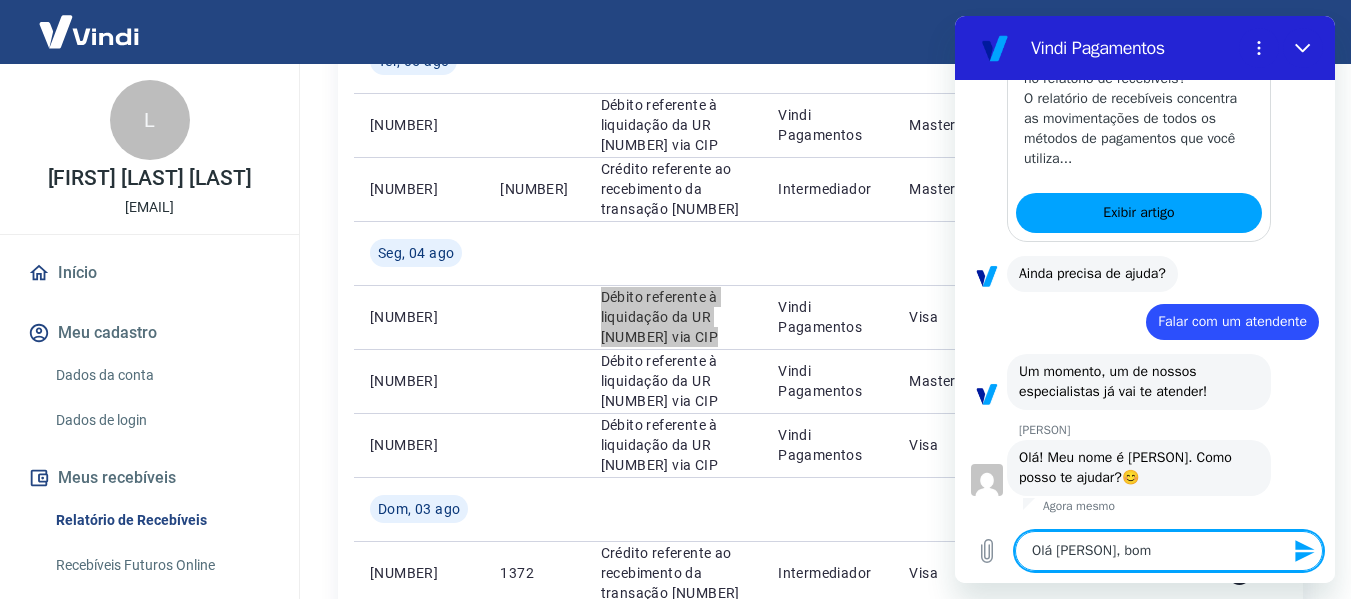 type on "Olá [PERSON], bom" 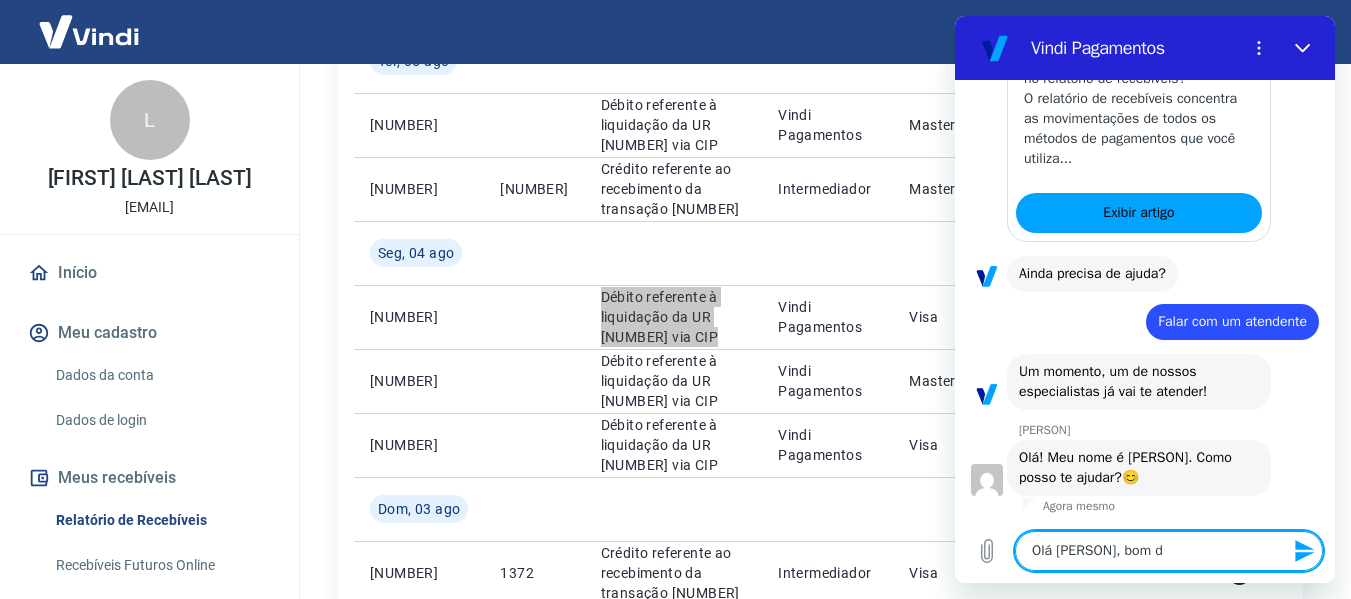 type on "Olá [PERSON], bom di" 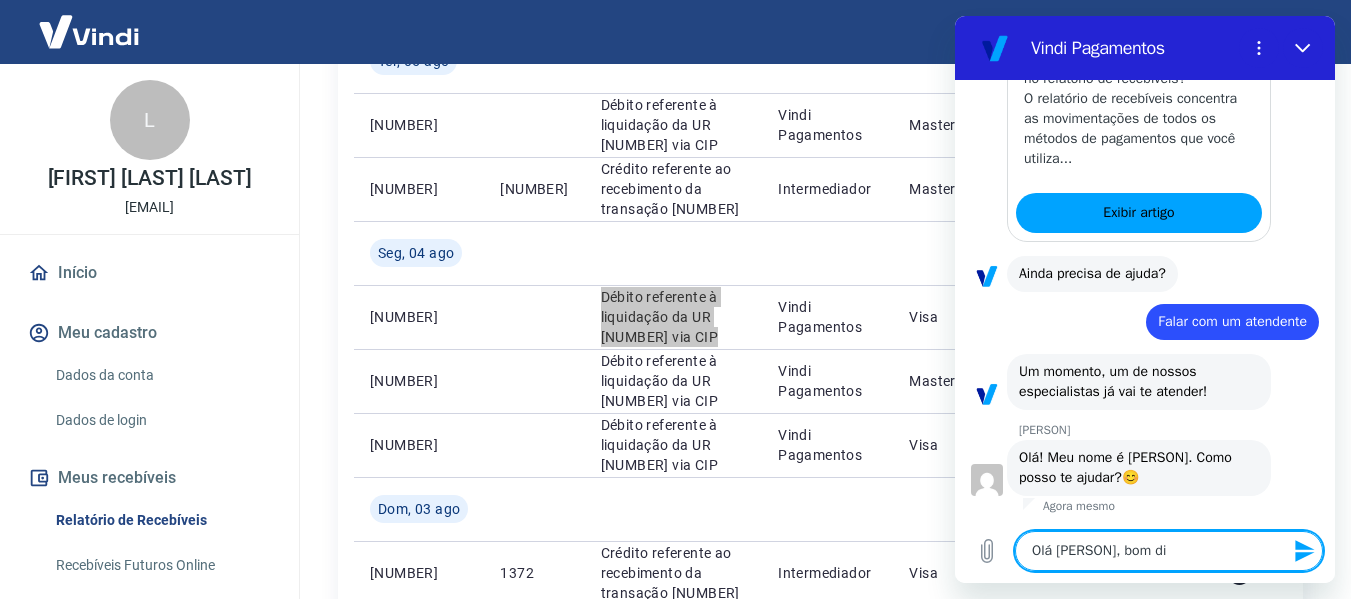 type on "Olá [PERSON], bom dia" 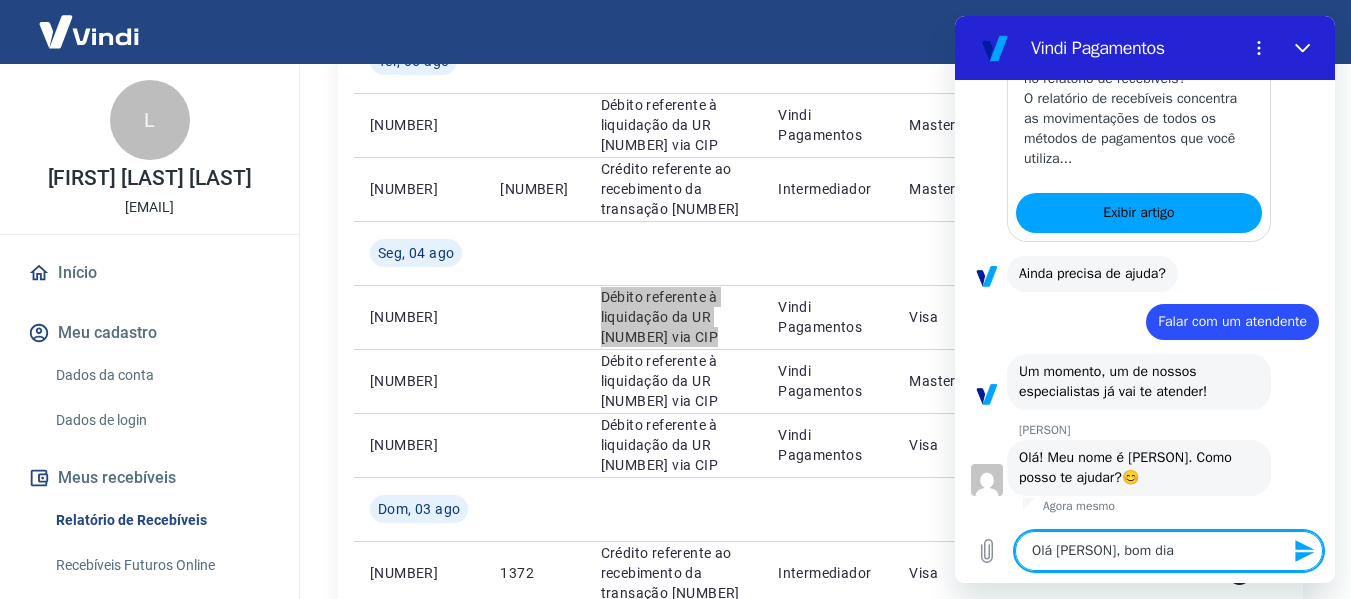 type on "Olá [PERSON], bom dia," 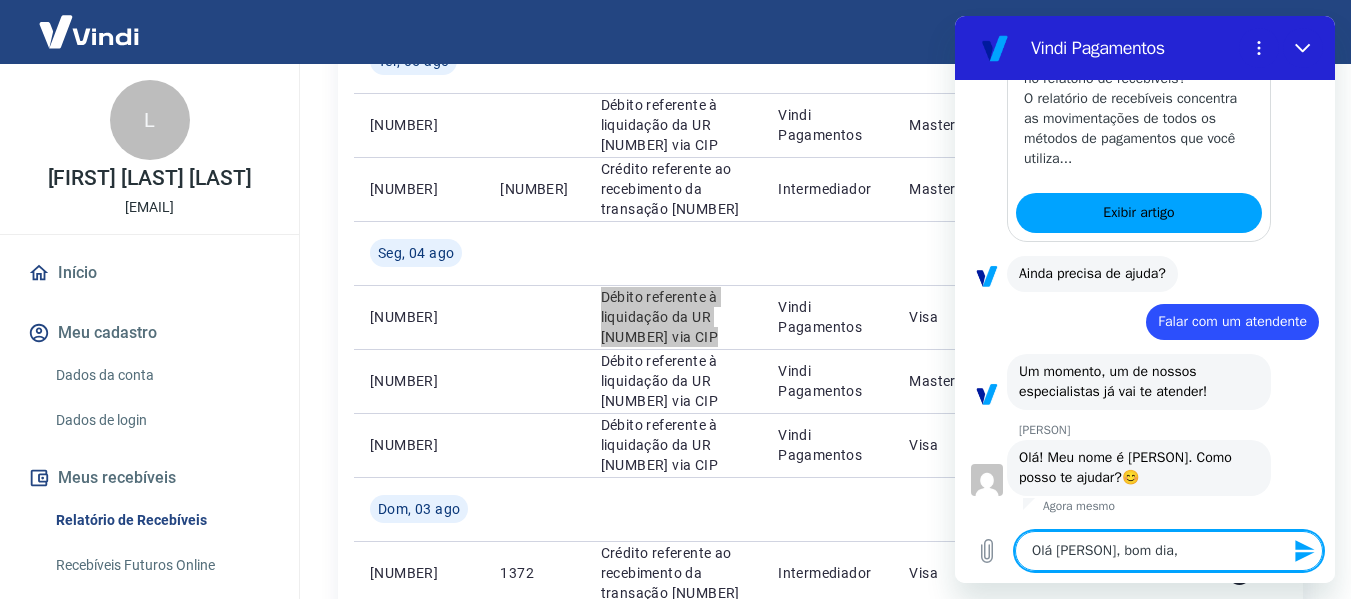 type on "Olá [PERSON], bom dia," 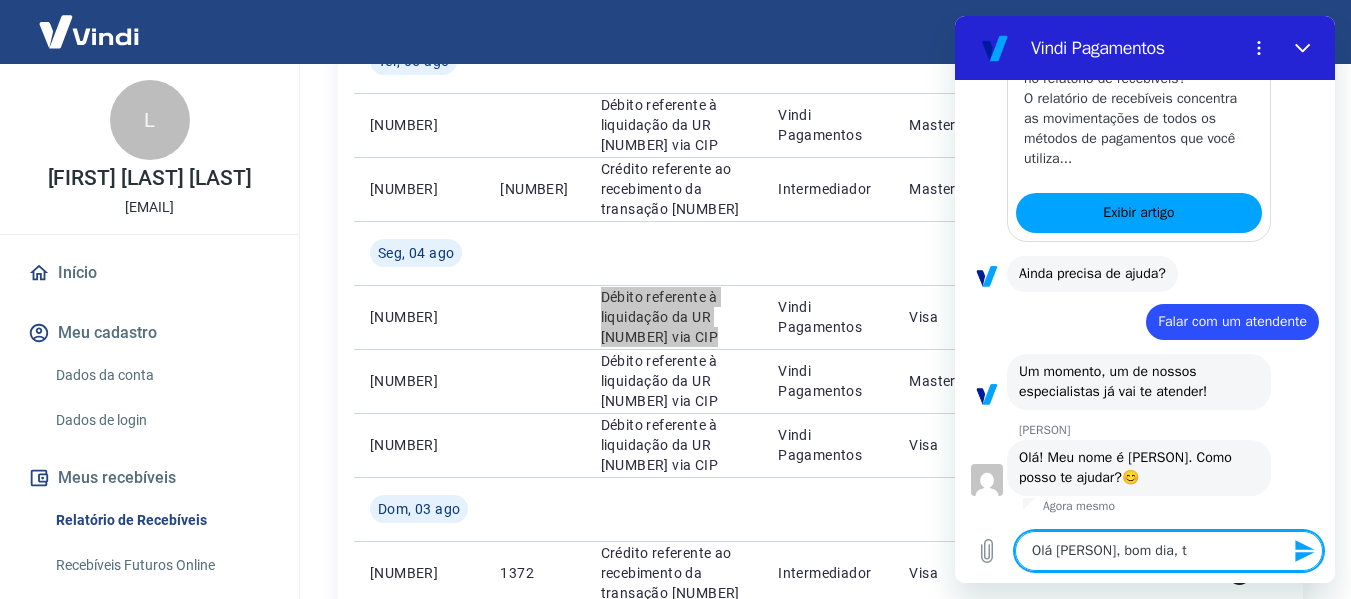 type on "Olá [PERSON], bom dia, tu" 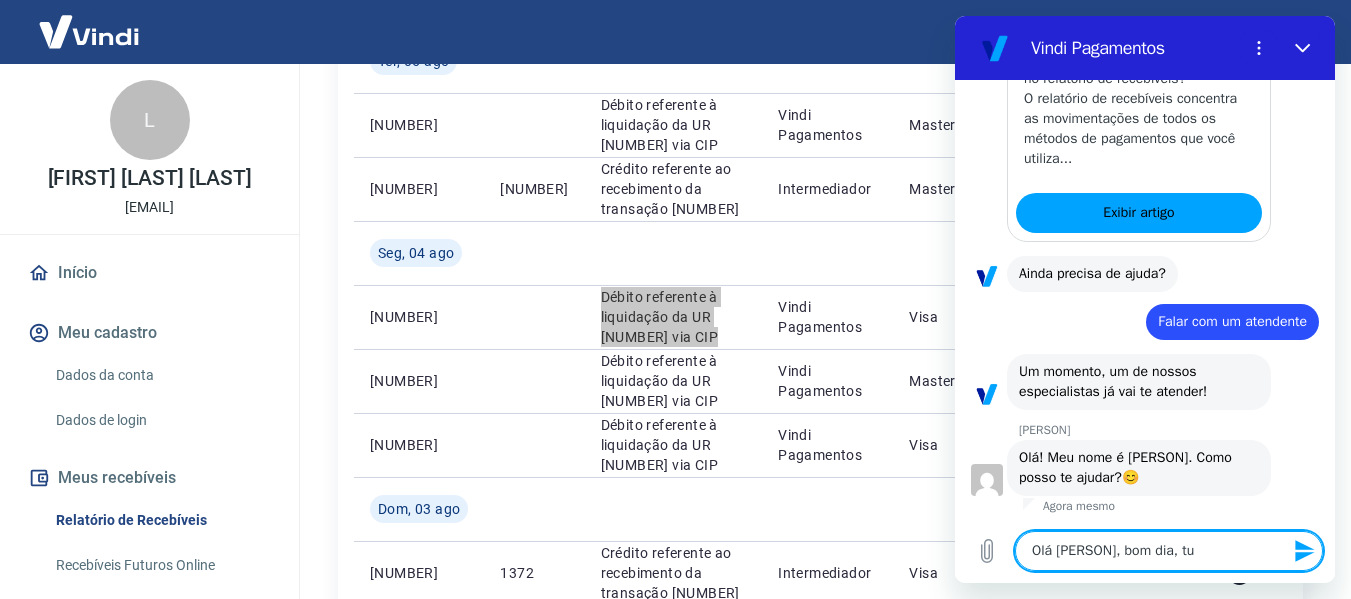 type on "Olá [PERSON], bom dia, tud" 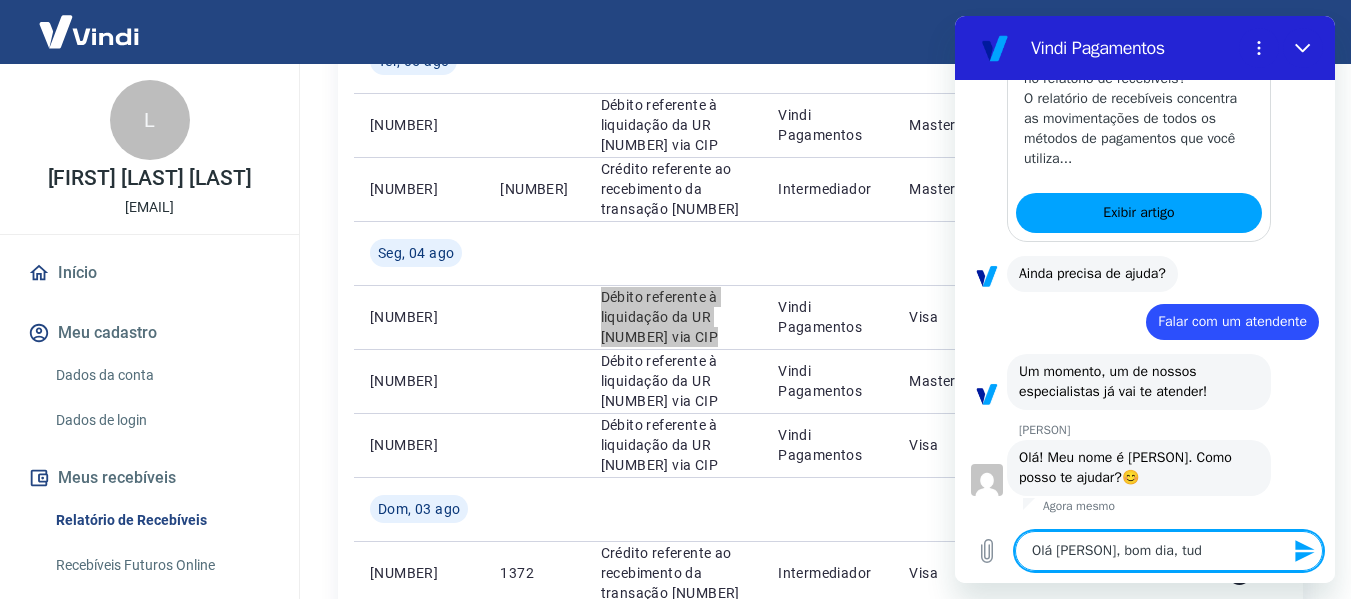 type on "x" 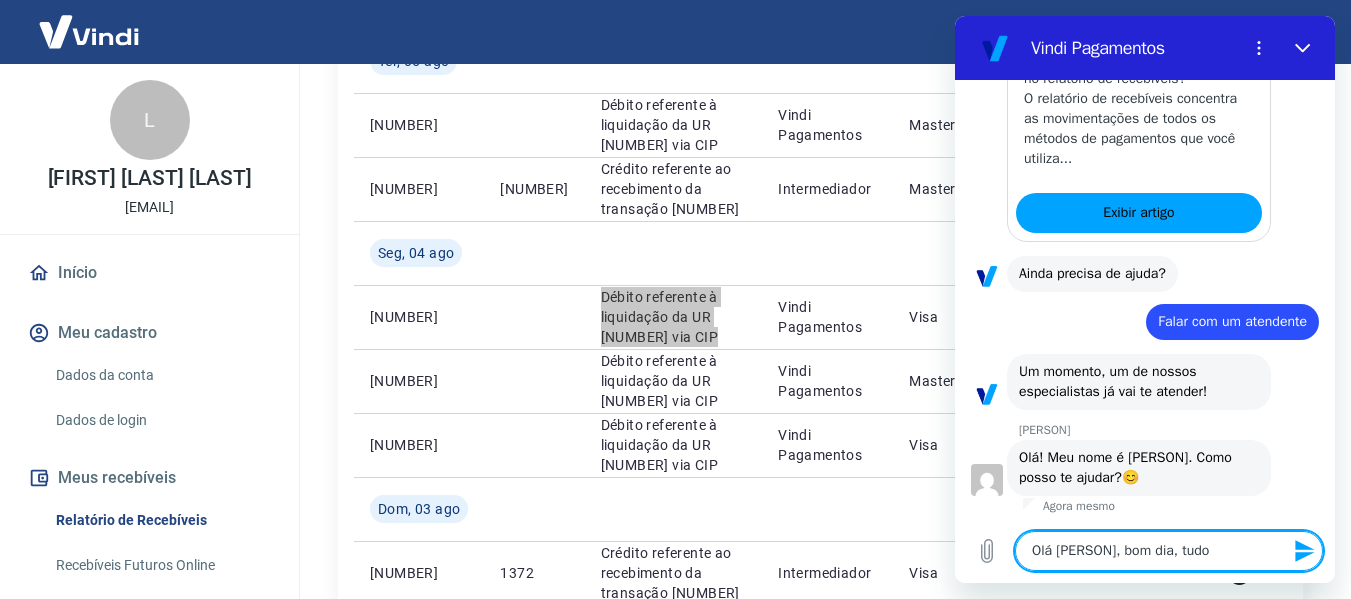 type on "Olá [PERSON], bom dia, tudo" 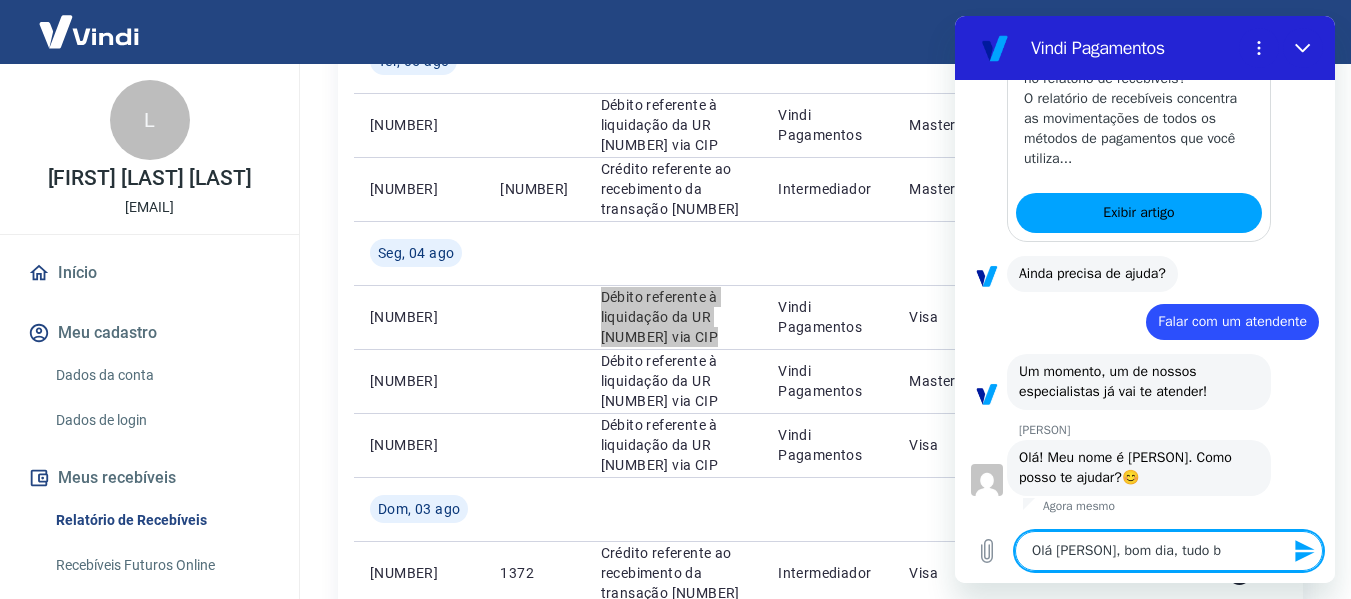 type on "Olá [PERSON], bom dia, tudo be" 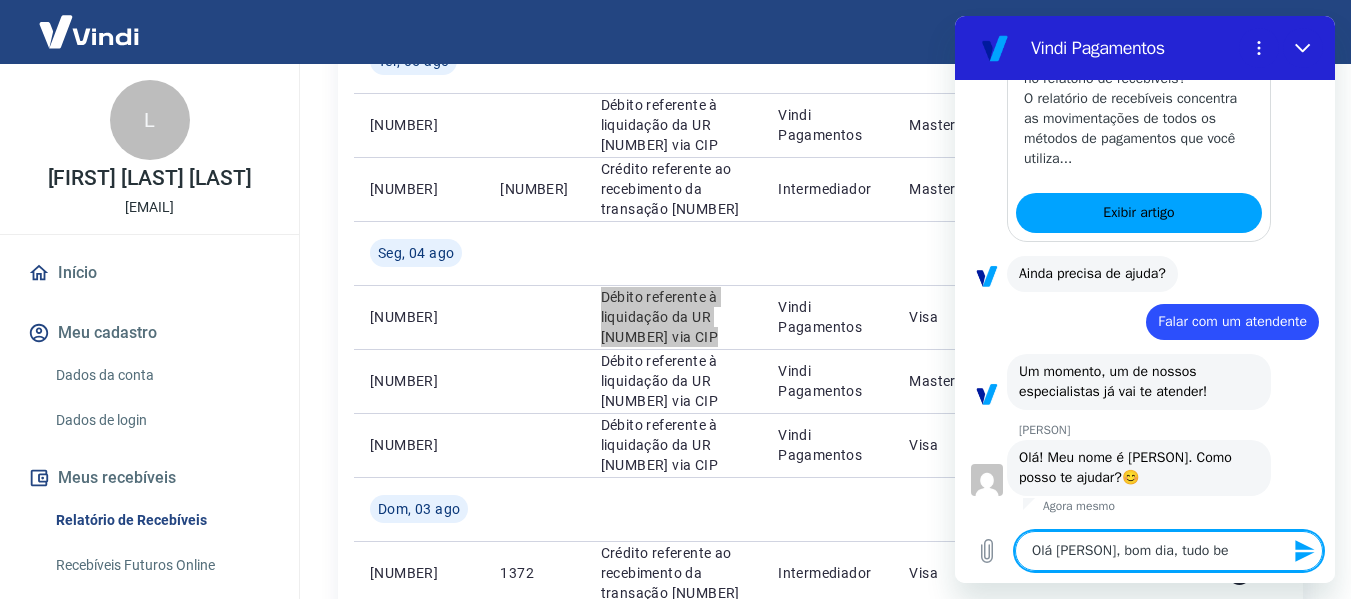 type on "Olá [PERSON], bom dia, tudo bem" 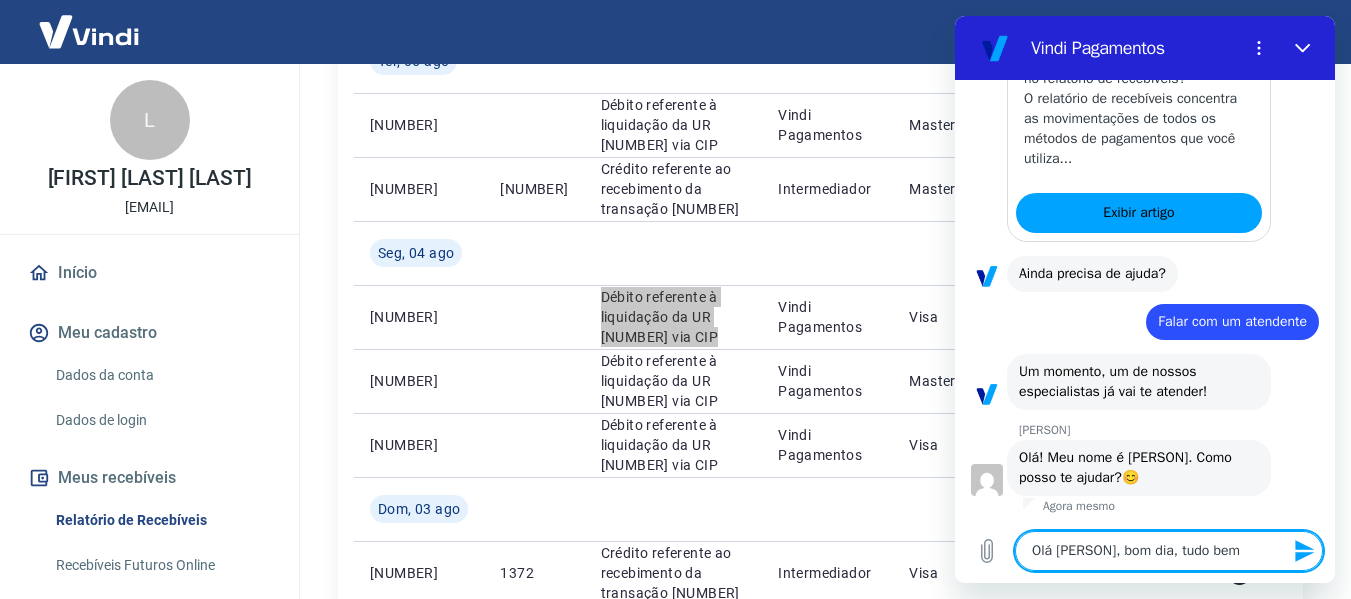 type on "Olá [PERSON], bom dia, tudo bem?" 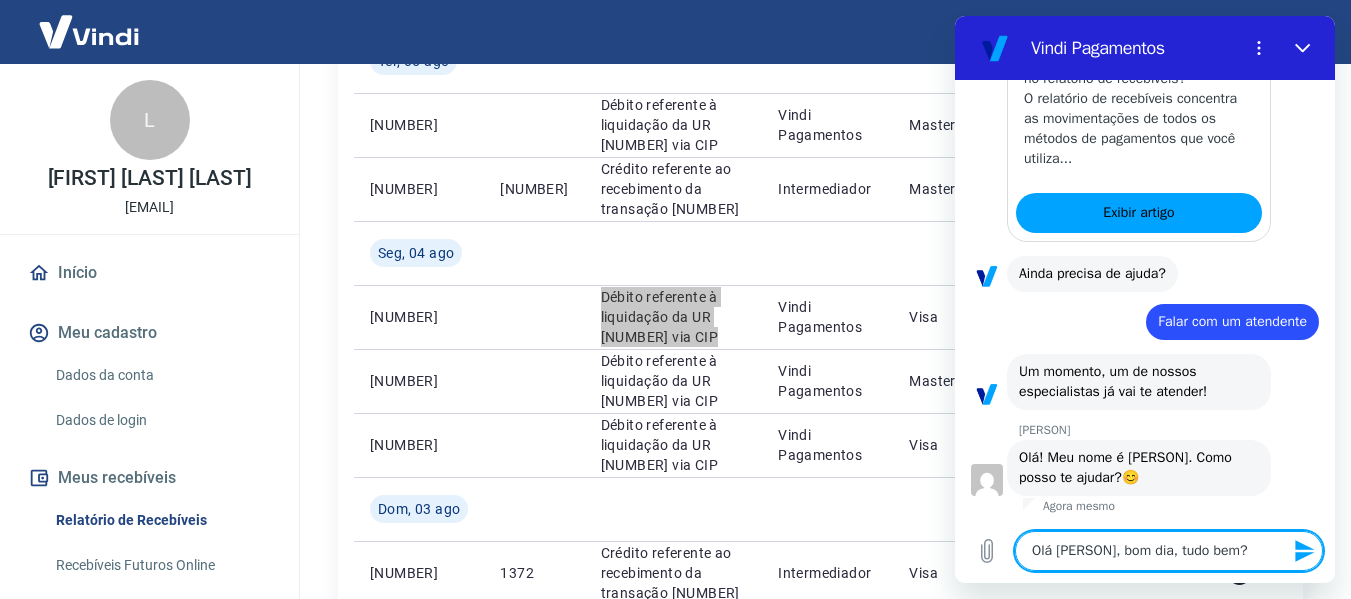 type 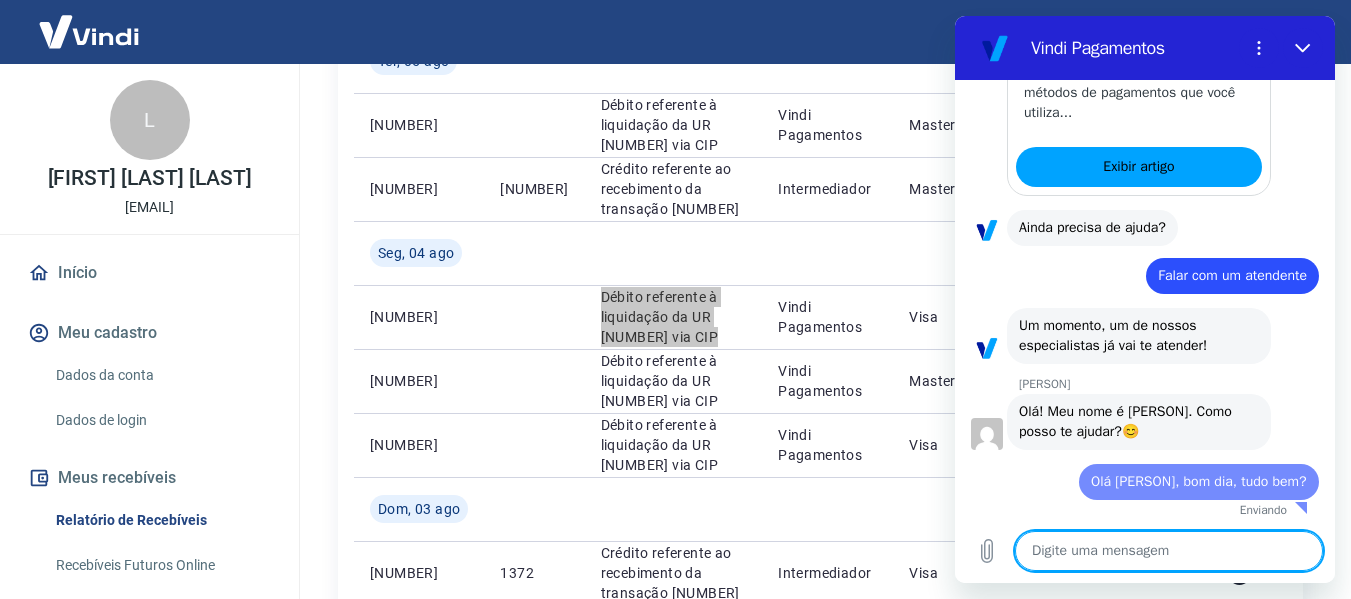 type on "x" 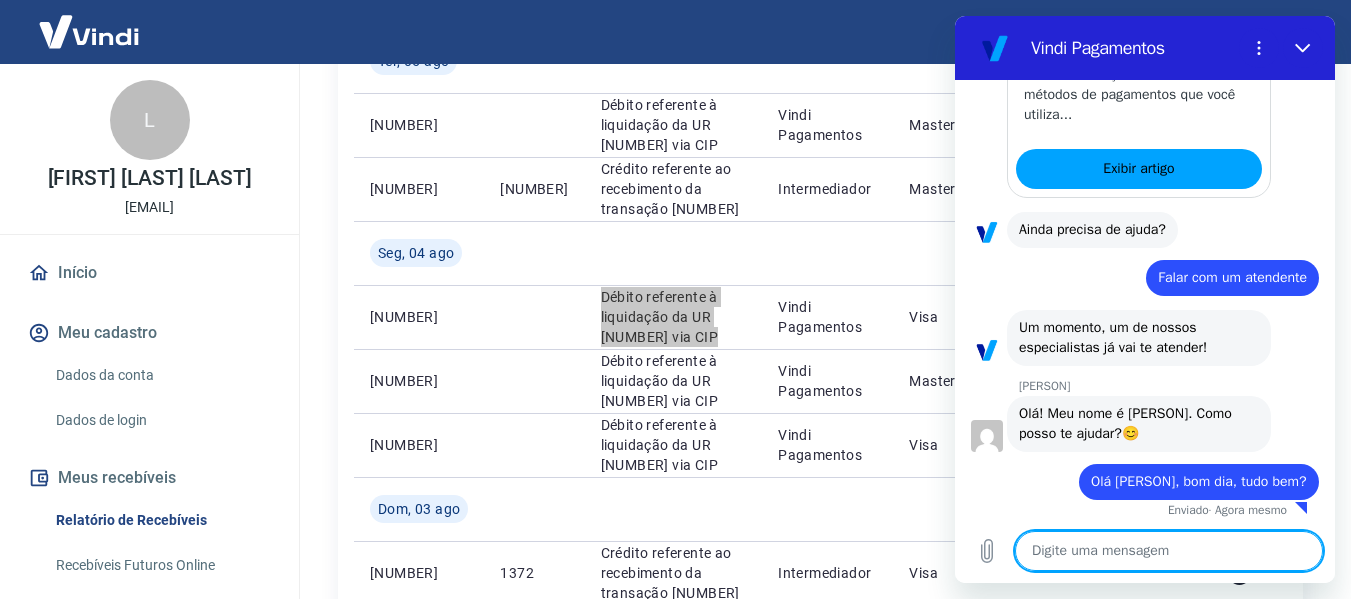 scroll, scrollTop: 1248, scrollLeft: 0, axis: vertical 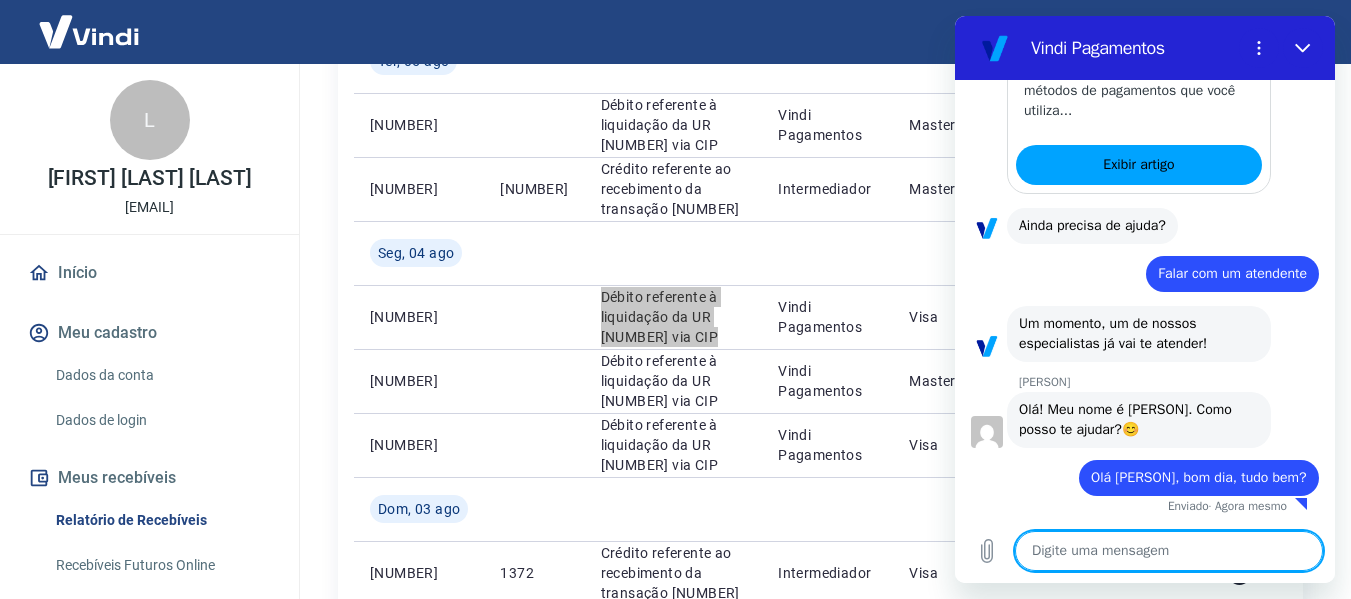 type on "E" 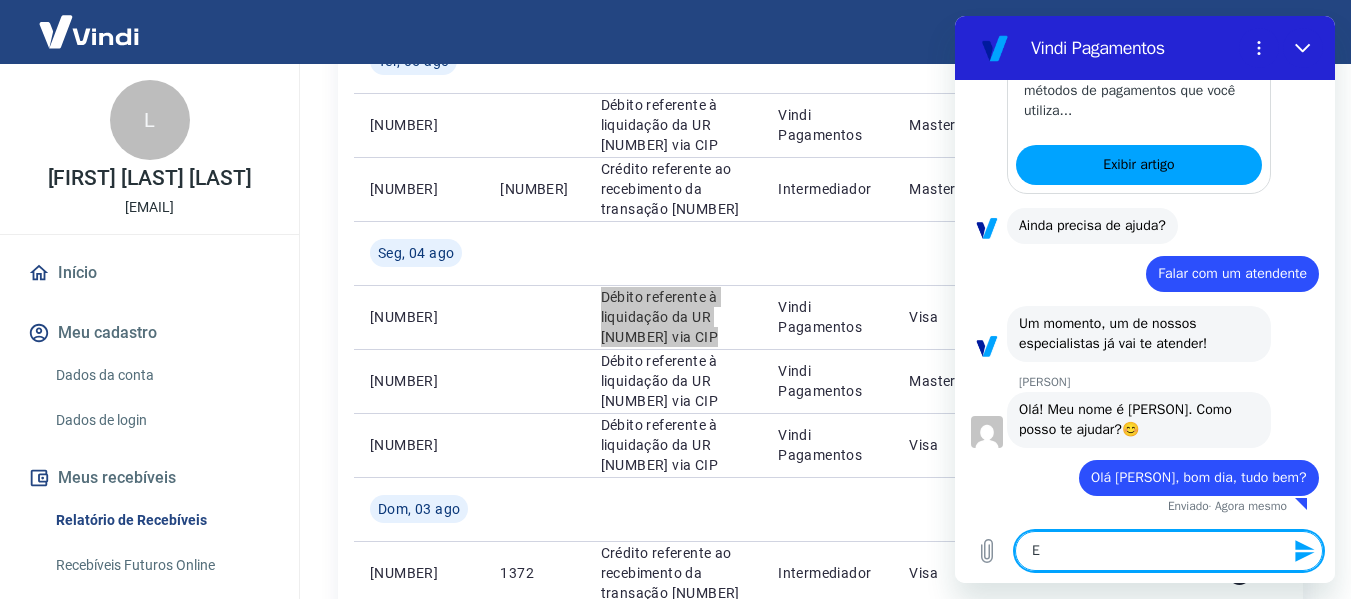 type on "Eu" 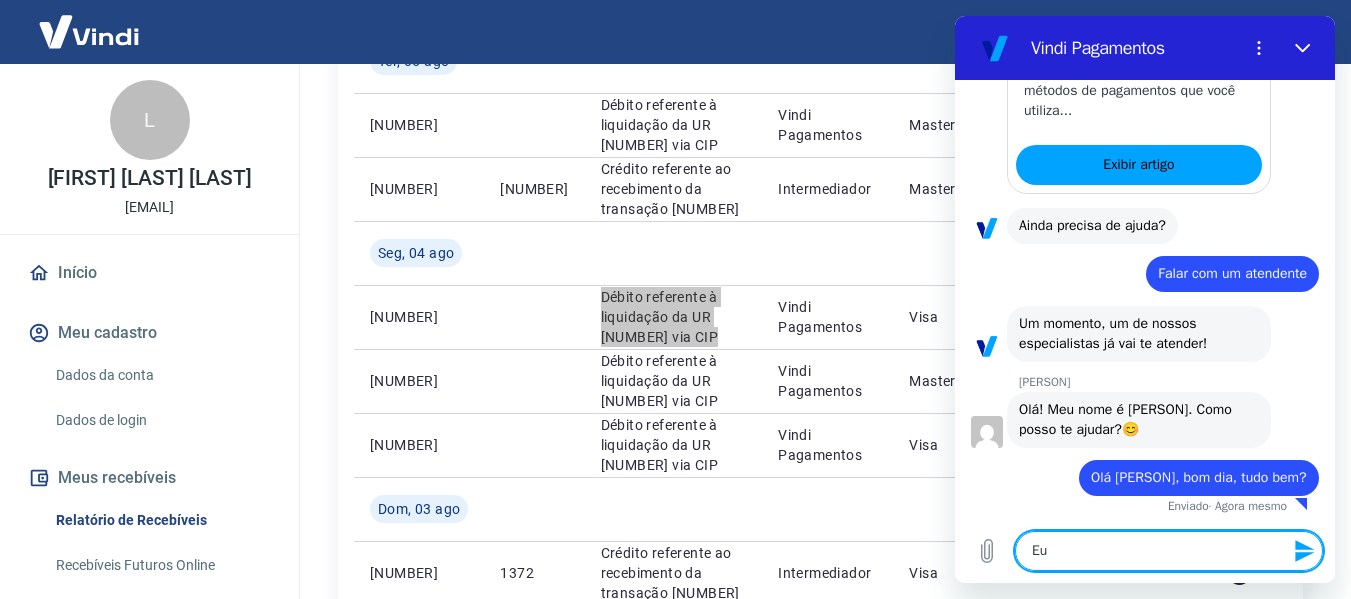 type on "Eu" 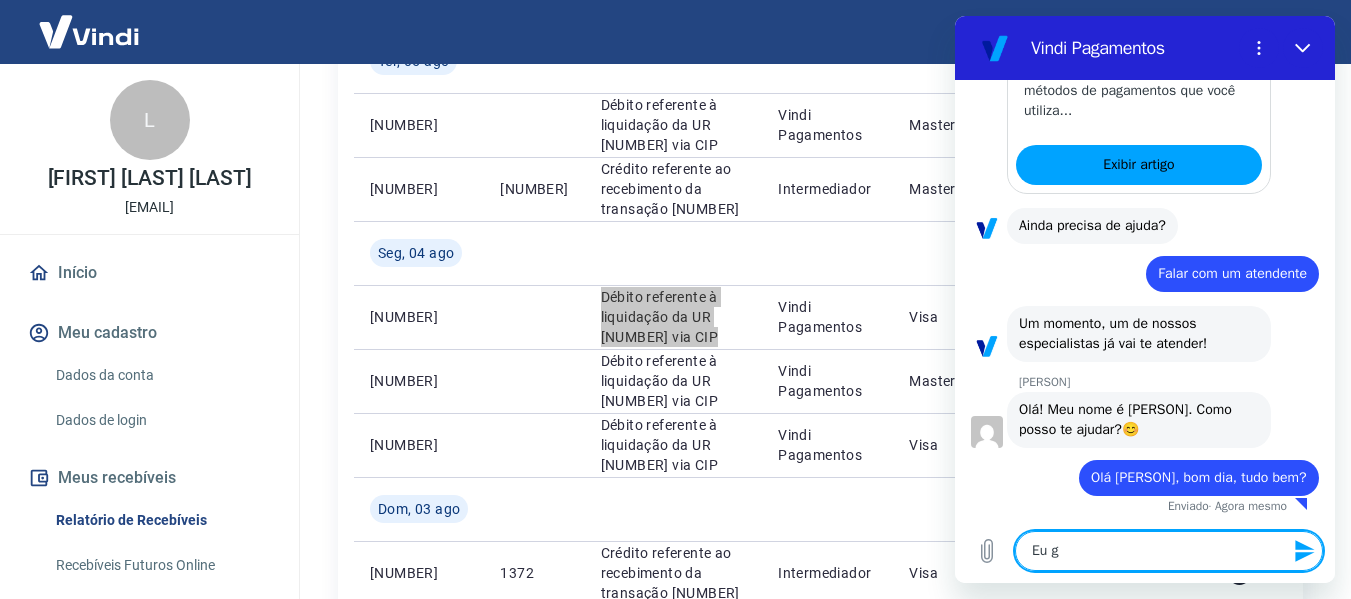 type on "Eu" 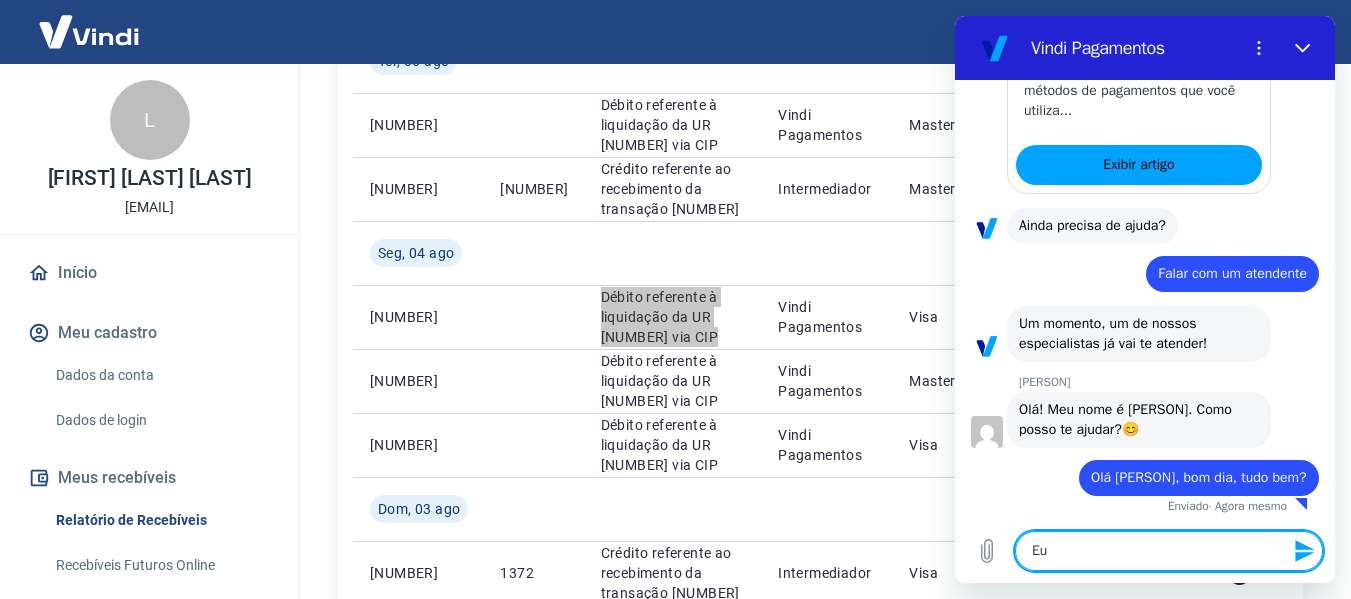 type on "Eu" 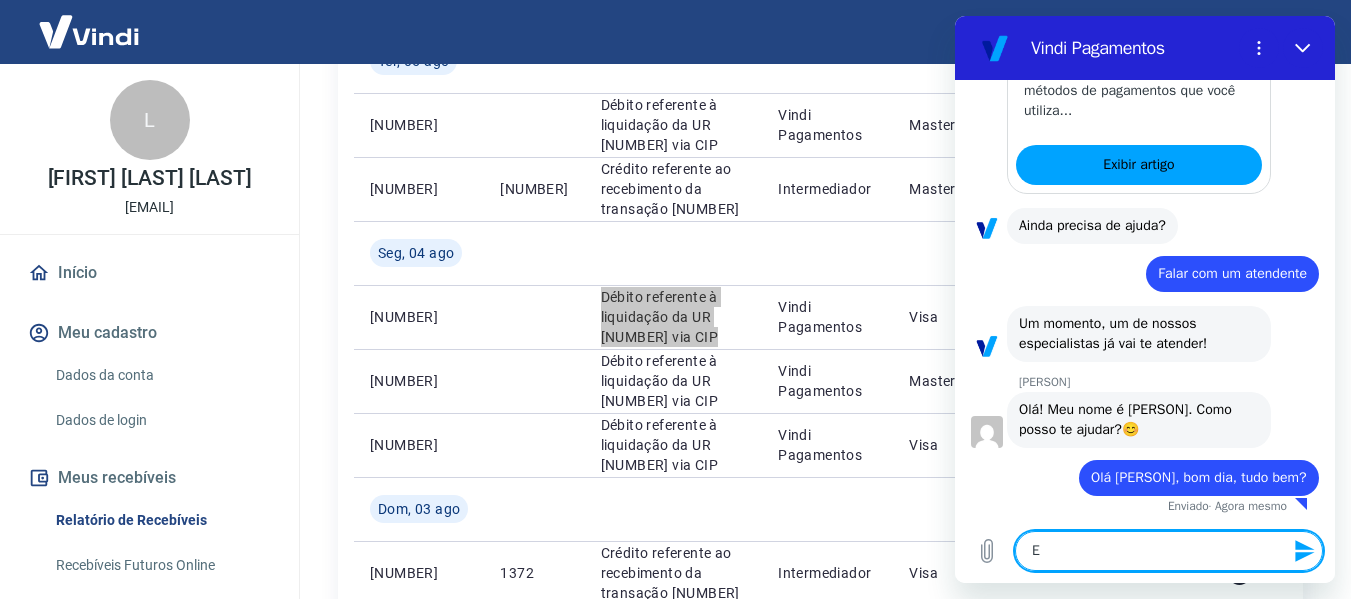type 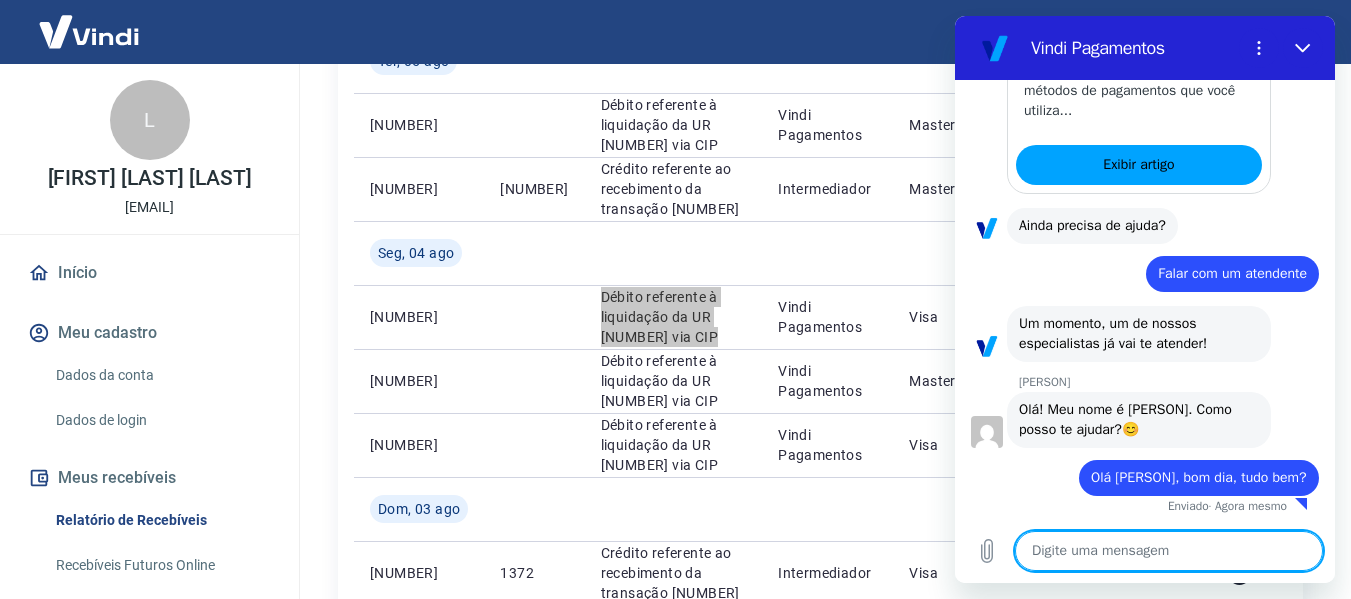 type on "V" 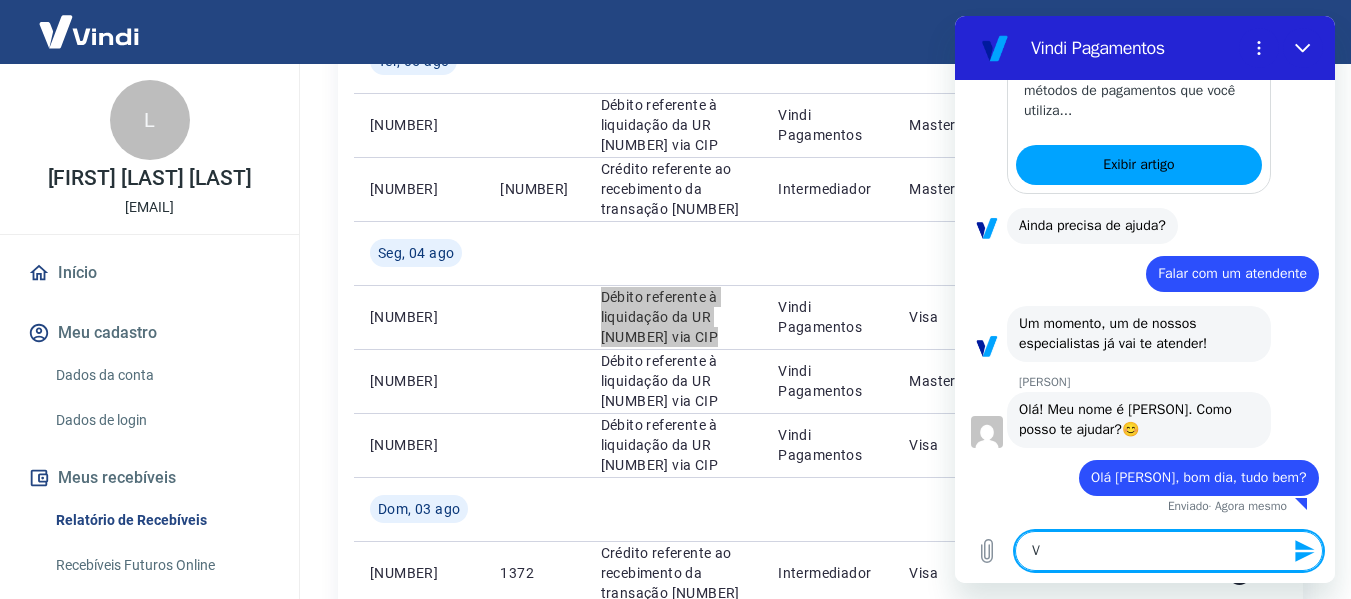 type on "Vo" 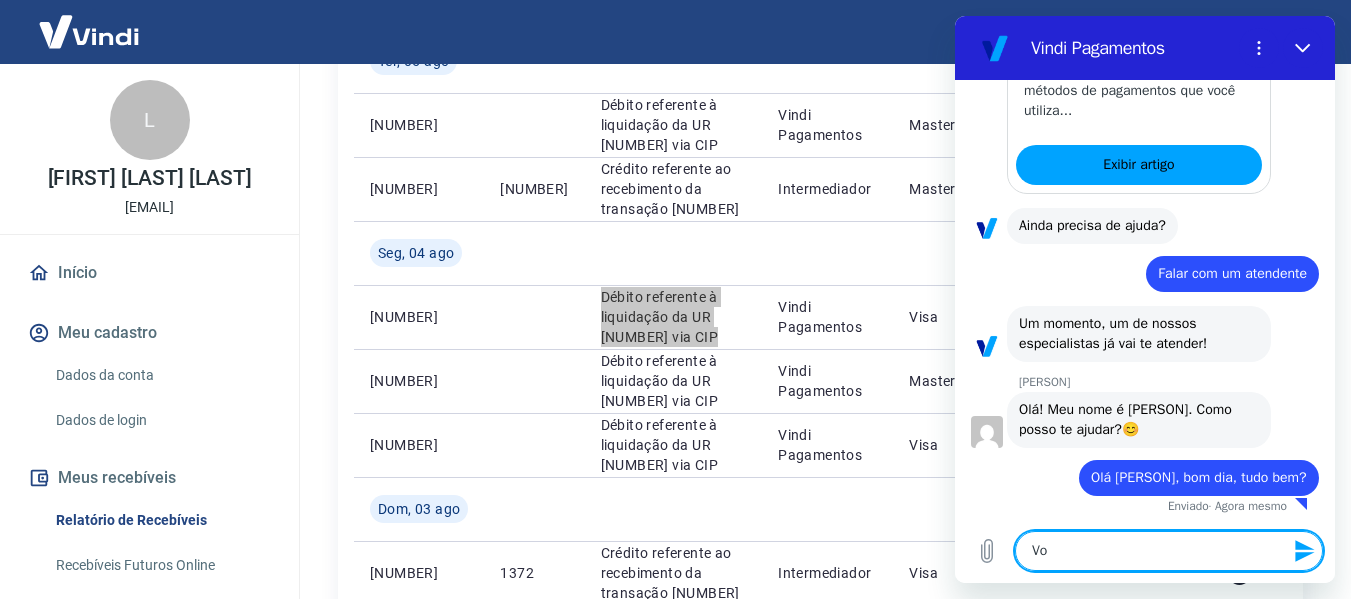 type on "Voc" 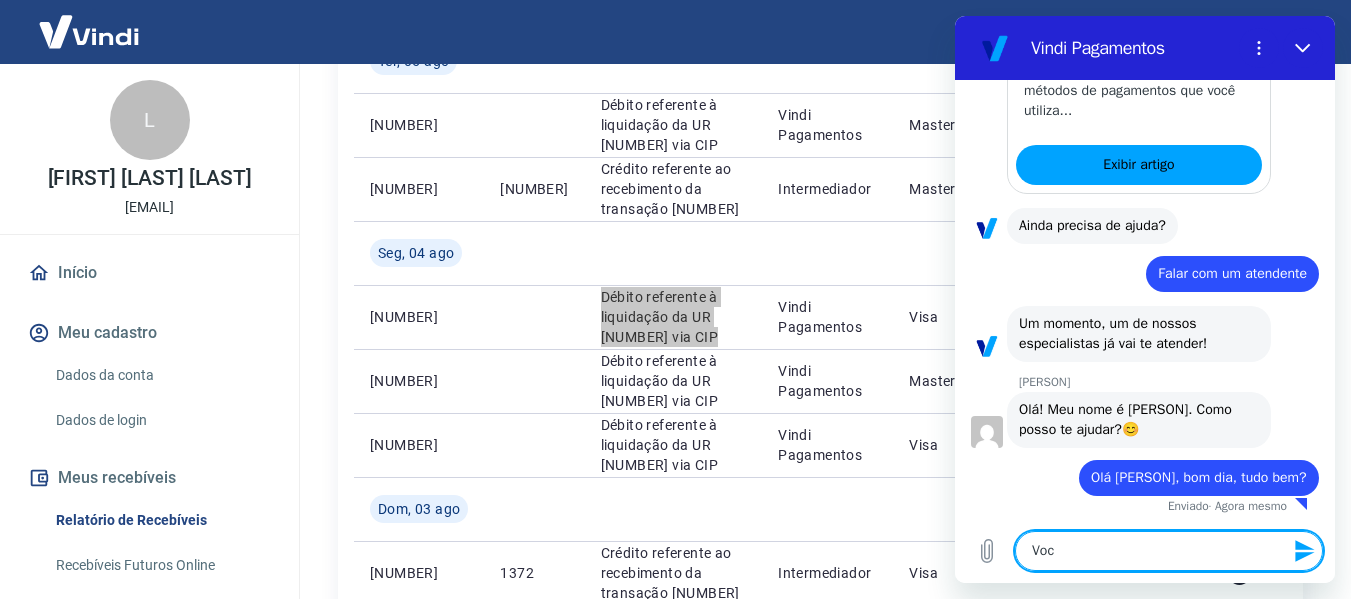 type on "Você" 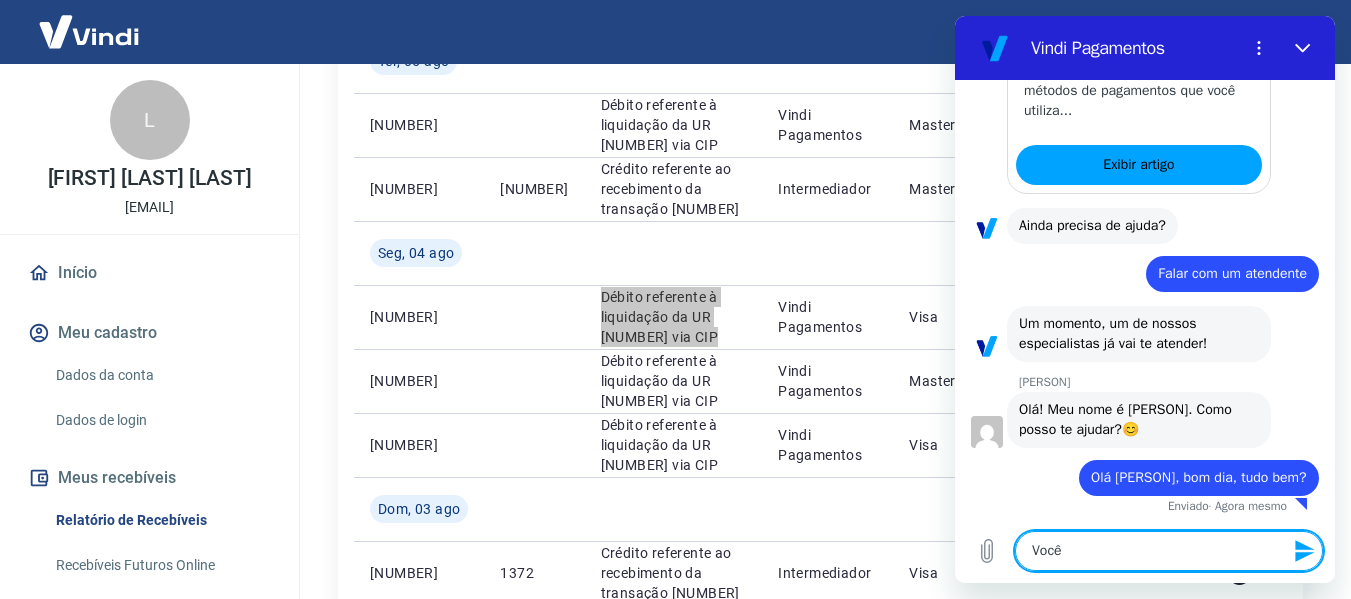 type on "Você" 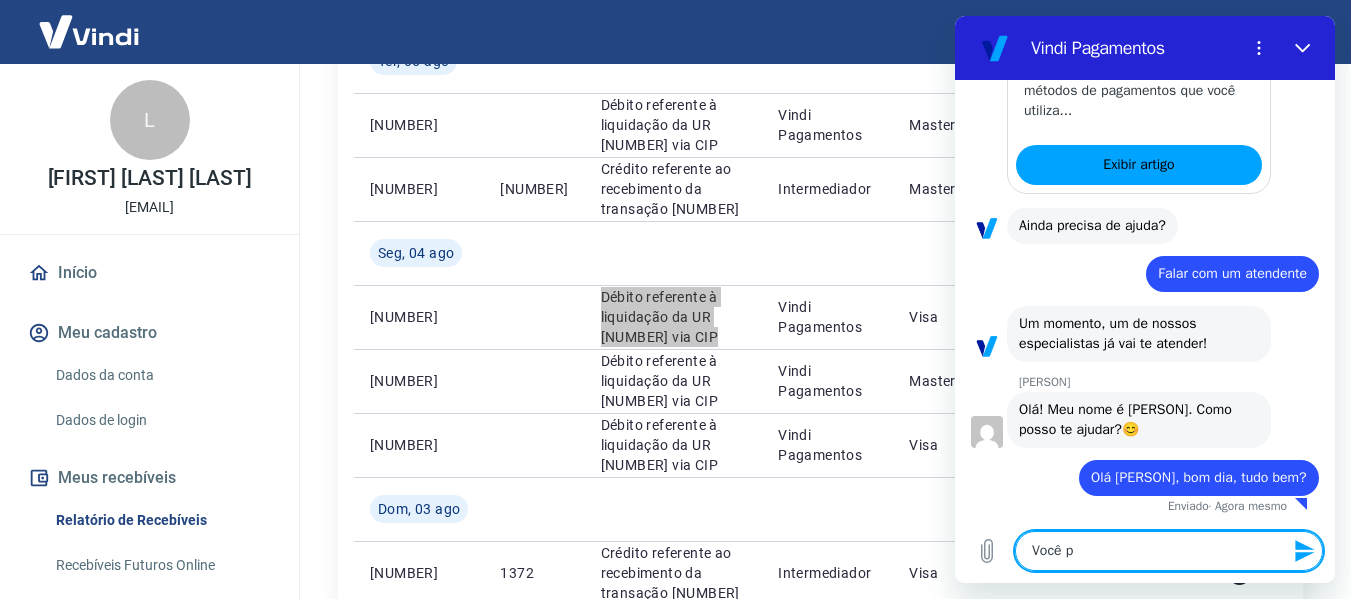 type on "Você po" 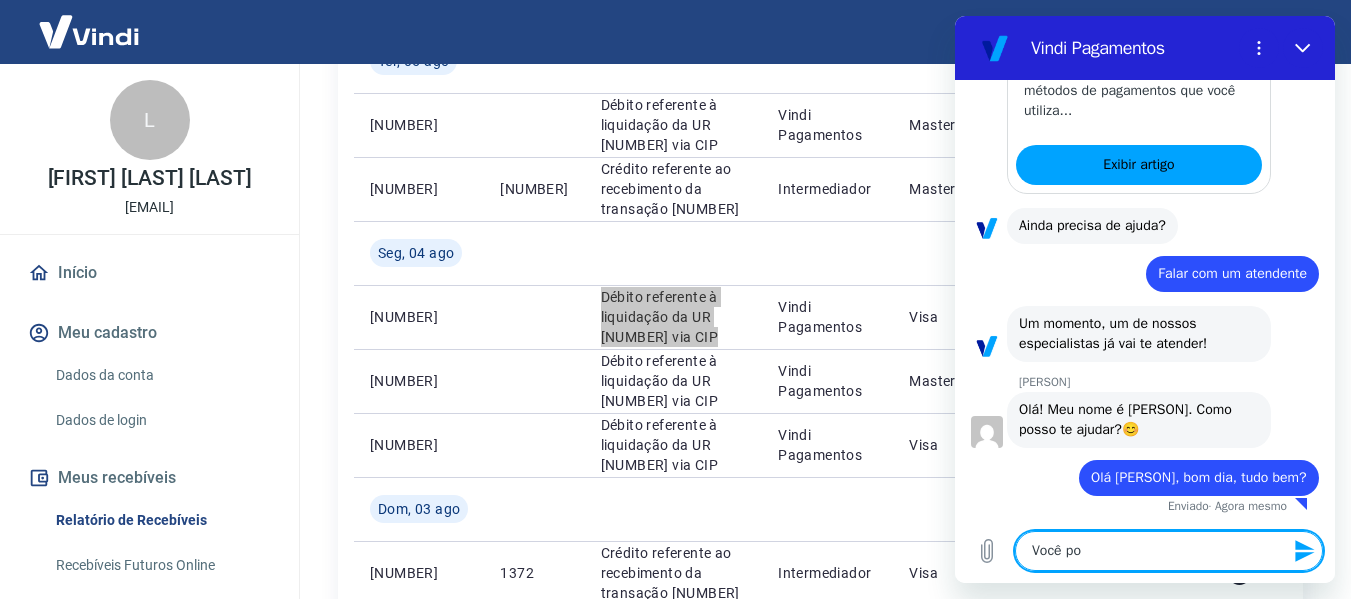 type on "Você pod" 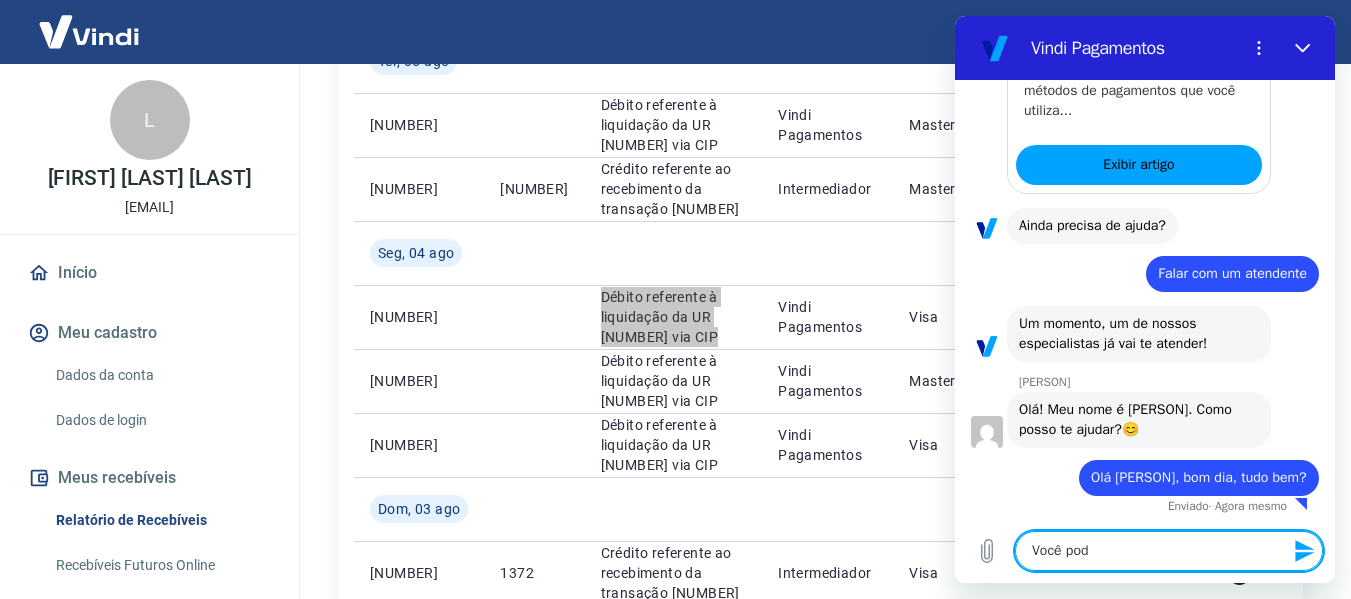 type on "Você pode" 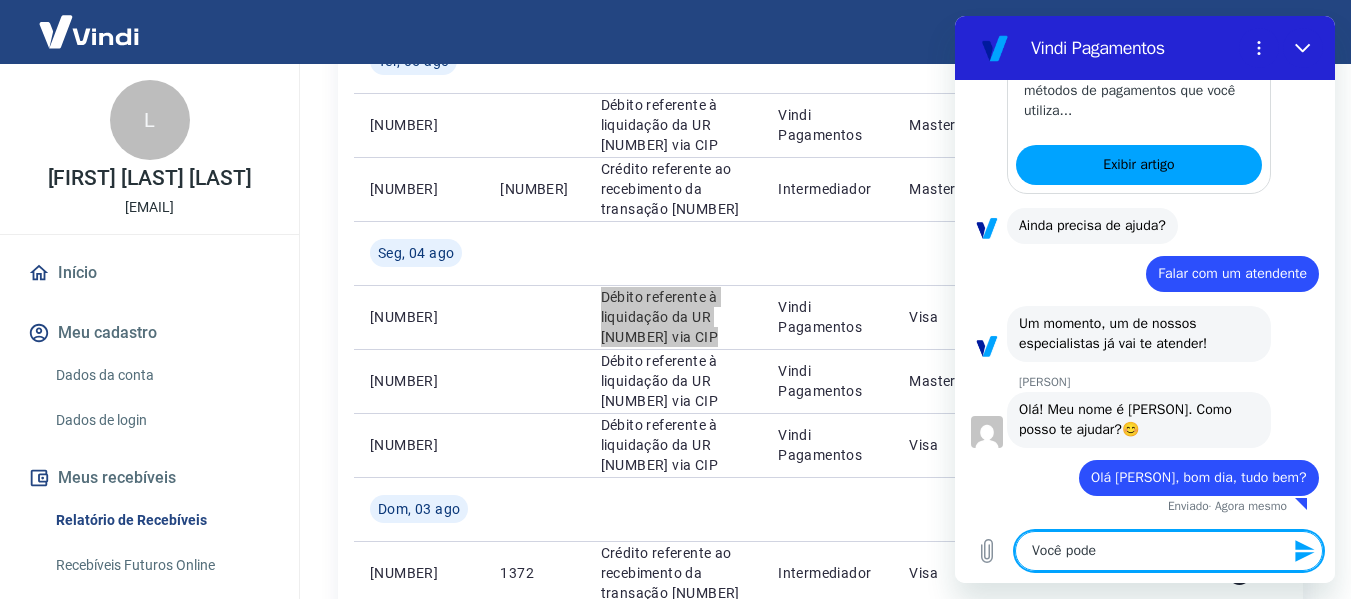 type on "Você pode" 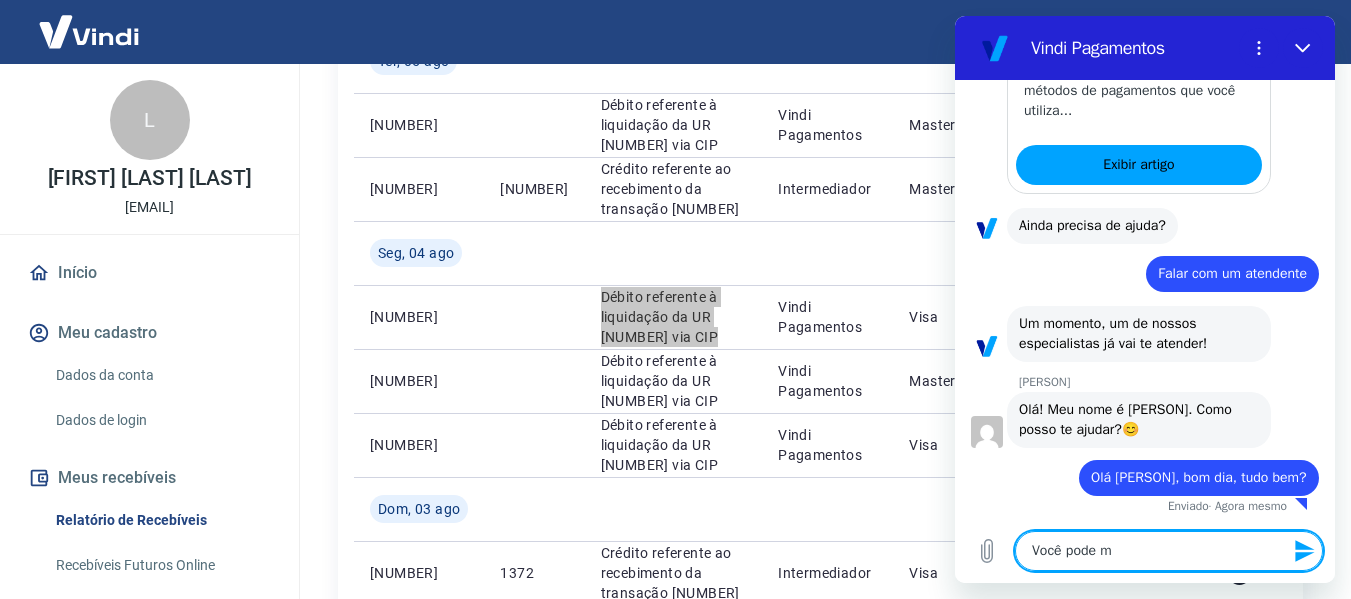 type on "Você pode me" 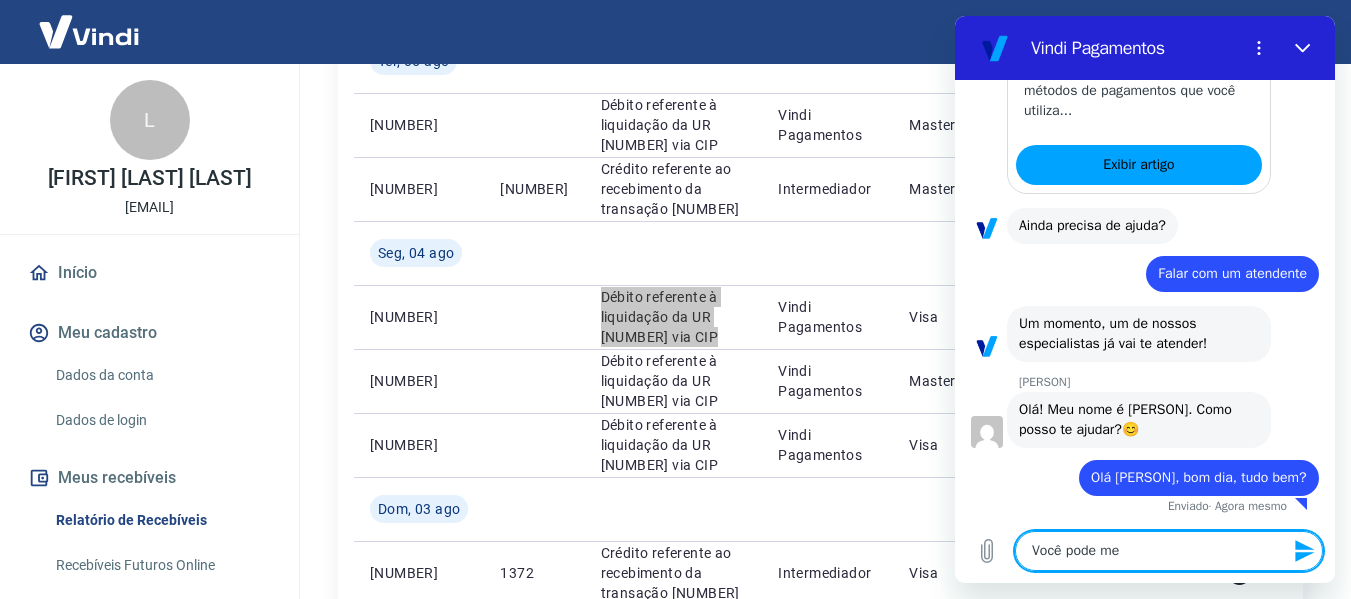 type on "Você pode me" 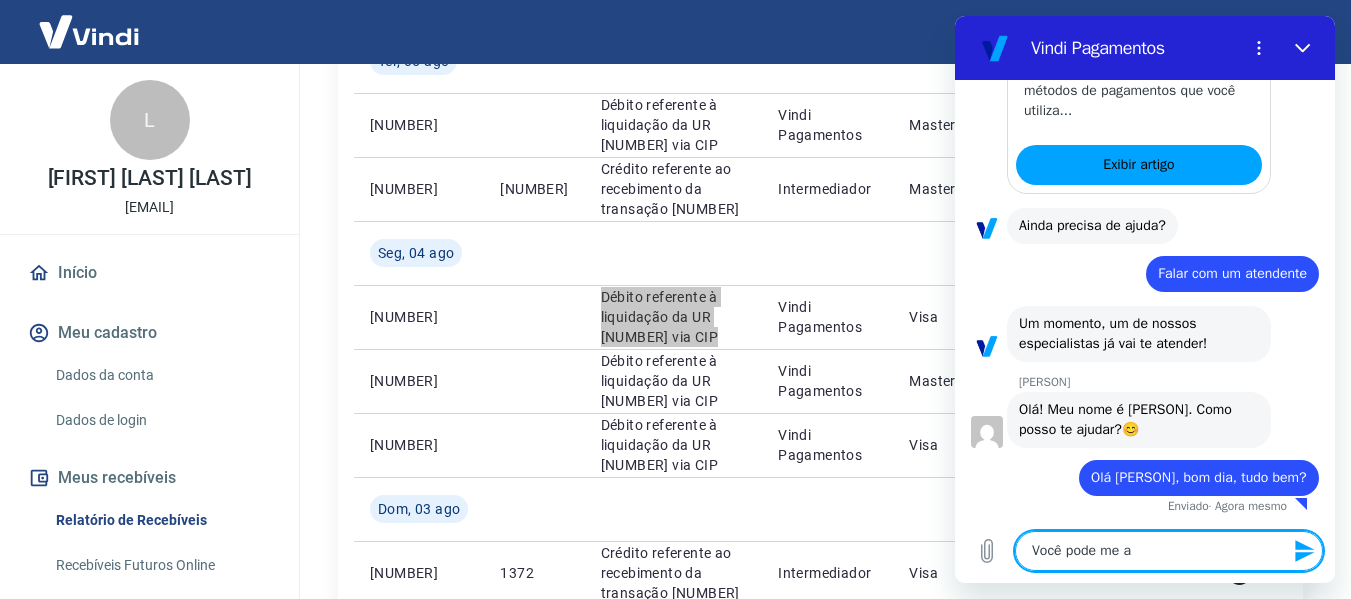 type on "Você pode me aj" 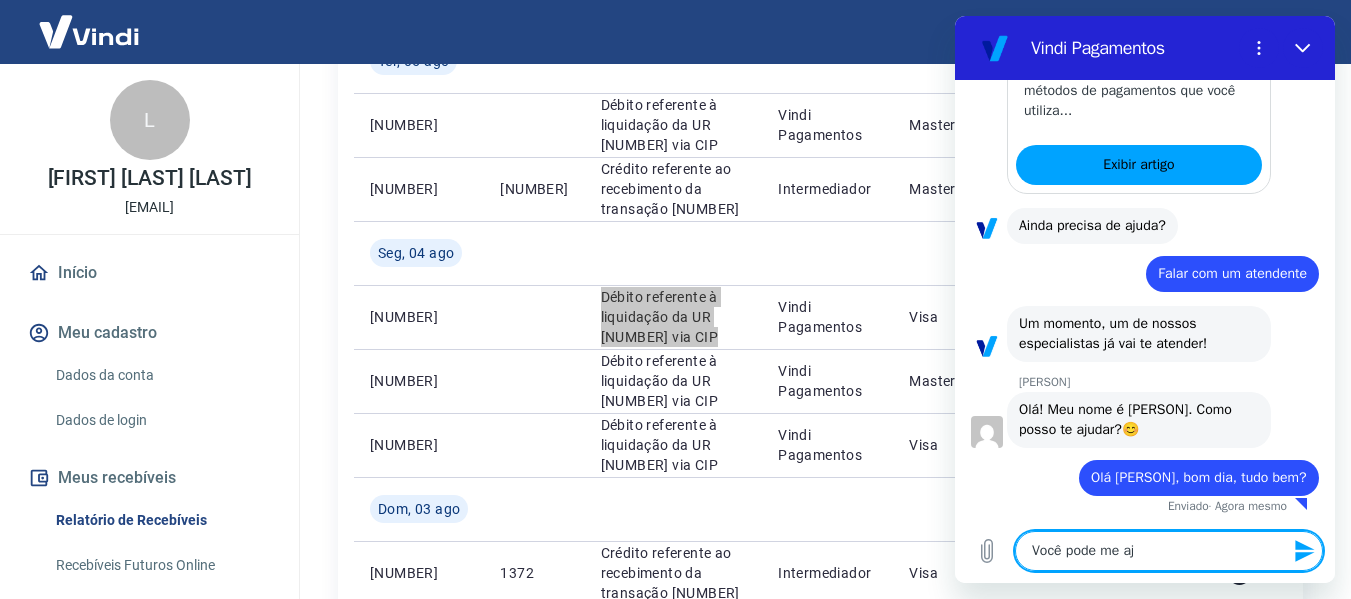 type on "Você pode me aju" 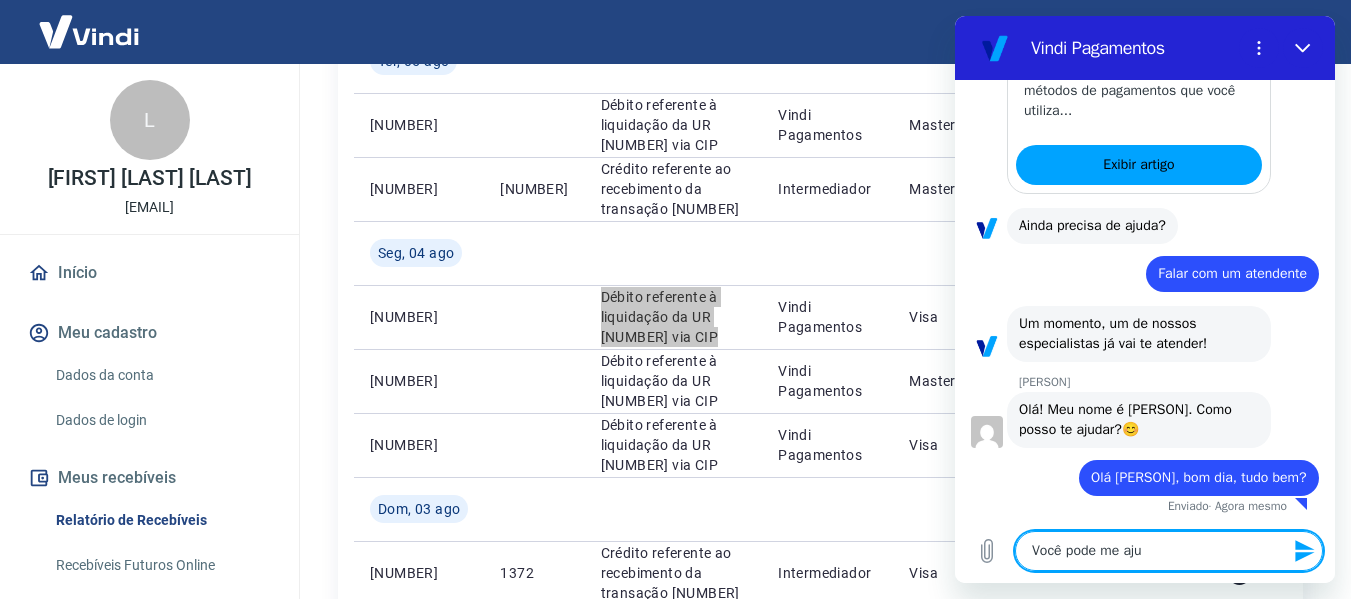 type on "Você pode me ajud" 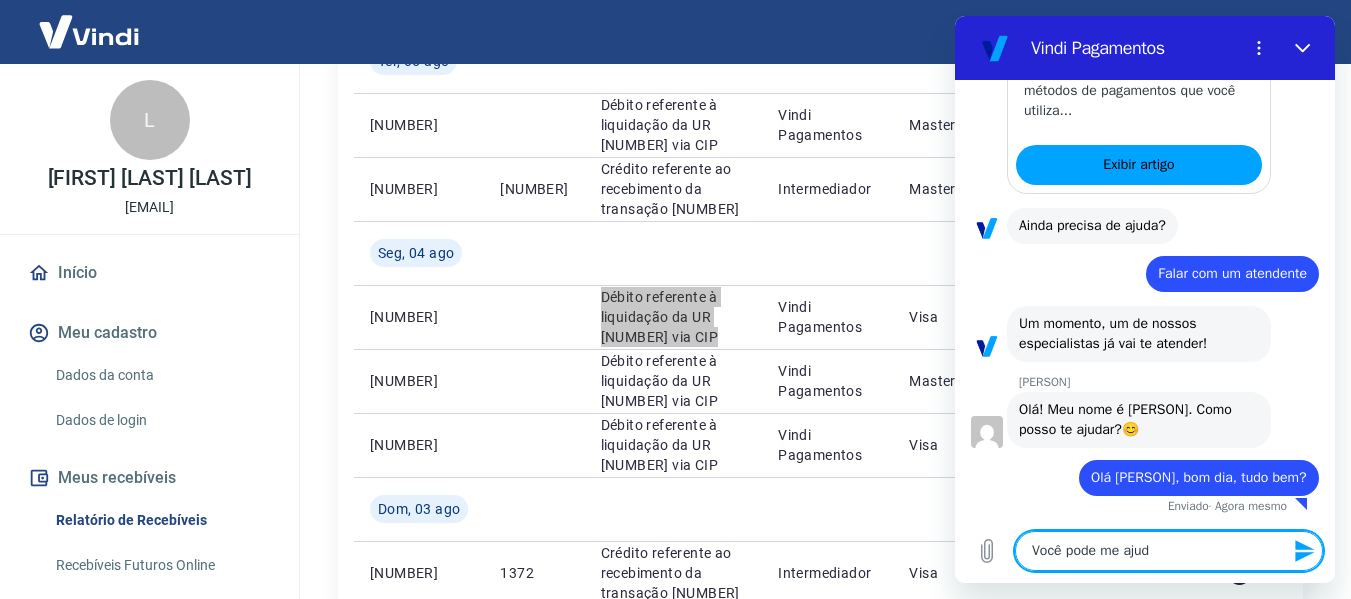 type on "Você pode me ajuda" 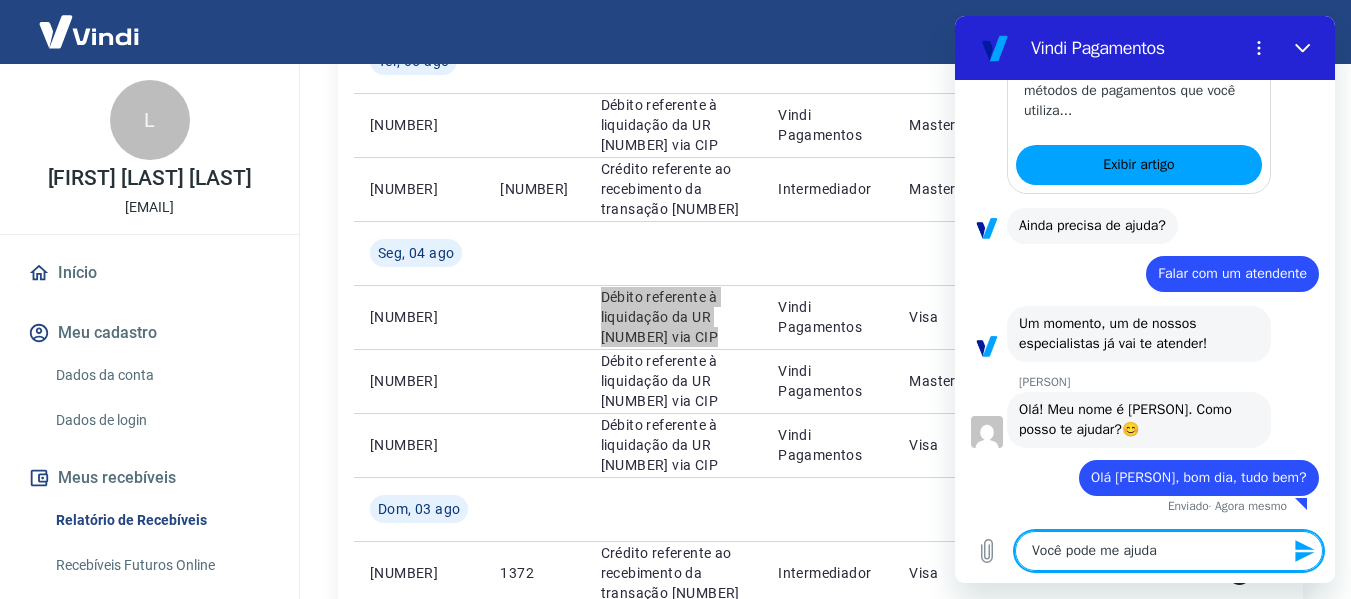 type on "Você pode me ajudar" 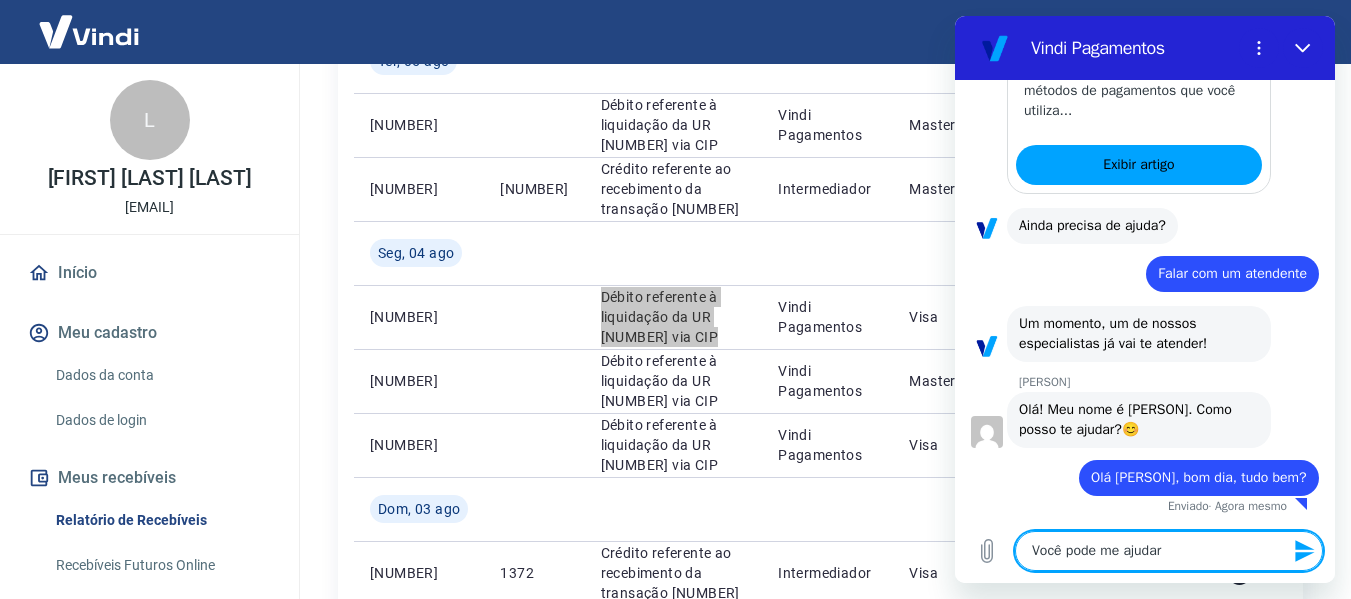 type on "Você pode me ajudar" 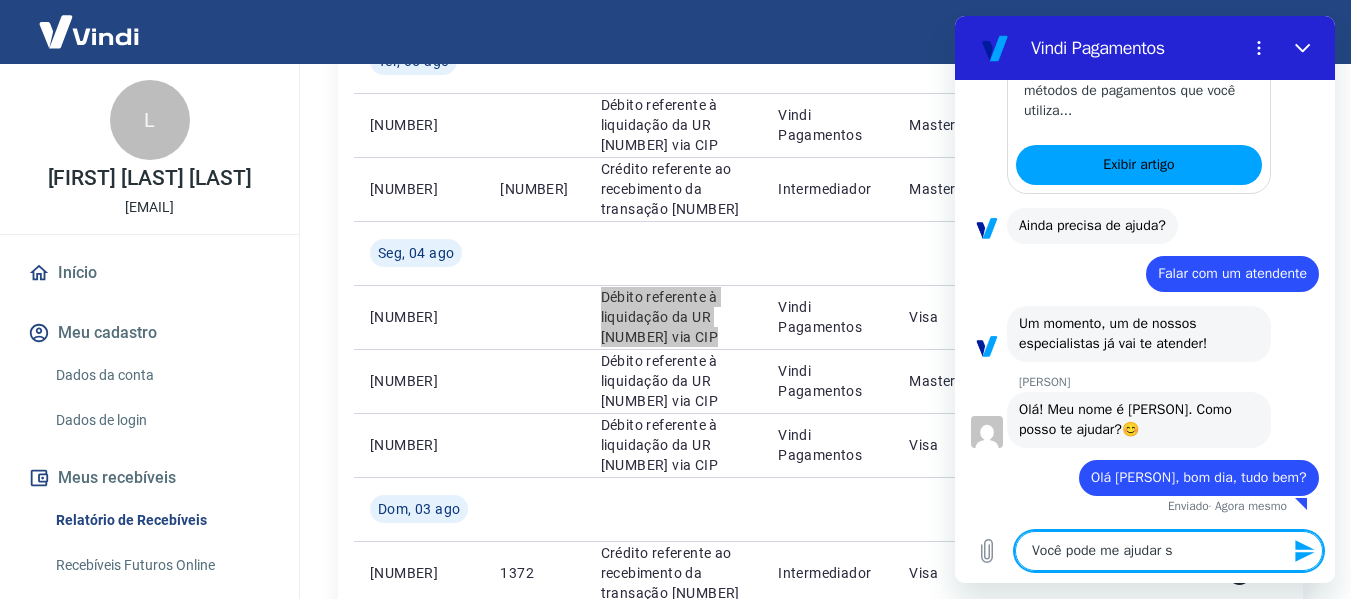 type on "Você pode me ajudar so" 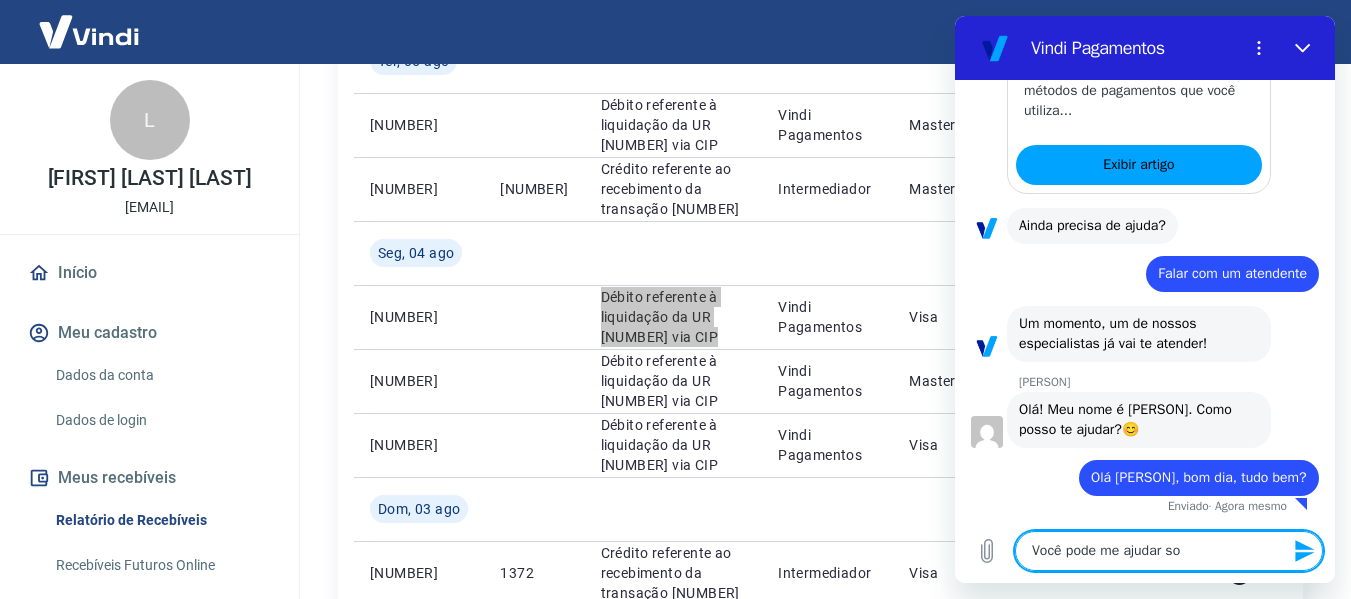type on "Você pode me ajudar sob" 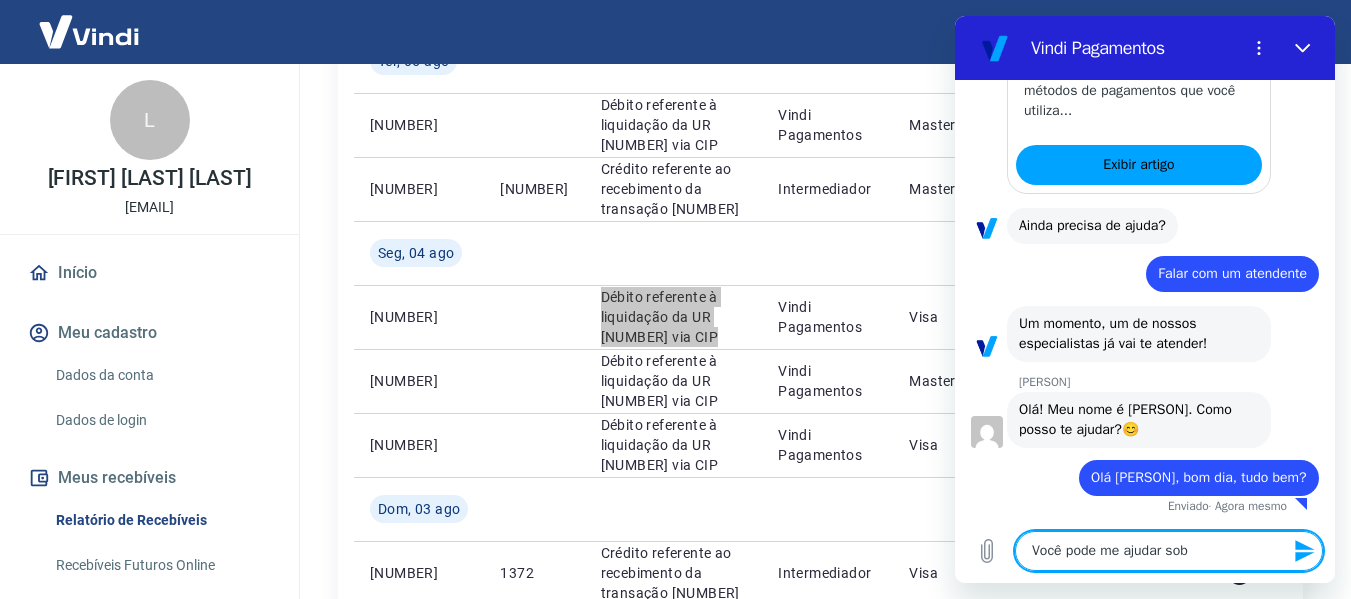type on "Você pode me ajudar sobr" 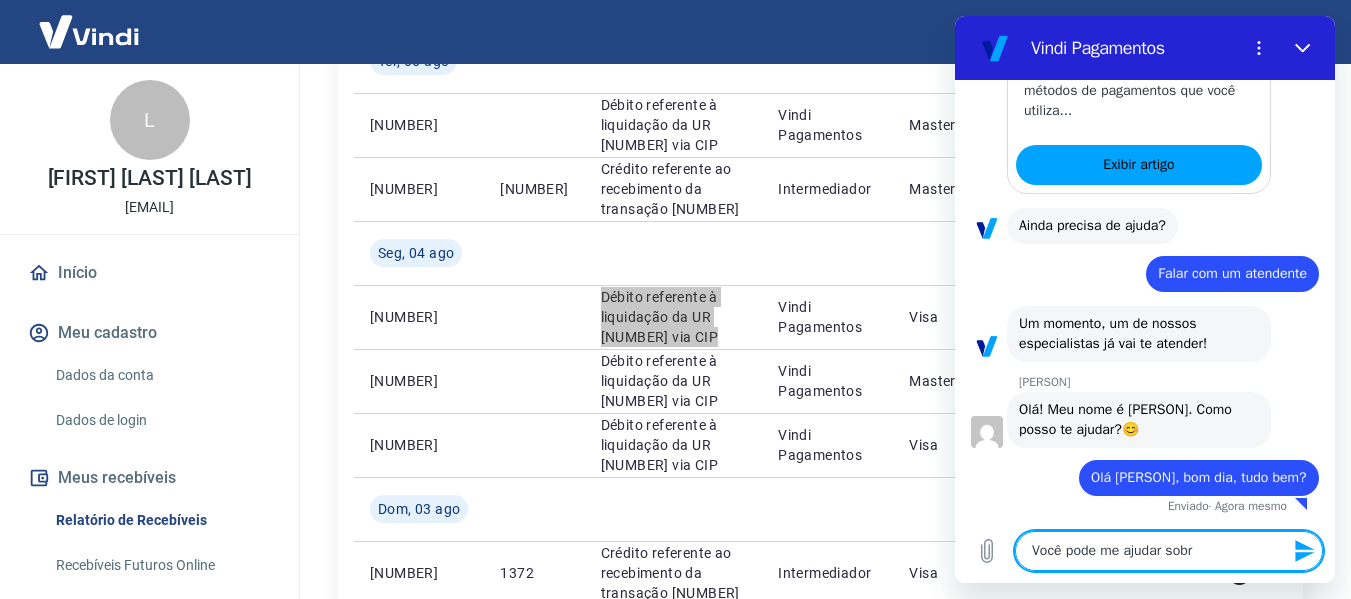 type on "Você pode me ajudar sobre" 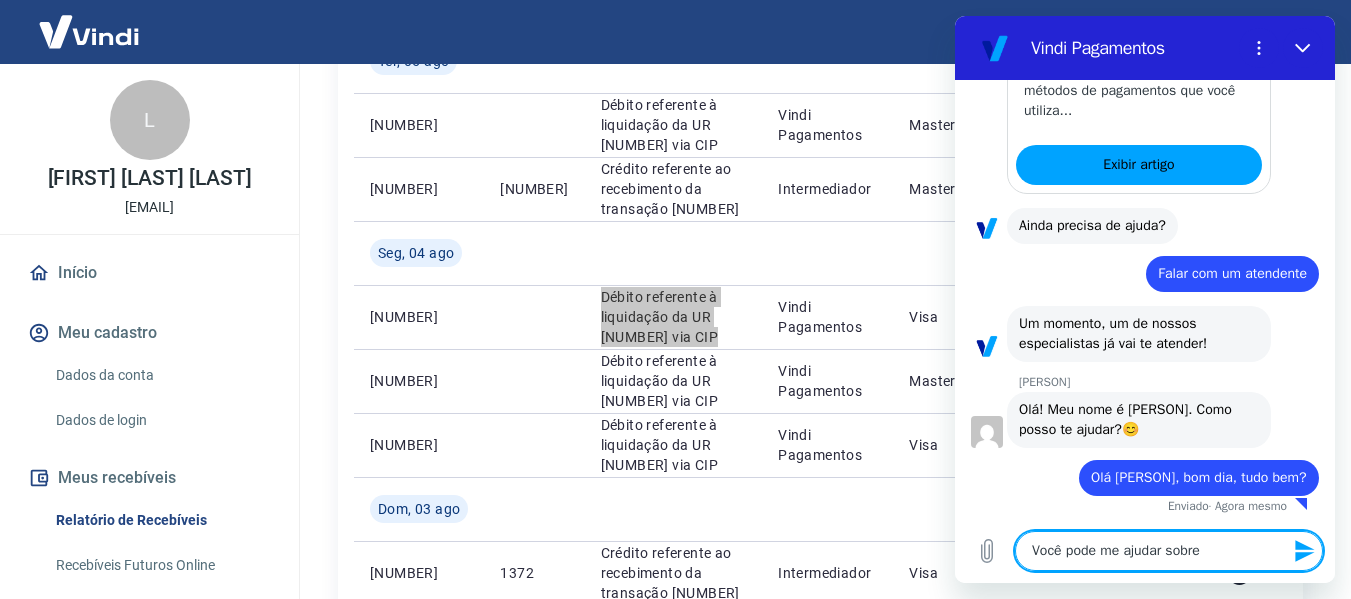 type on "Você pode me ajudar sobre" 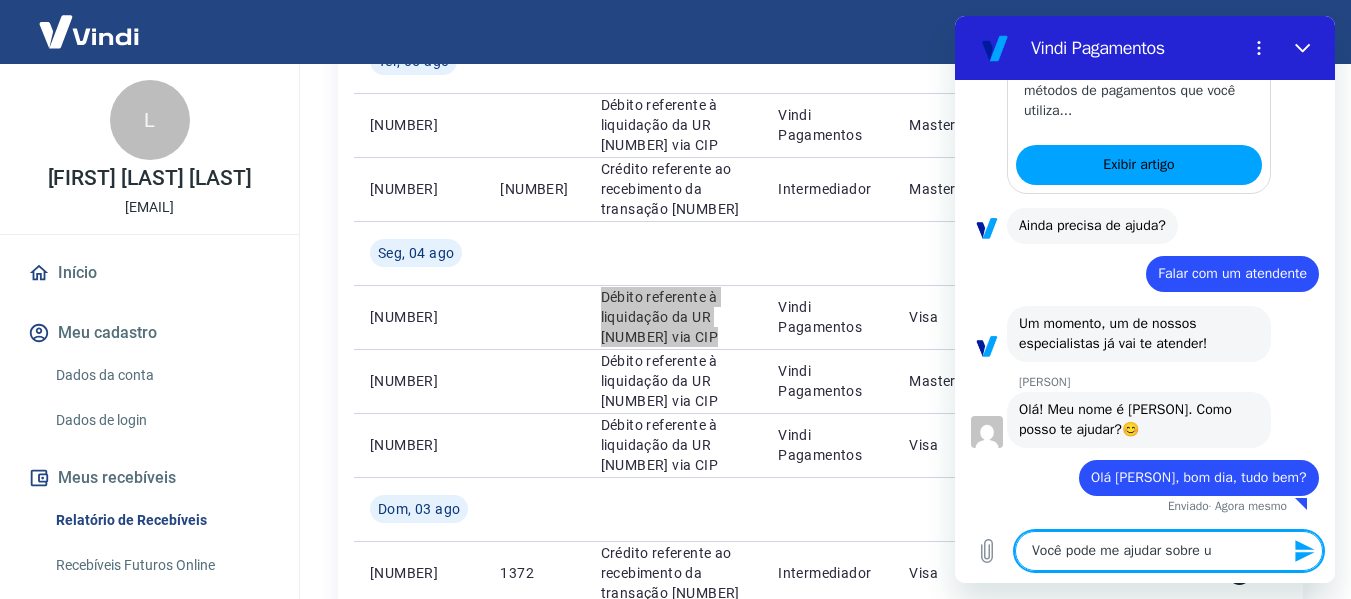 type on "Você pode me ajudar sobre um" 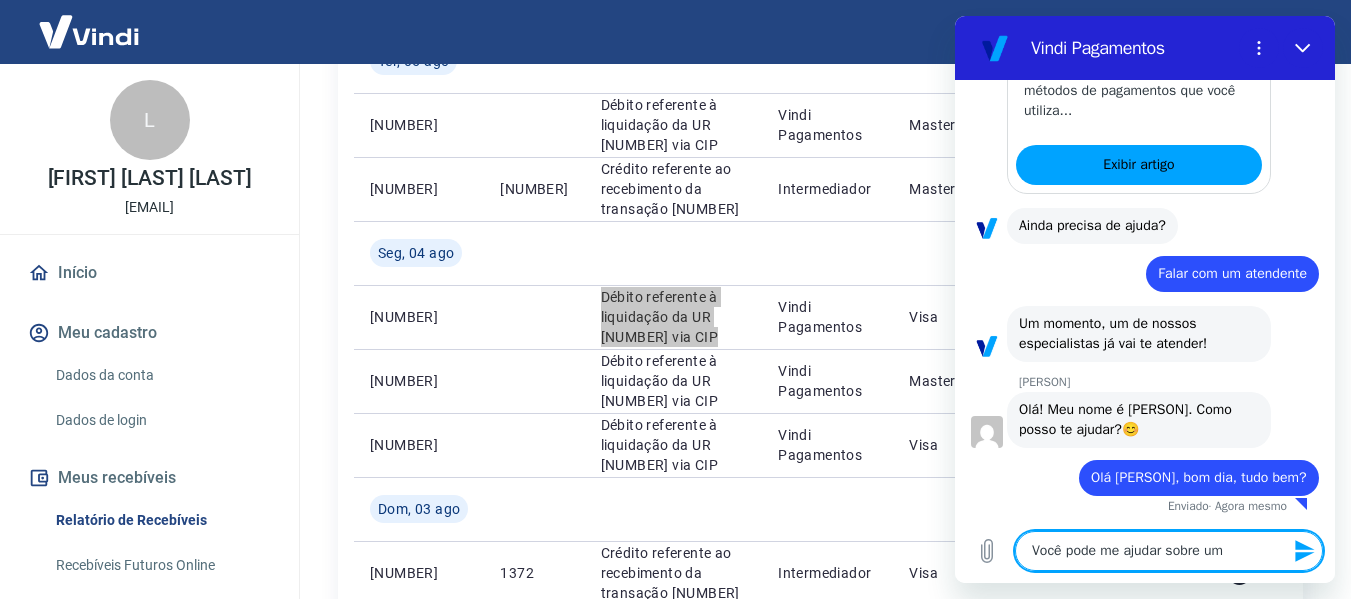 type on "Você pode me ajudar sobre um" 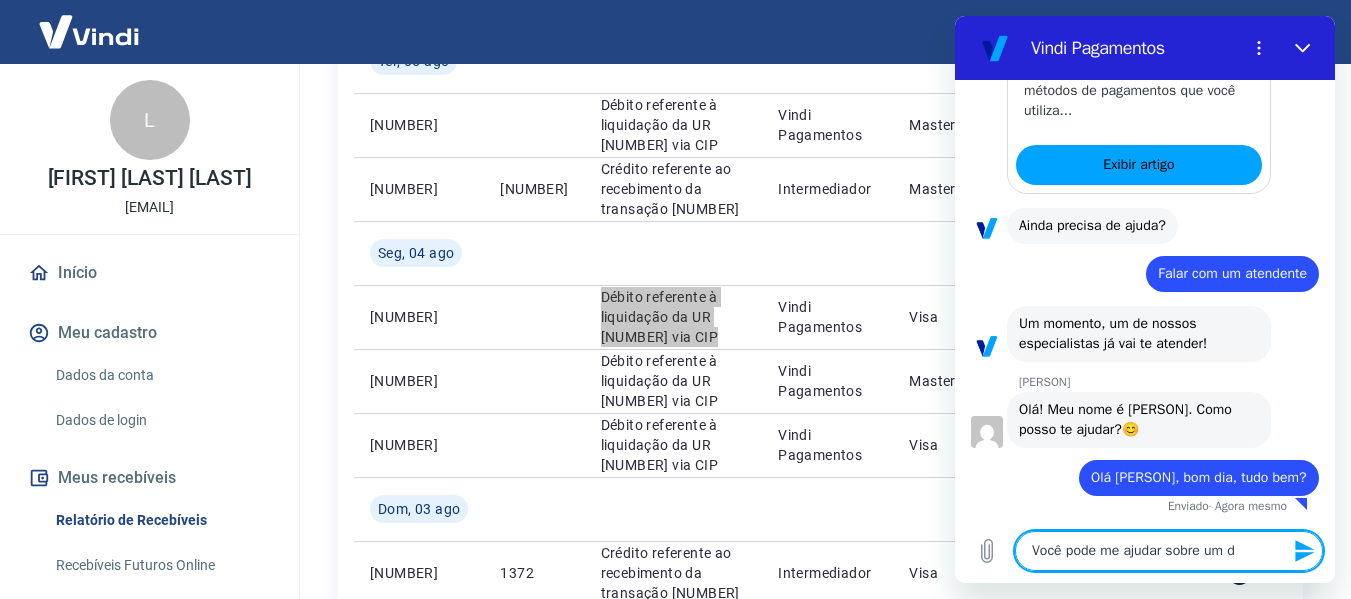 type on "Você pode me ajudar sobre um de" 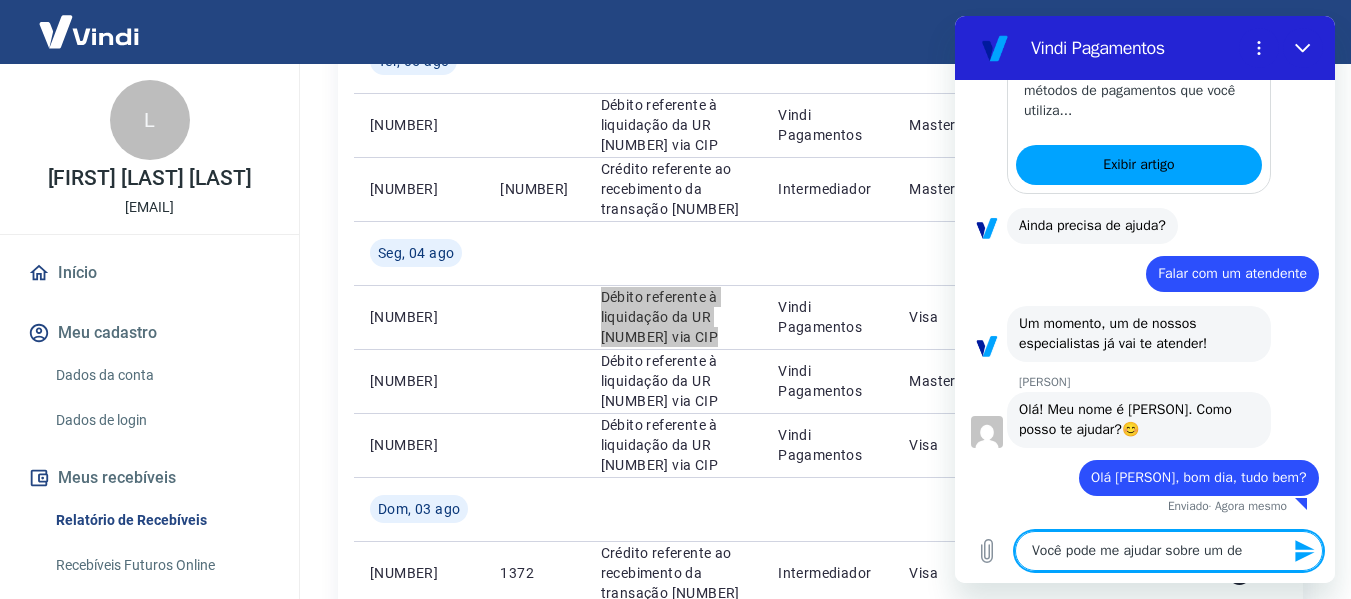 type on "Você pode me ajudar sobre um des" 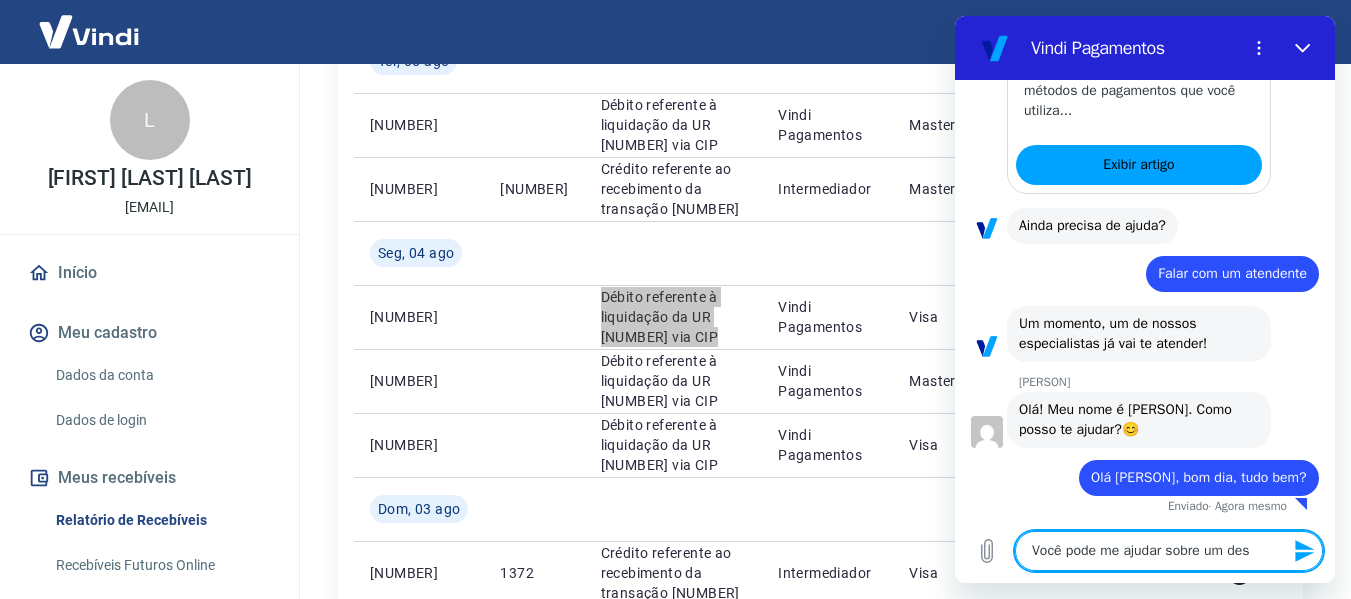 type on "Você pode me ajudar sobre um desc" 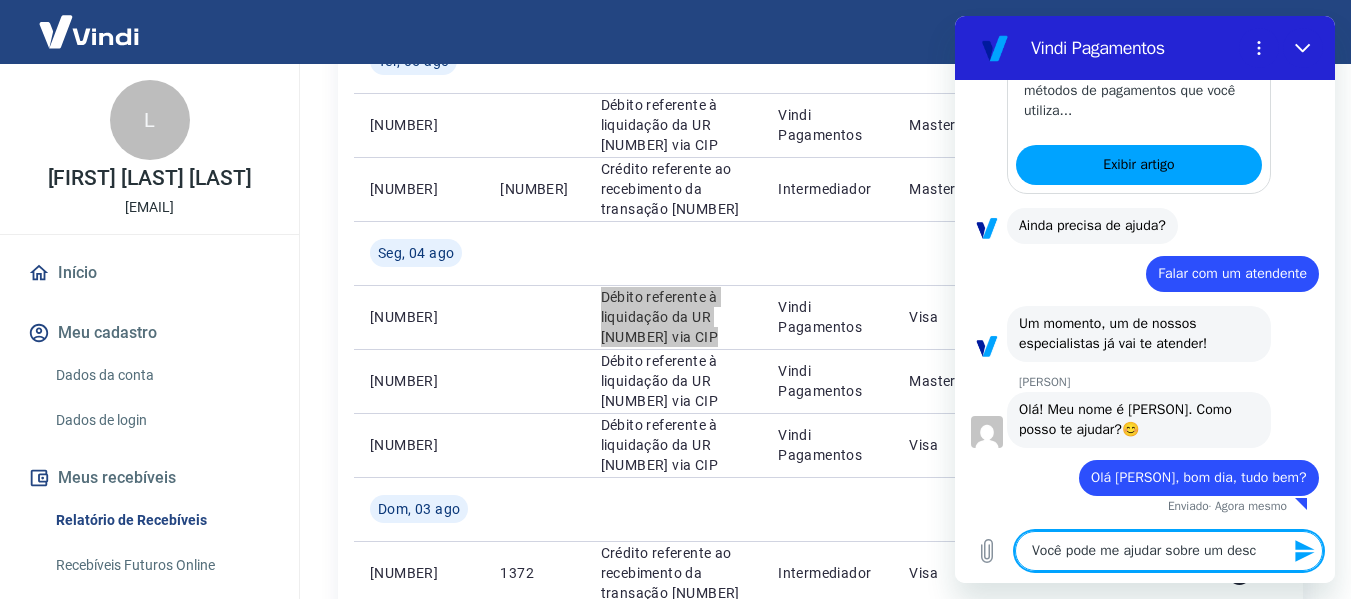 type 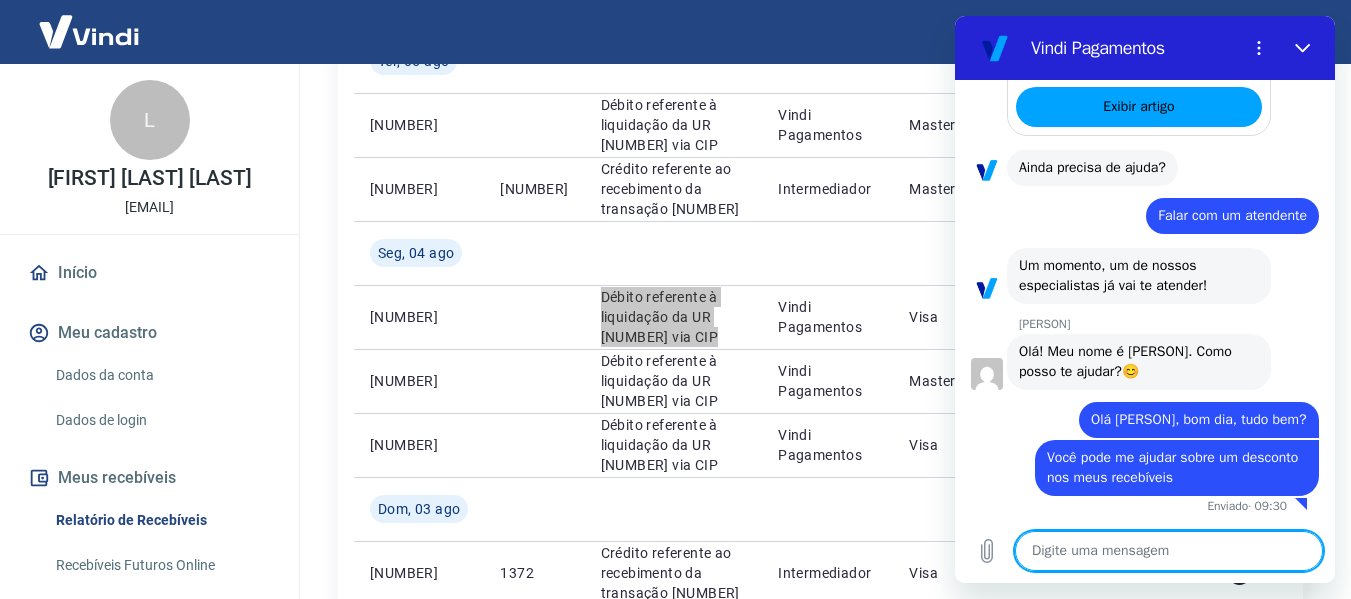 scroll, scrollTop: 1306, scrollLeft: 0, axis: vertical 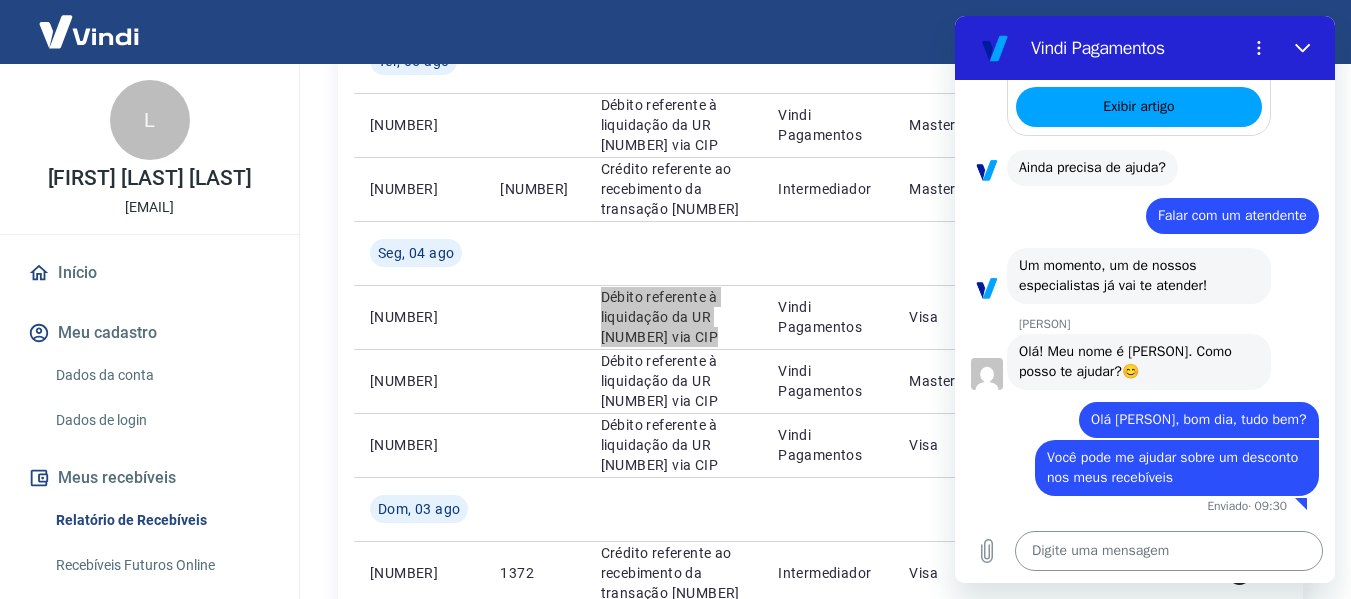 click at bounding box center [1169, 551] 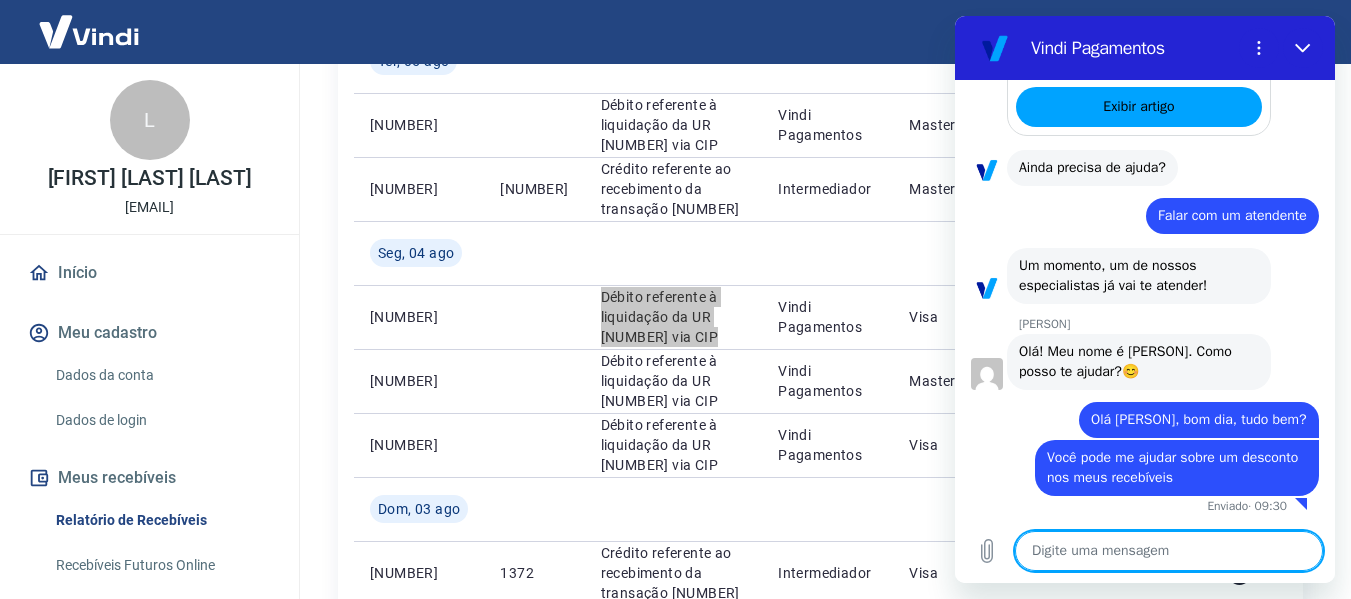 paste on "Débito referente à liquidação da UR [NUMBER] via CIP" 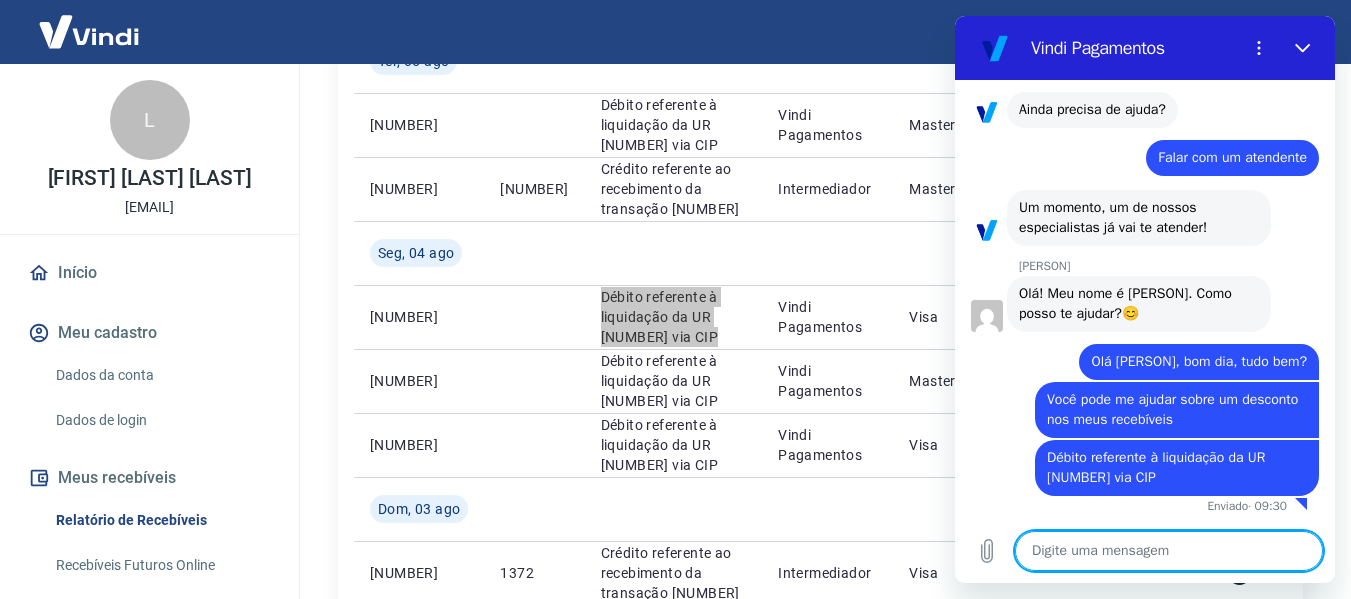 scroll, scrollTop: 1364, scrollLeft: 0, axis: vertical 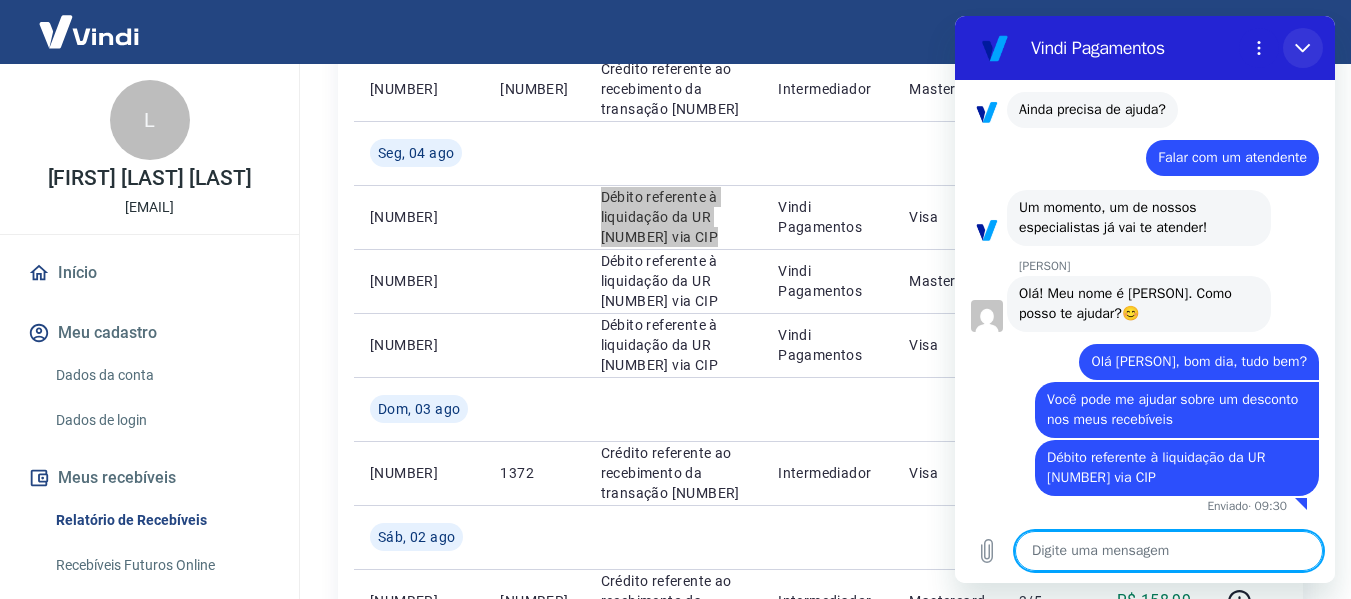 click at bounding box center (1303, 48) 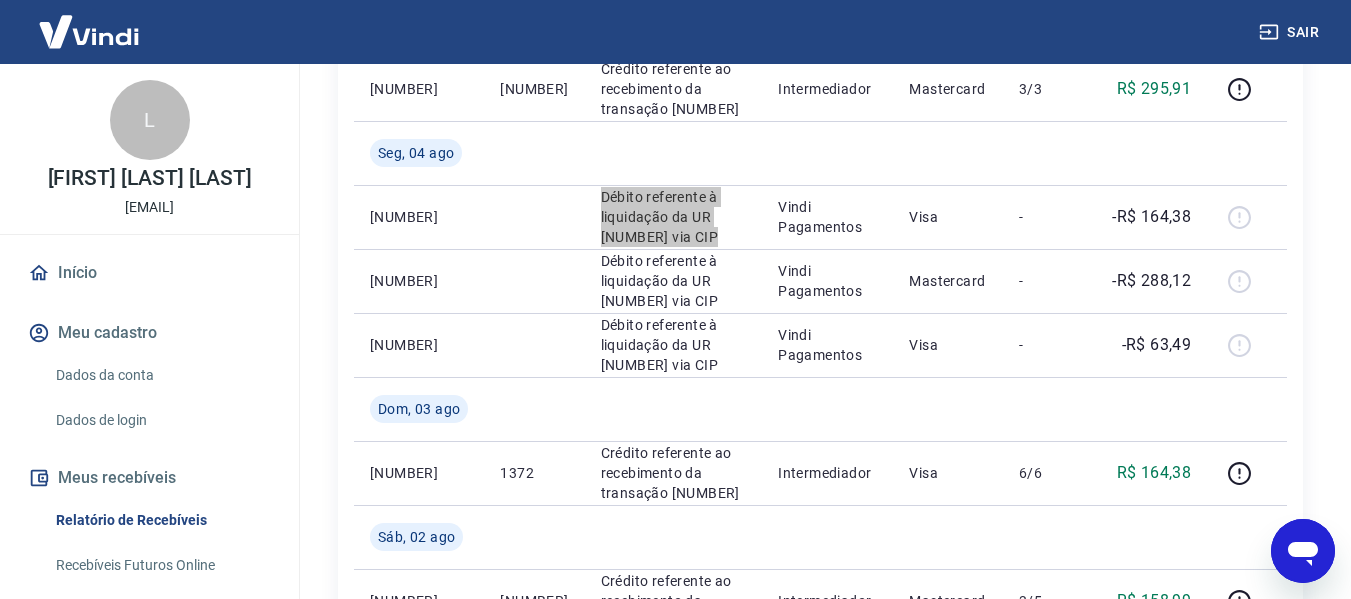 click 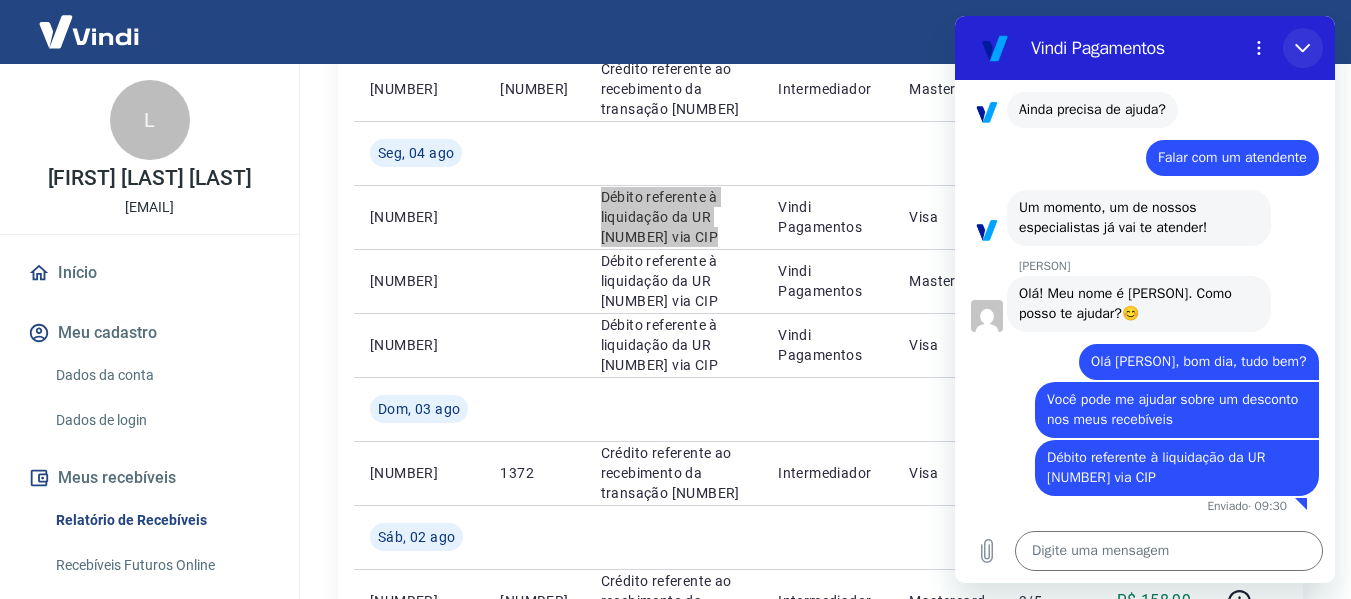 click at bounding box center [1303, 48] 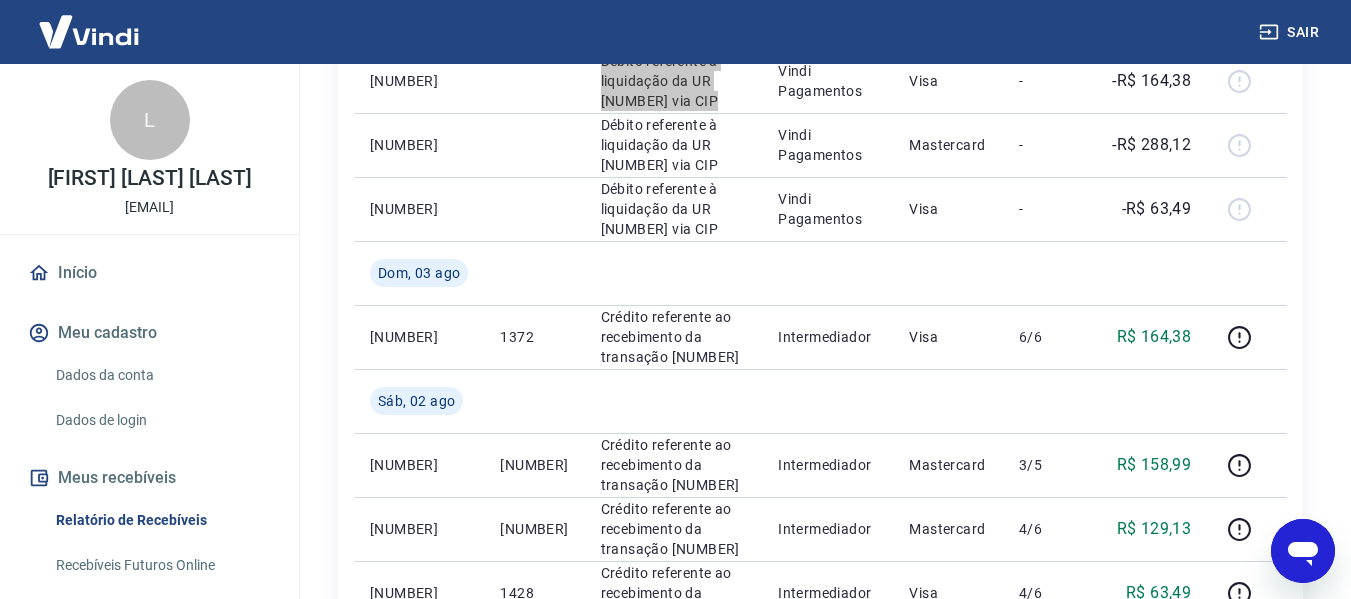 scroll, scrollTop: 900, scrollLeft: 0, axis: vertical 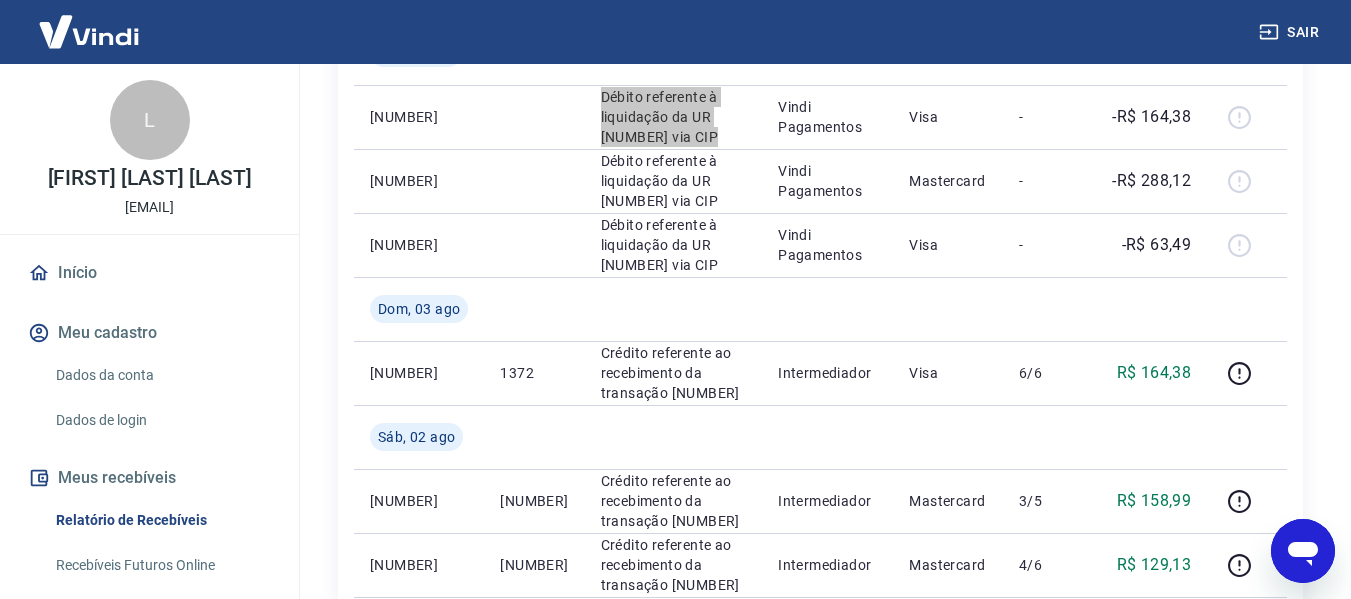 click 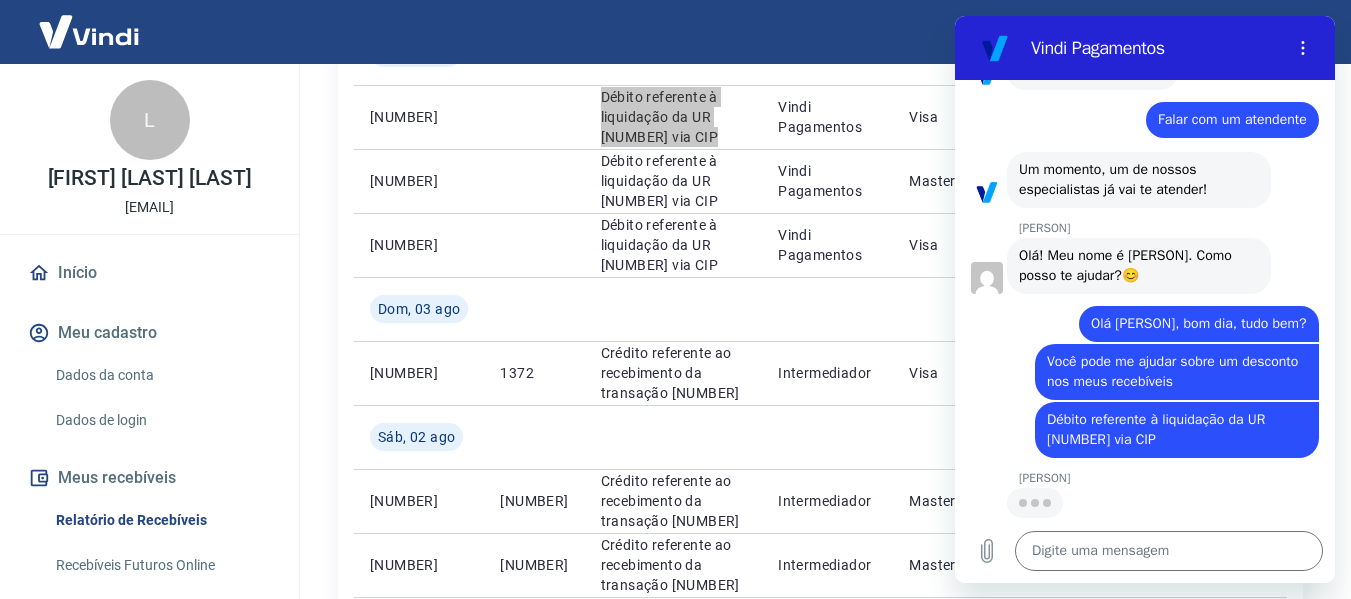 scroll, scrollTop: 1402, scrollLeft: 0, axis: vertical 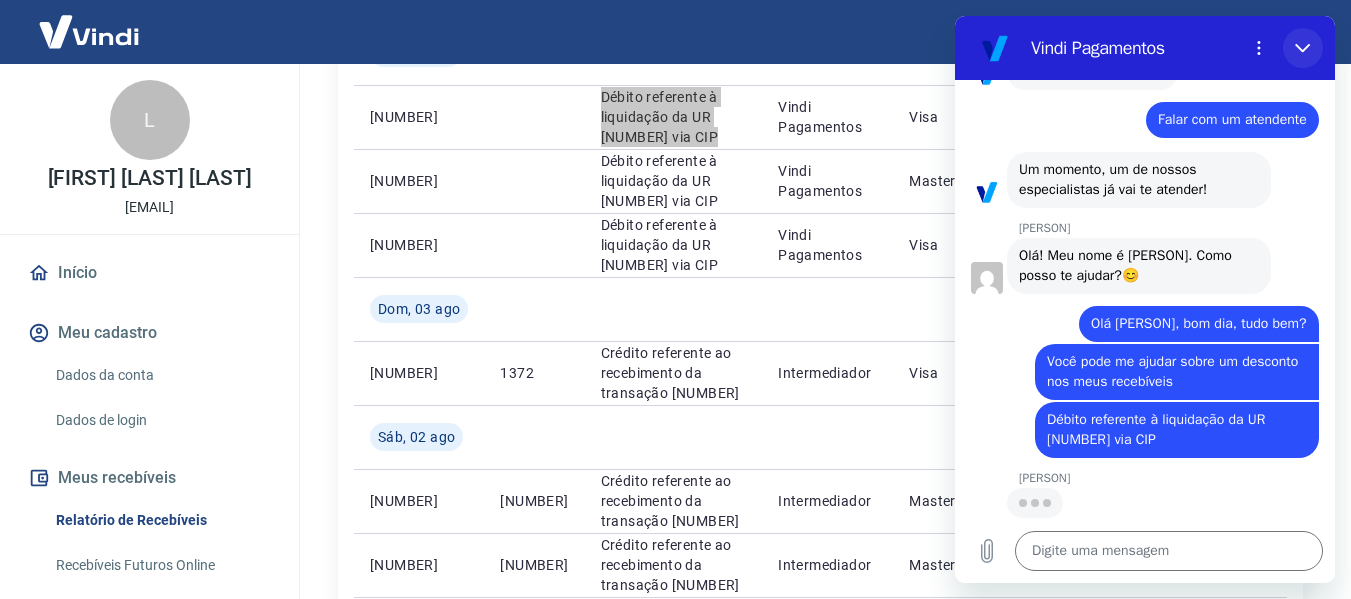 click 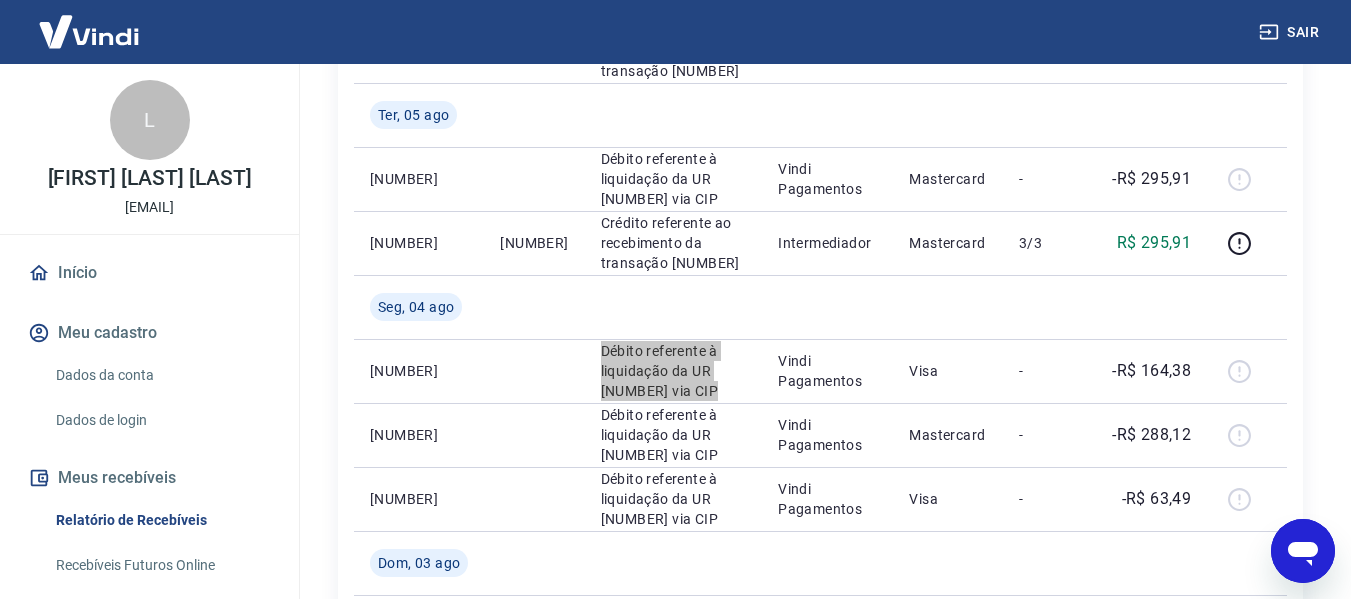 scroll, scrollTop: 700, scrollLeft: 0, axis: vertical 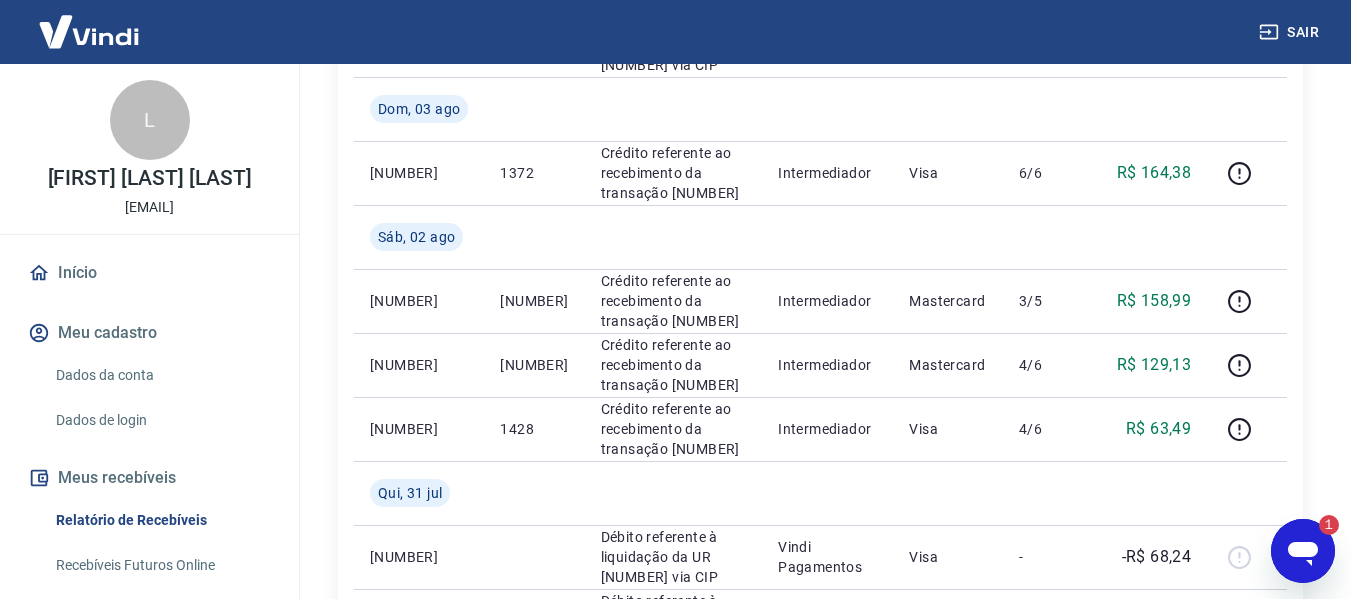 click 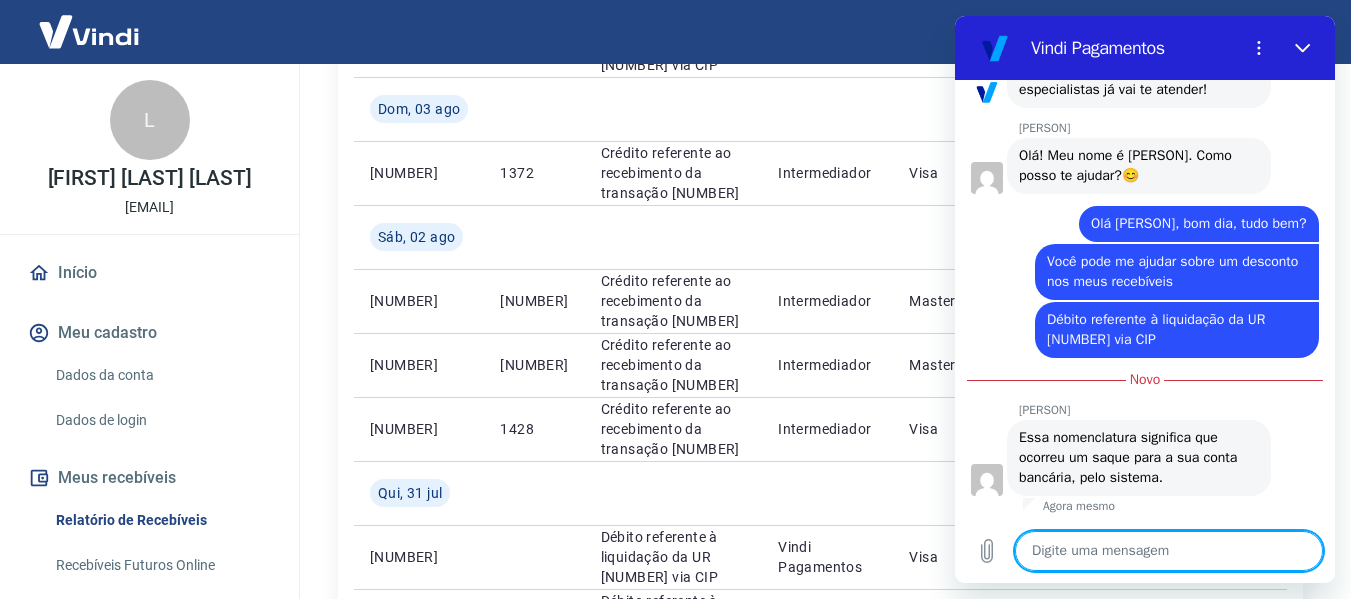 scroll, scrollTop: 1502, scrollLeft: 0, axis: vertical 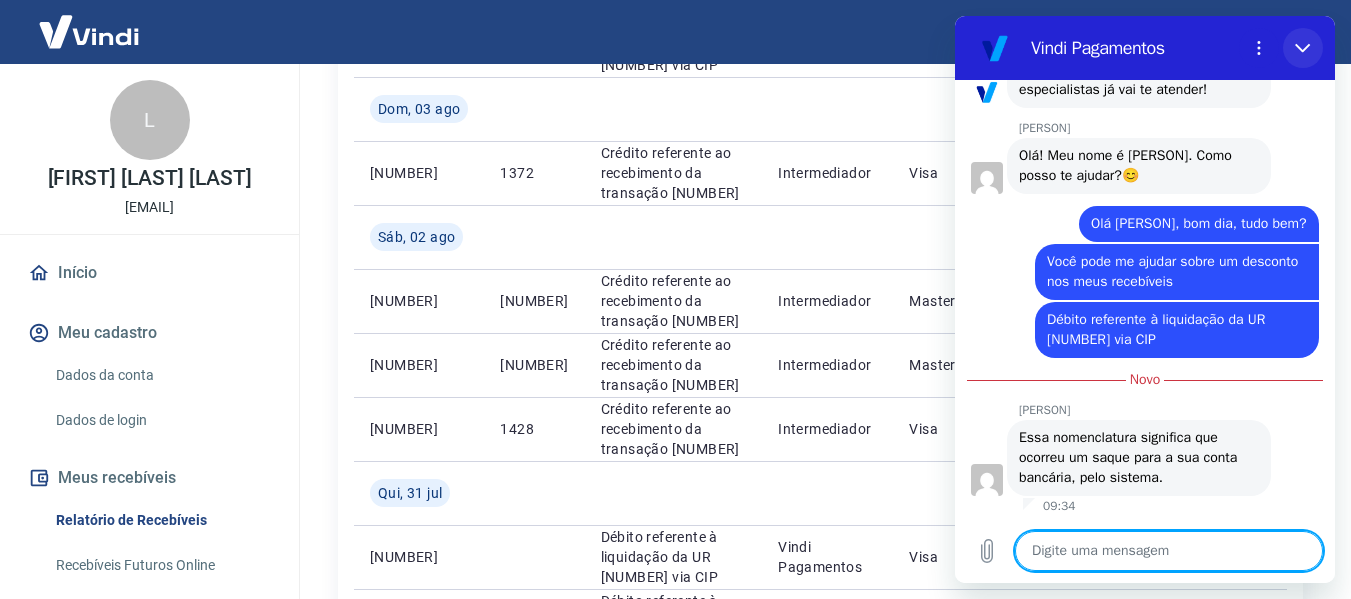 click 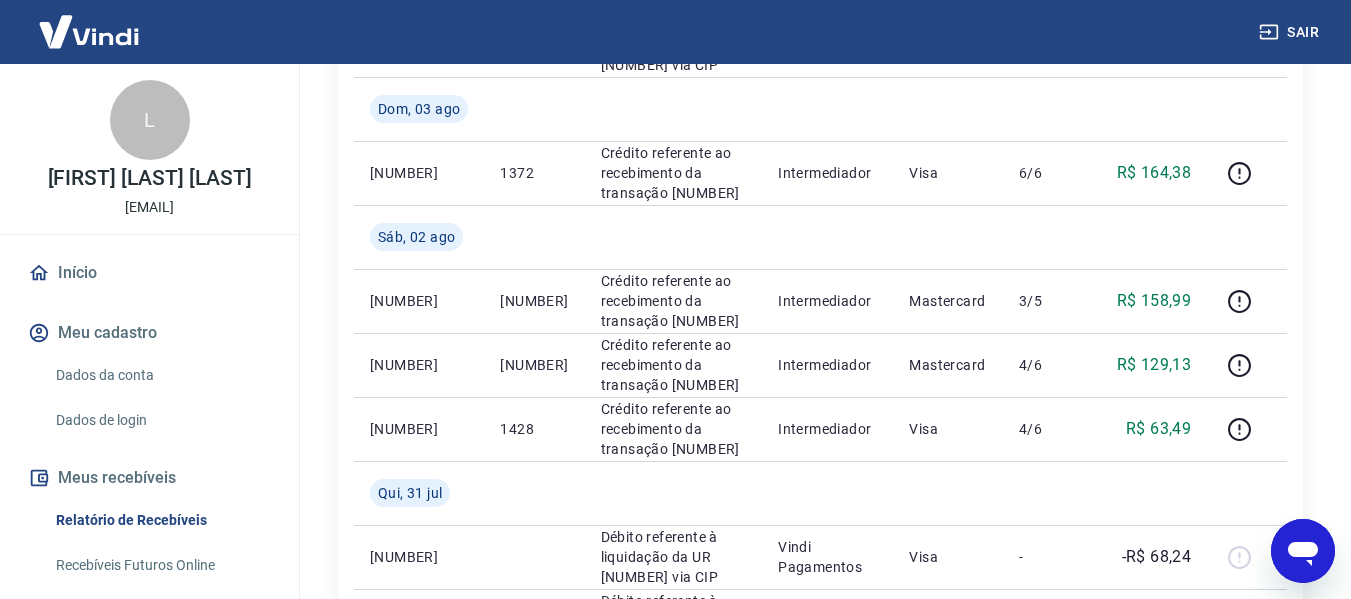 click 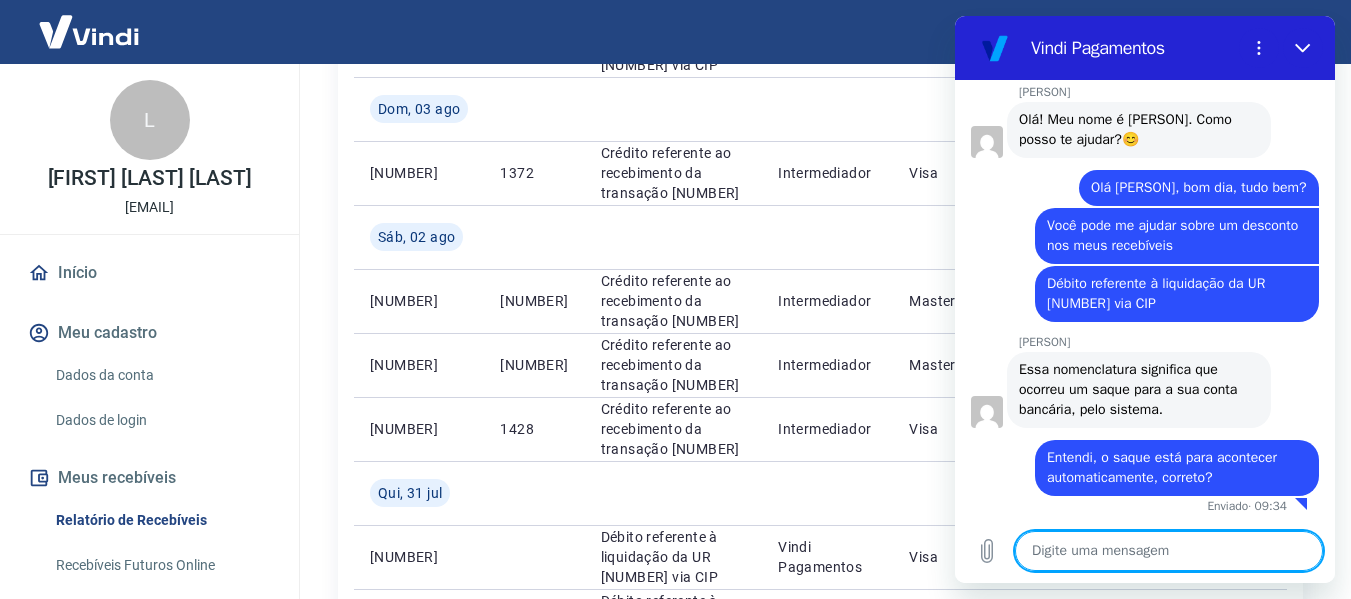 scroll, scrollTop: 1538, scrollLeft: 0, axis: vertical 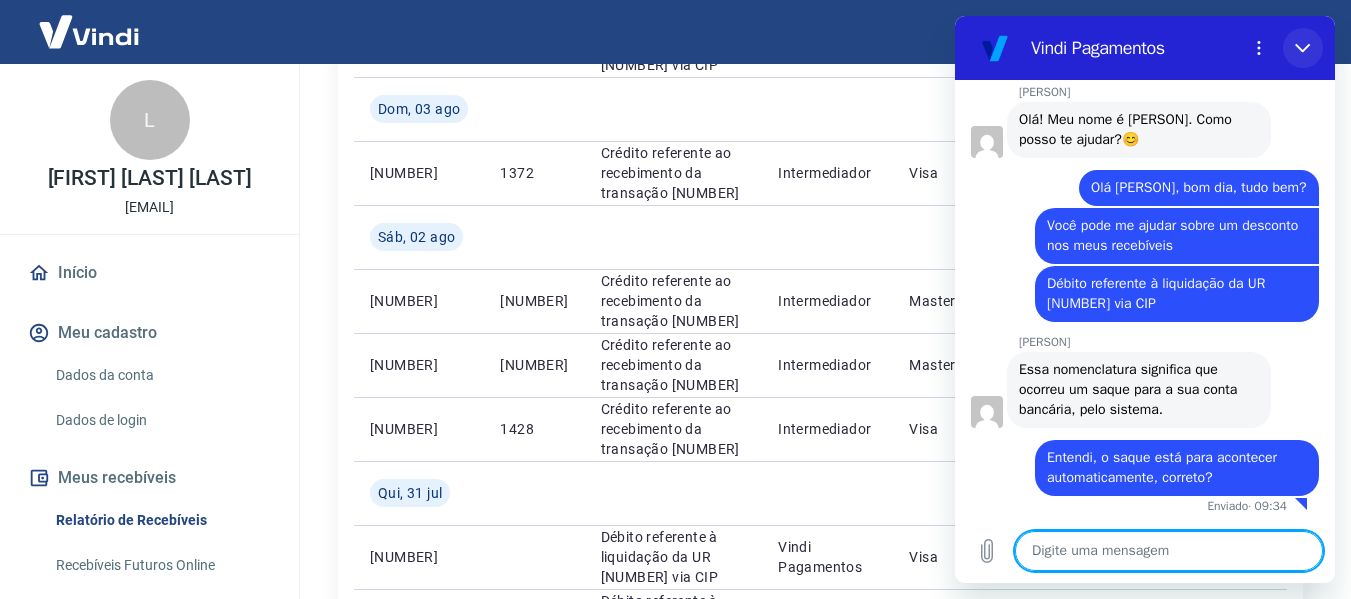 click 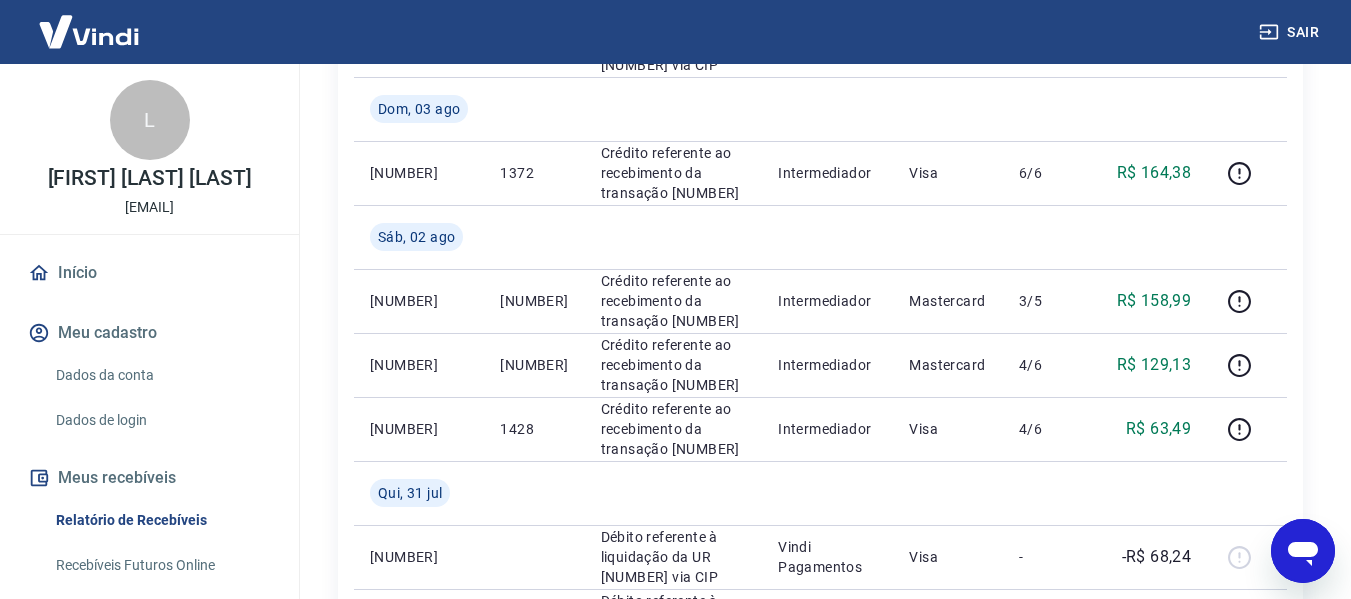 scroll, scrollTop: 1540, scrollLeft: 0, axis: vertical 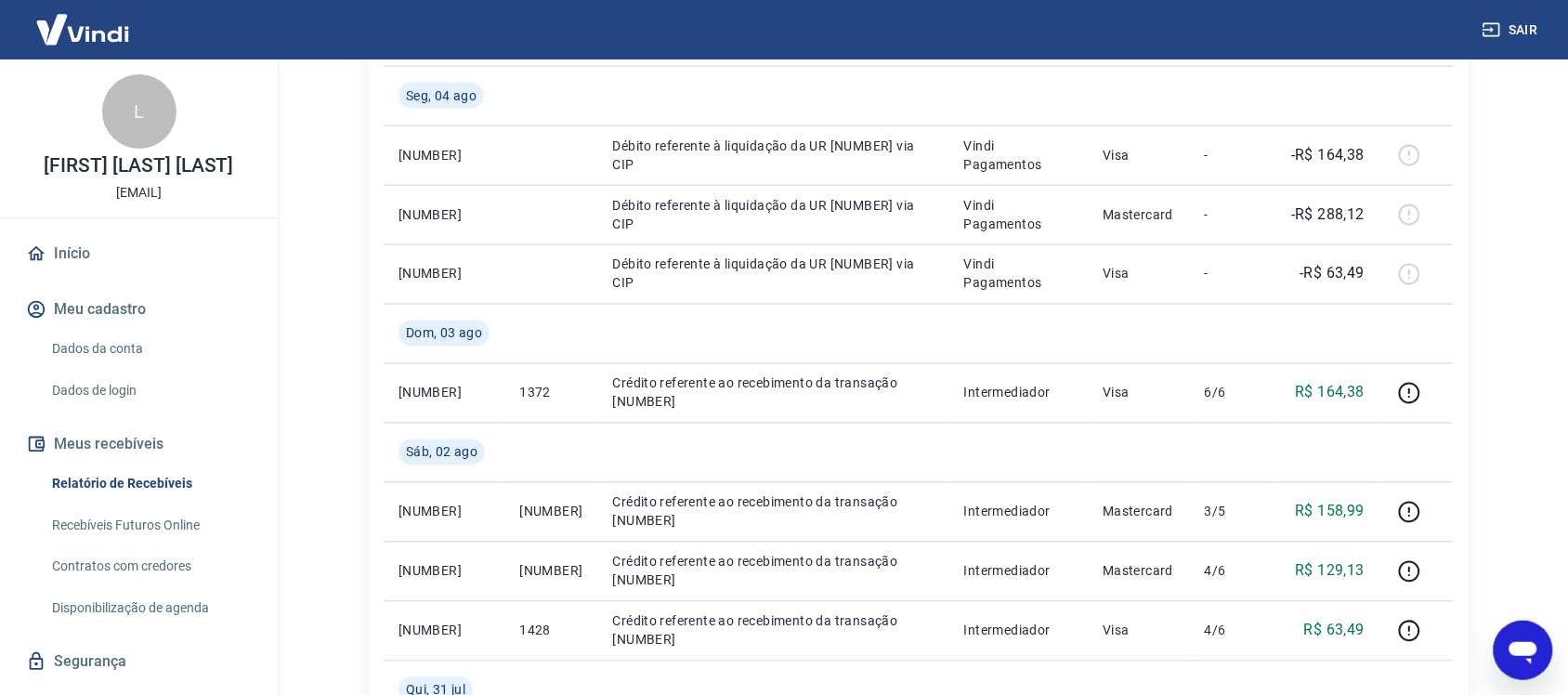 click on "Início / Meus Recebíveis / Relatório de Recebíveis Relatório de Recebíveis Saiba como funciona a programação dos recebimentos Saiba como funciona a programação dos recebimentos Filtros Exportar ID Pedido Descrição Origem Pagamento Parcelas Valor Líq. Tarifas Qui, 07 ago [NUMBER] 1516 Crédito referente ao recebimento da transação [NUMBER] Intermediador Mastercard 1/3 R$ 138,25 [NUMBER] 1514 Crédito referente ao recebimento da transação [NUMBER] Intermediador Mastercard 1/1 R$ 298,96 [NUMBER] 1512 Crédito referente ao recebimento da transação [NUMBER] Intermediador Mastercard 1/6 R$ 52,13 [NUMBER] 1482 Crédito referente ao recebimento da transação [NUMBER] Intermediador Mastercard 2/2 R$ 146,07 Ter, 05 ago [NUMBER] Débito referente à liquidação da UR [NUMBER] via CIP Vindi Pagamentos Mastercard - -R$ 295,91 [NUMBER] 1466 Crédito referente ao recebimento da transação [NUMBER] Intermediador Mastercard 3/3 R$ 295,91 Seg, 04 ago [NUMBER] Vindi Pagamentos Visa - - Visa" at bounding box center [919, 375] 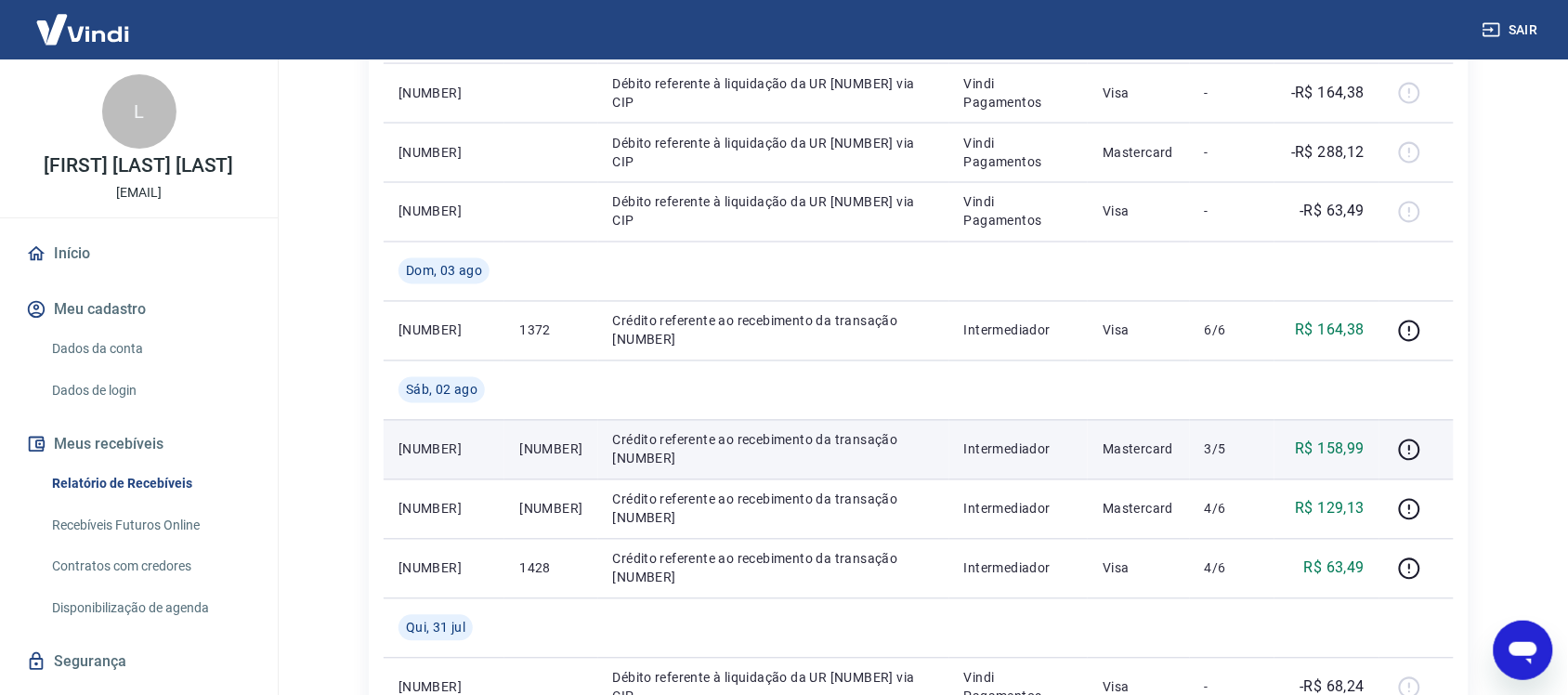 scroll, scrollTop: 906, scrollLeft: 0, axis: vertical 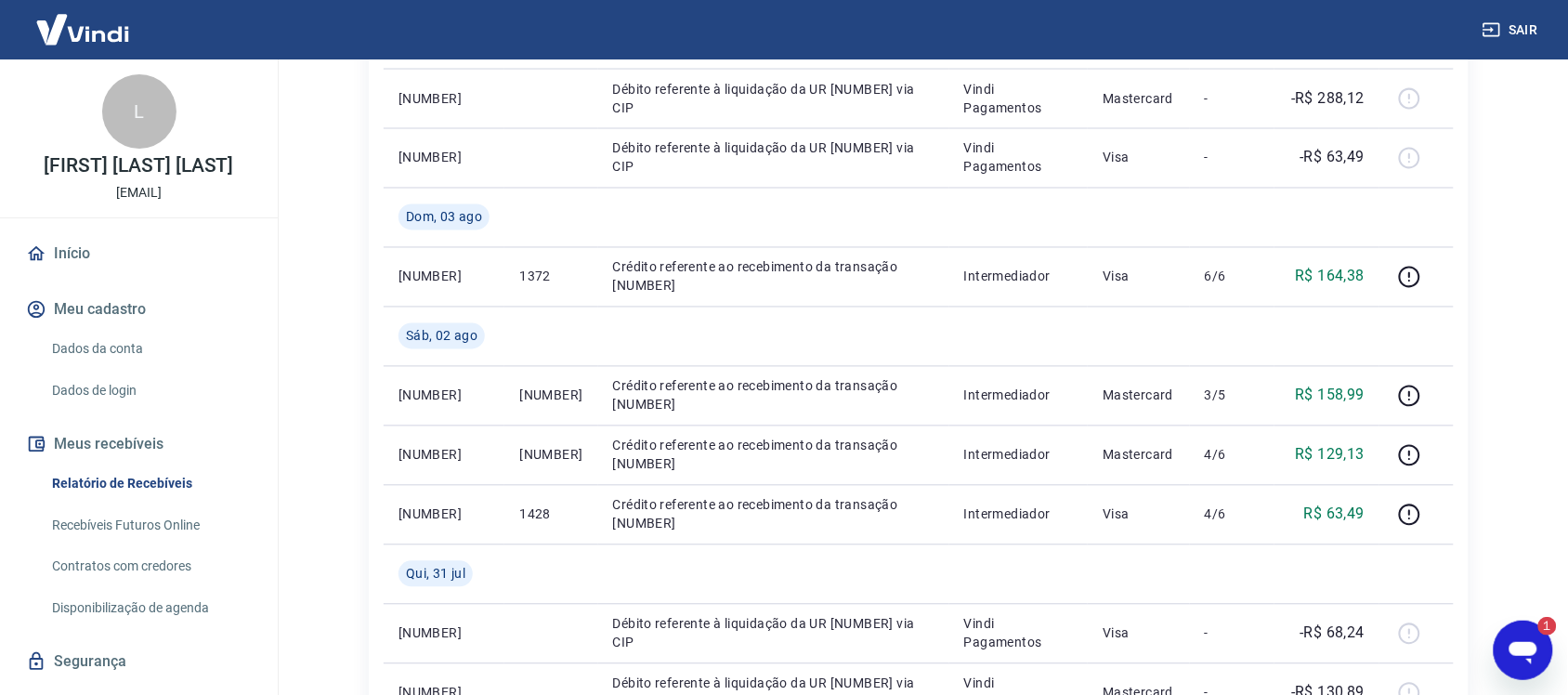 click 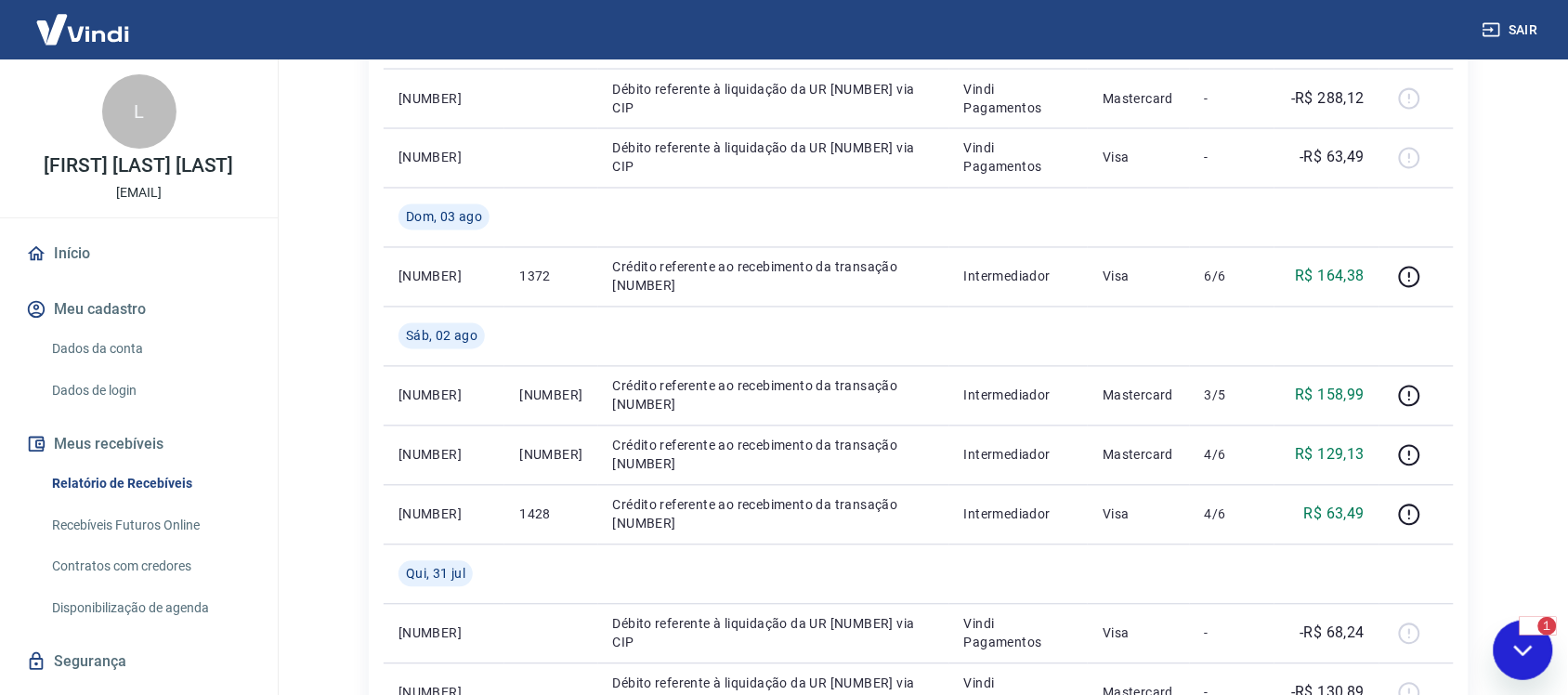 scroll, scrollTop: 0, scrollLeft: 0, axis: both 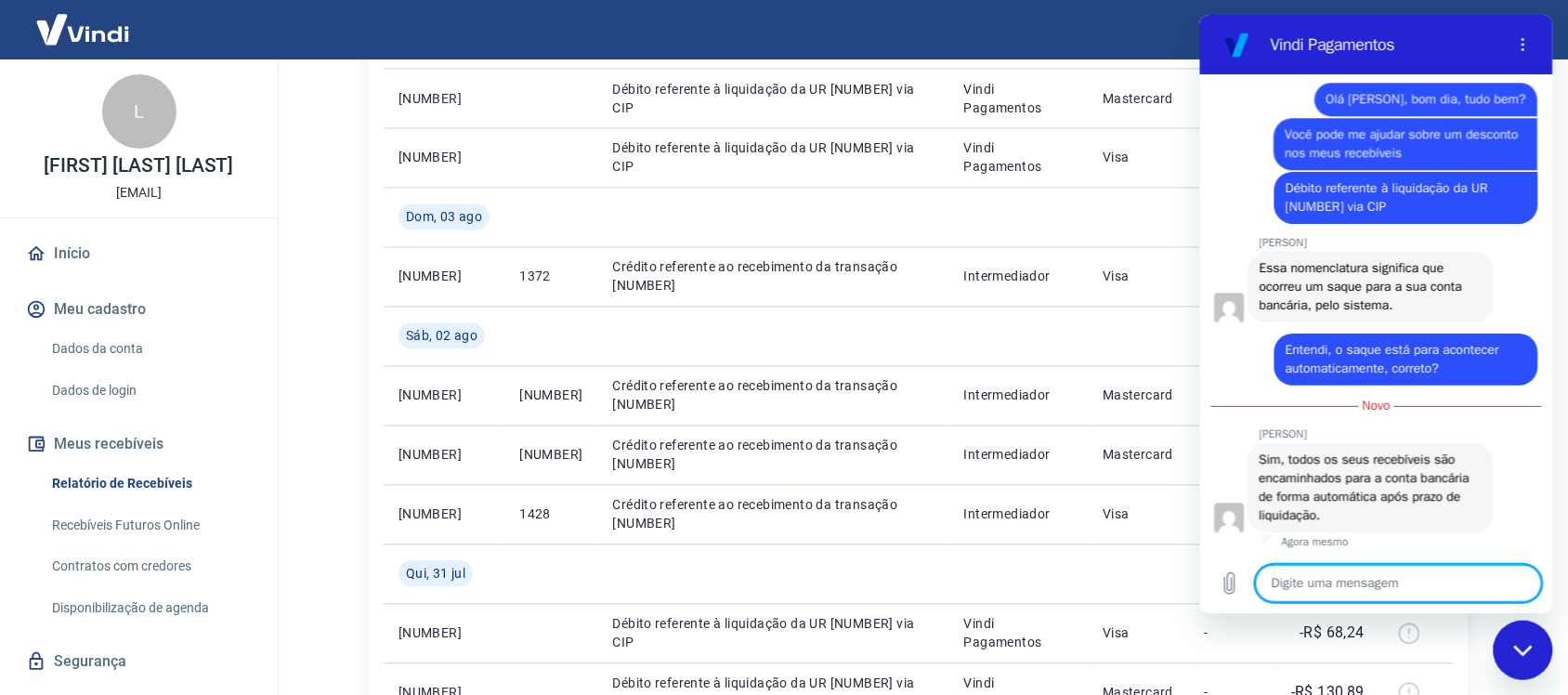 click at bounding box center (1522, 649) 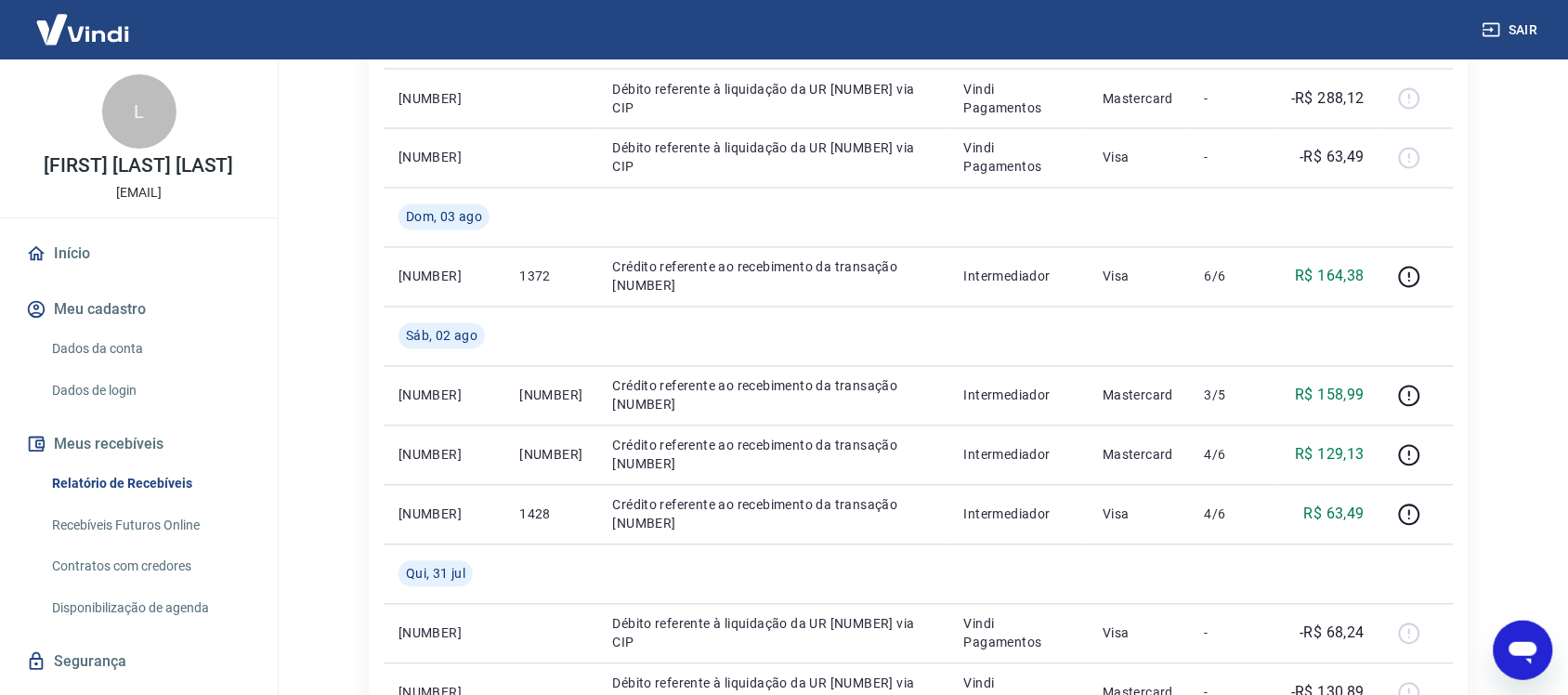 scroll, scrollTop: 1505, scrollLeft: 0, axis: vertical 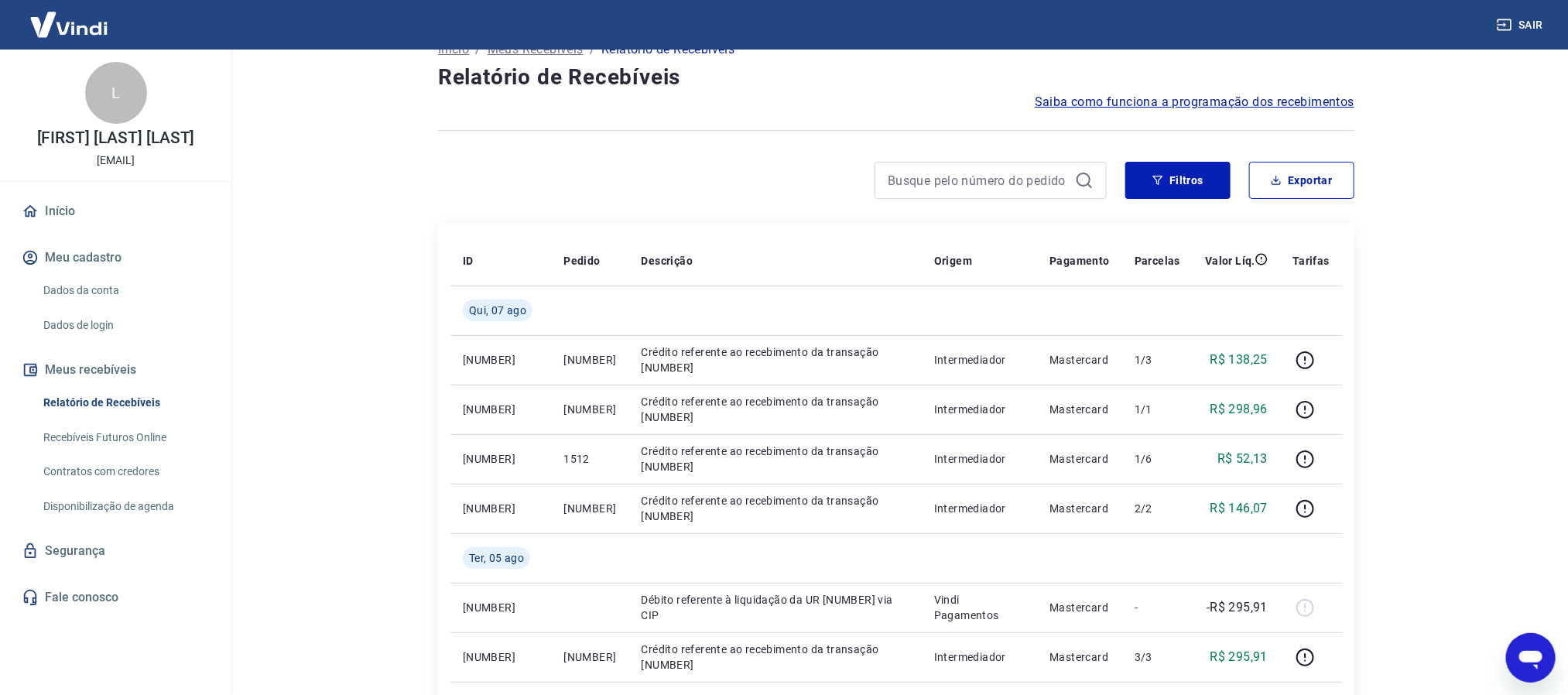 click on "Início / Meus Recebíveis / Relatório de Recebíveis Relatório de Recebíveis Saiba como funciona a programação dos recebimentos Saiba como funciona a programação dos recebimentos Filtros Exportar ID Pedido Descrição Origem Pagamento Parcelas Valor Líq. Tarifas Qui, 07 ago [NUMBER] 1516 Crédito referente ao recebimento da transação [NUMBER] Intermediador Mastercard 1/3 R$ 138,25 [NUMBER] 1514 Crédito referente ao recebimento da transação [NUMBER] Intermediador Mastercard 1/1 R$ 298,96 [NUMBER] 1512 Crédito referente ao recebimento da transação [NUMBER] Intermediador Mastercard 1/6 R$ 52,13 [NUMBER] 1482 Crédito referente ao recebimento da transação [NUMBER] Intermediador Mastercard 2/2 R$ 146,07 Ter, 05 ago [NUMBER] Débito referente à liquidação da UR [NUMBER] via CIP Vindi Pagamentos Mastercard - -R$ 295,91 [NUMBER] 1466 Crédito referente ao recebimento da transação [NUMBER] Intermediador Mastercard 3/3 R$ 295,91 Seg, 04 ago [NUMBER] Vindi Pagamentos Visa - - Visa" at bounding box center [896, 341] 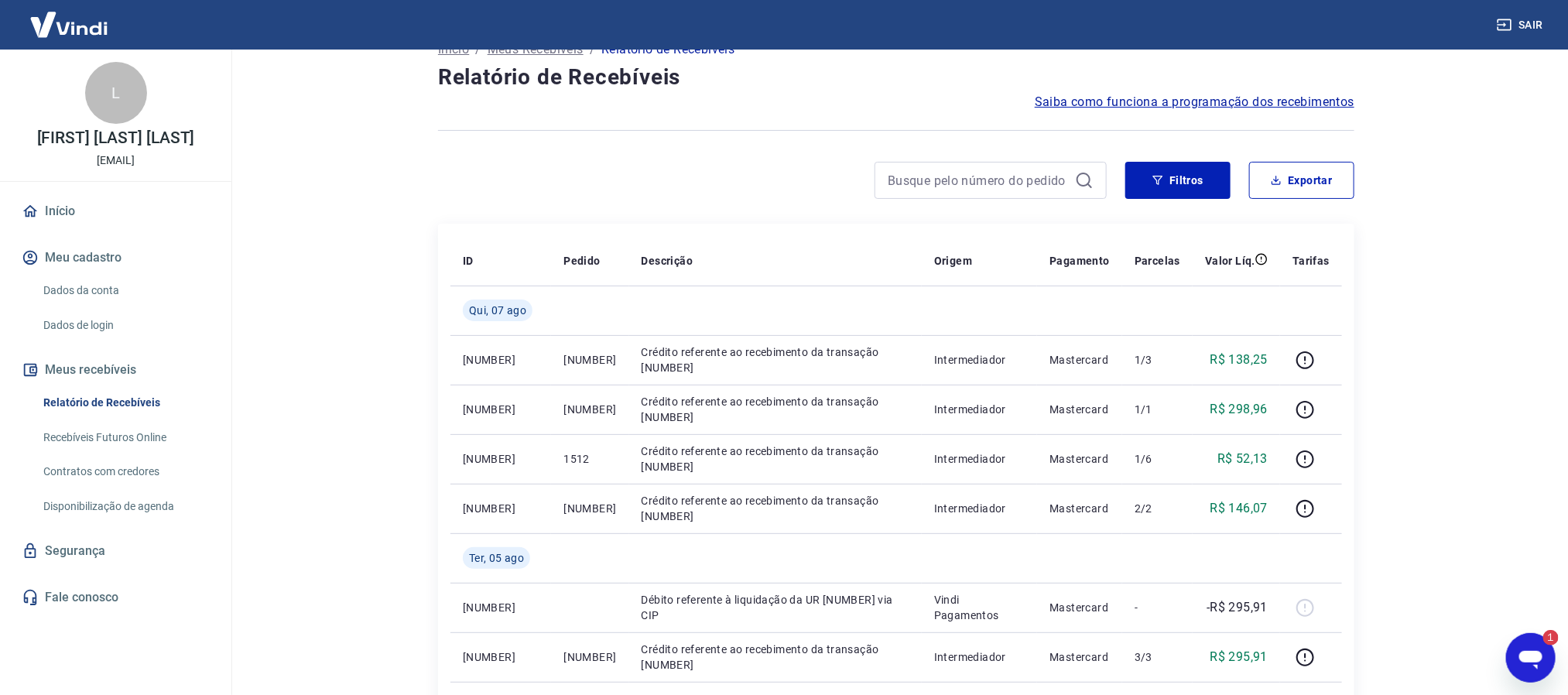 scroll, scrollTop: 0, scrollLeft: 0, axis: both 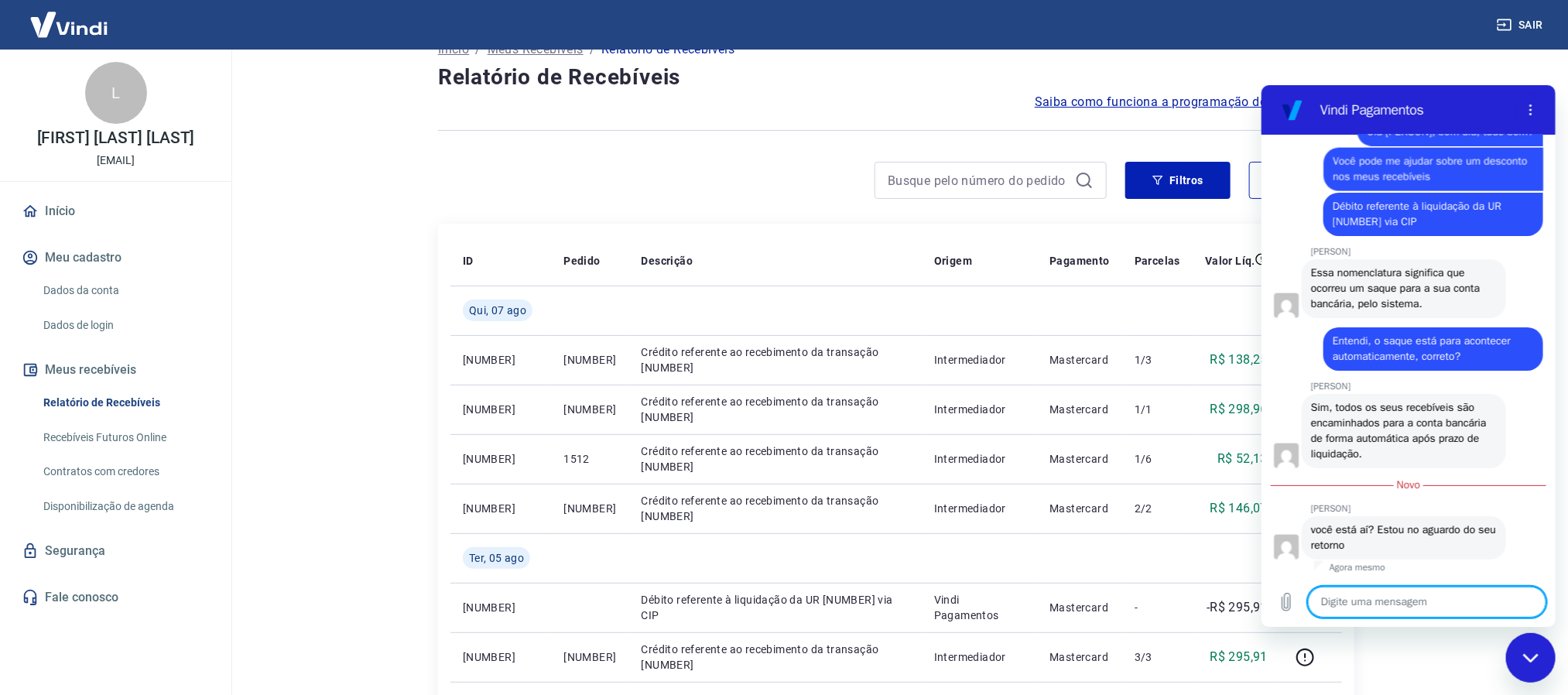 click at bounding box center [1426, 601] 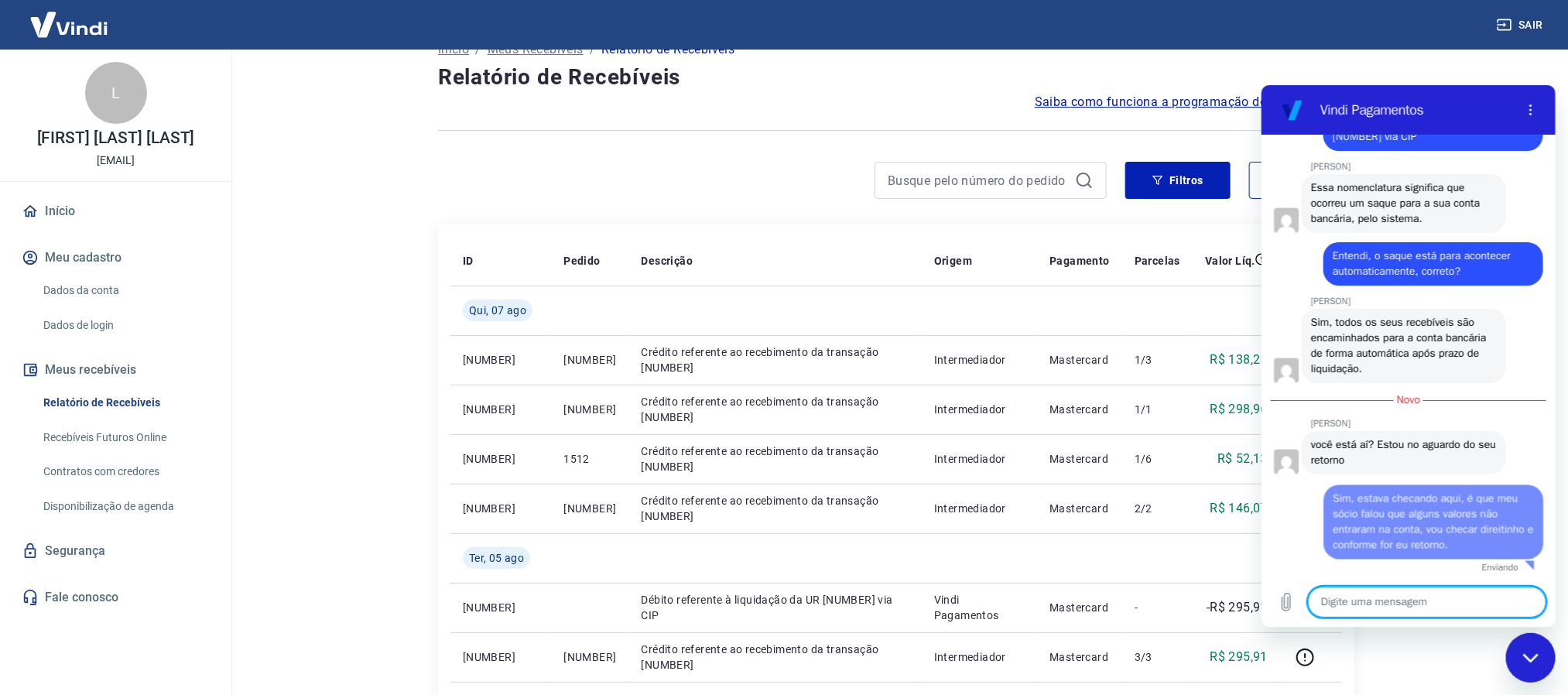 scroll, scrollTop: 1359, scrollLeft: 0, axis: vertical 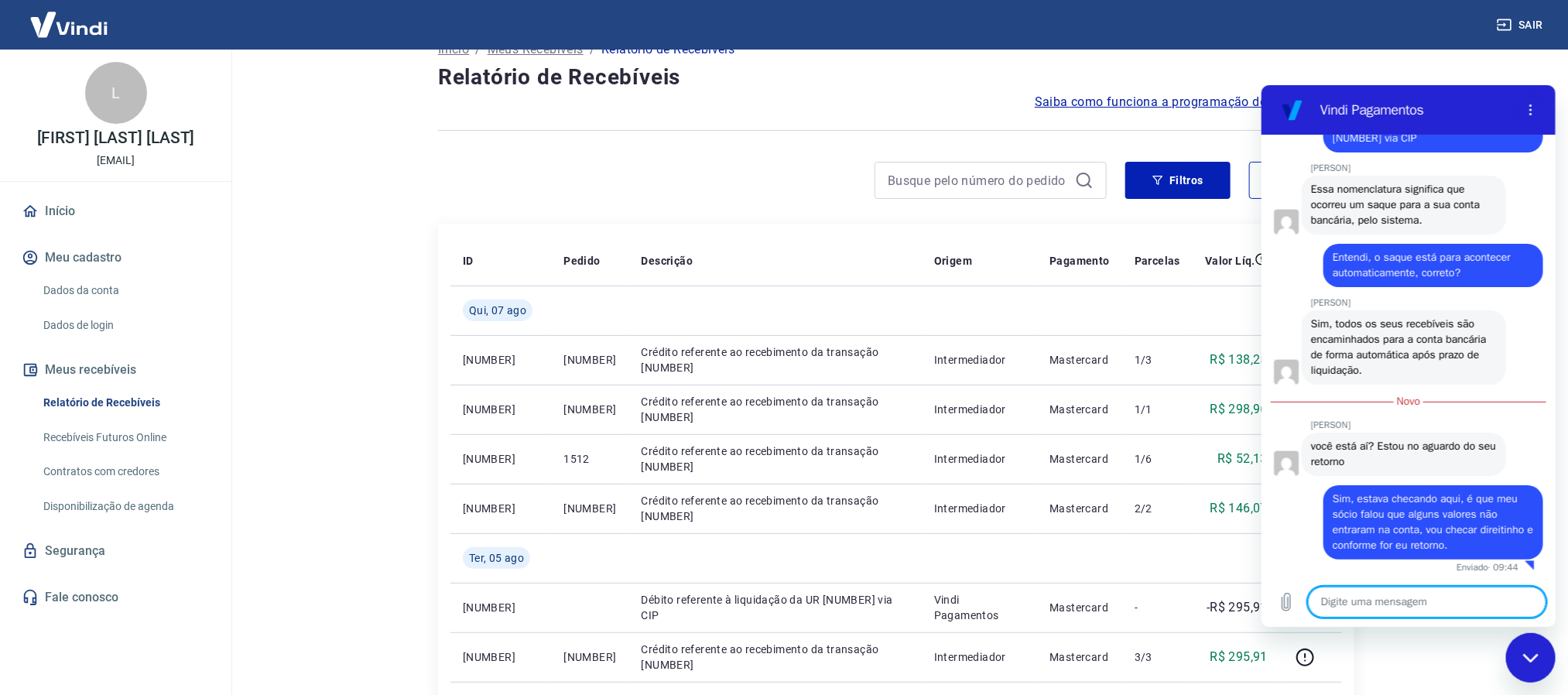 click on "Relatório de Recebíveis" at bounding box center [896, 77] 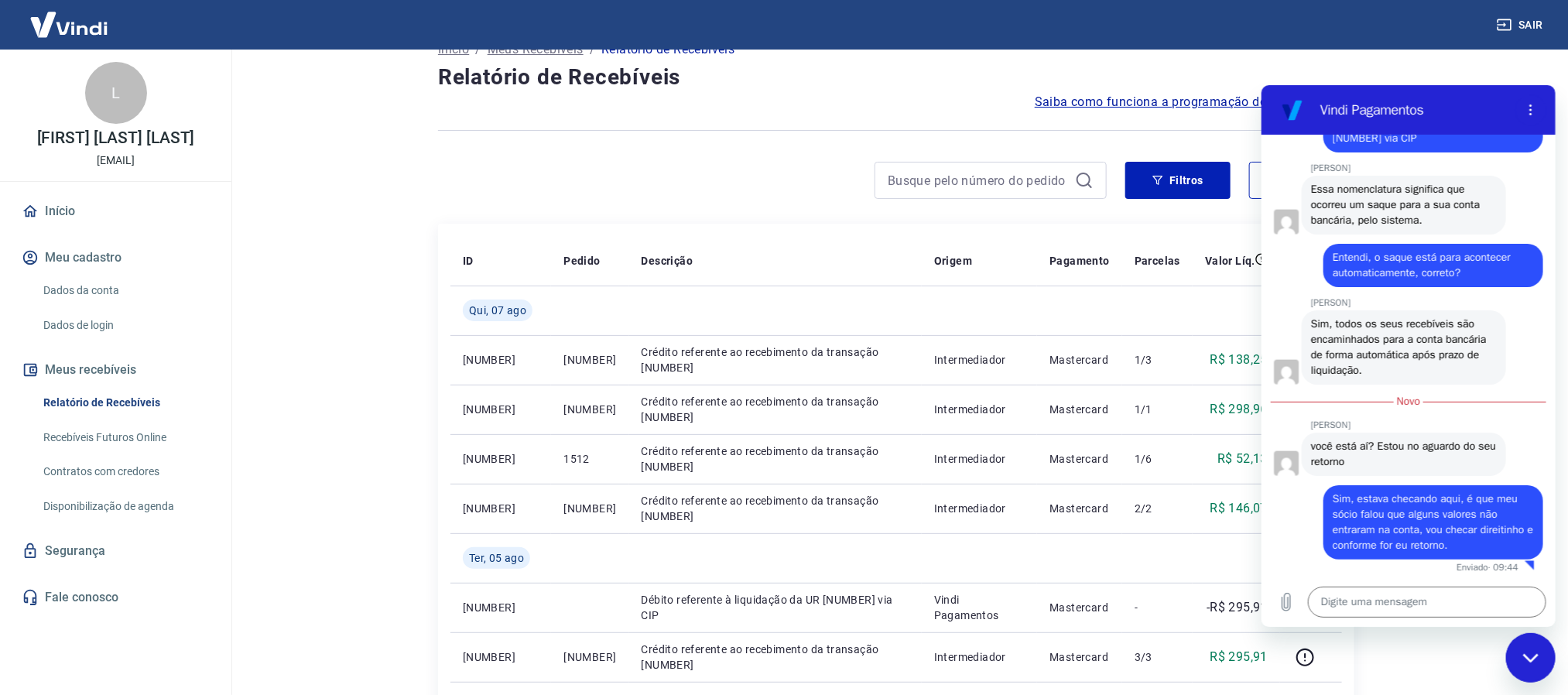 click at bounding box center [1530, 657] 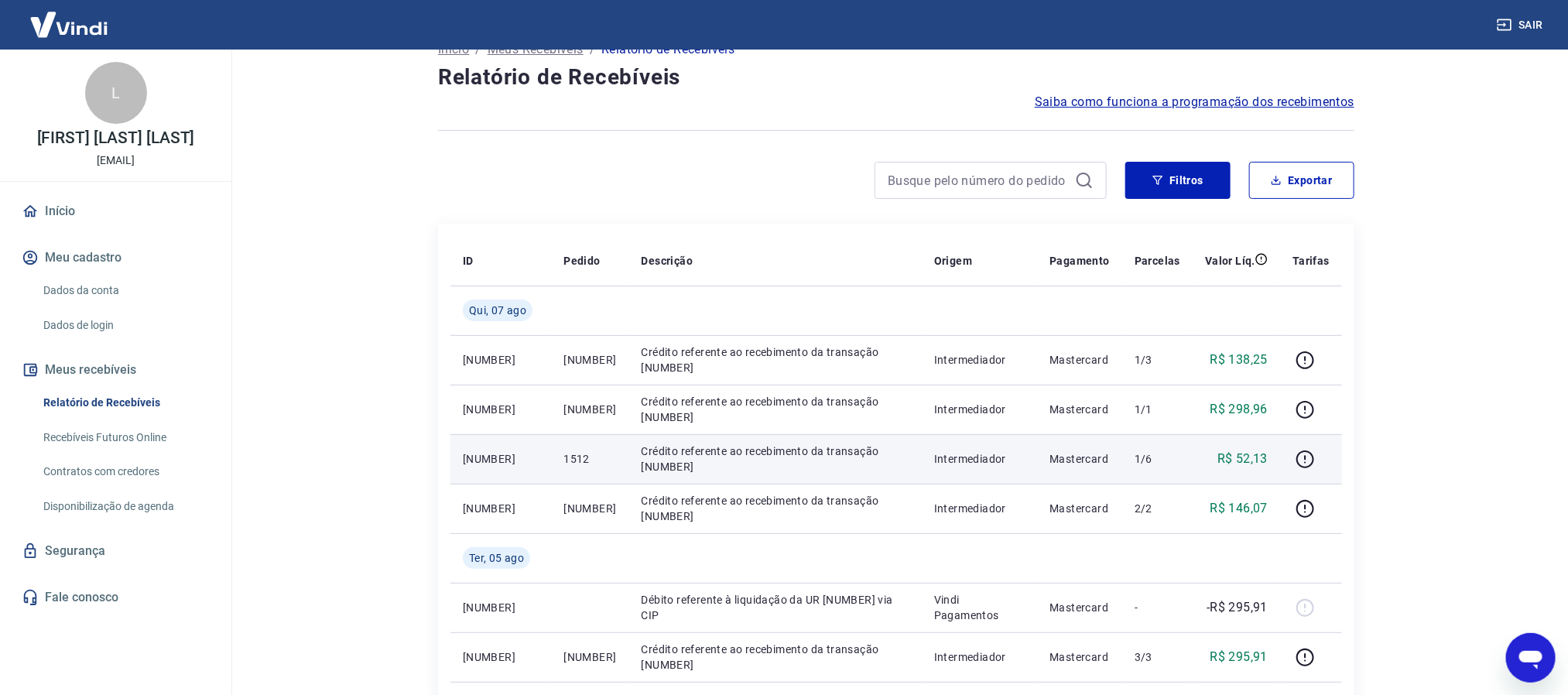 scroll, scrollTop: 1378, scrollLeft: 0, axis: vertical 